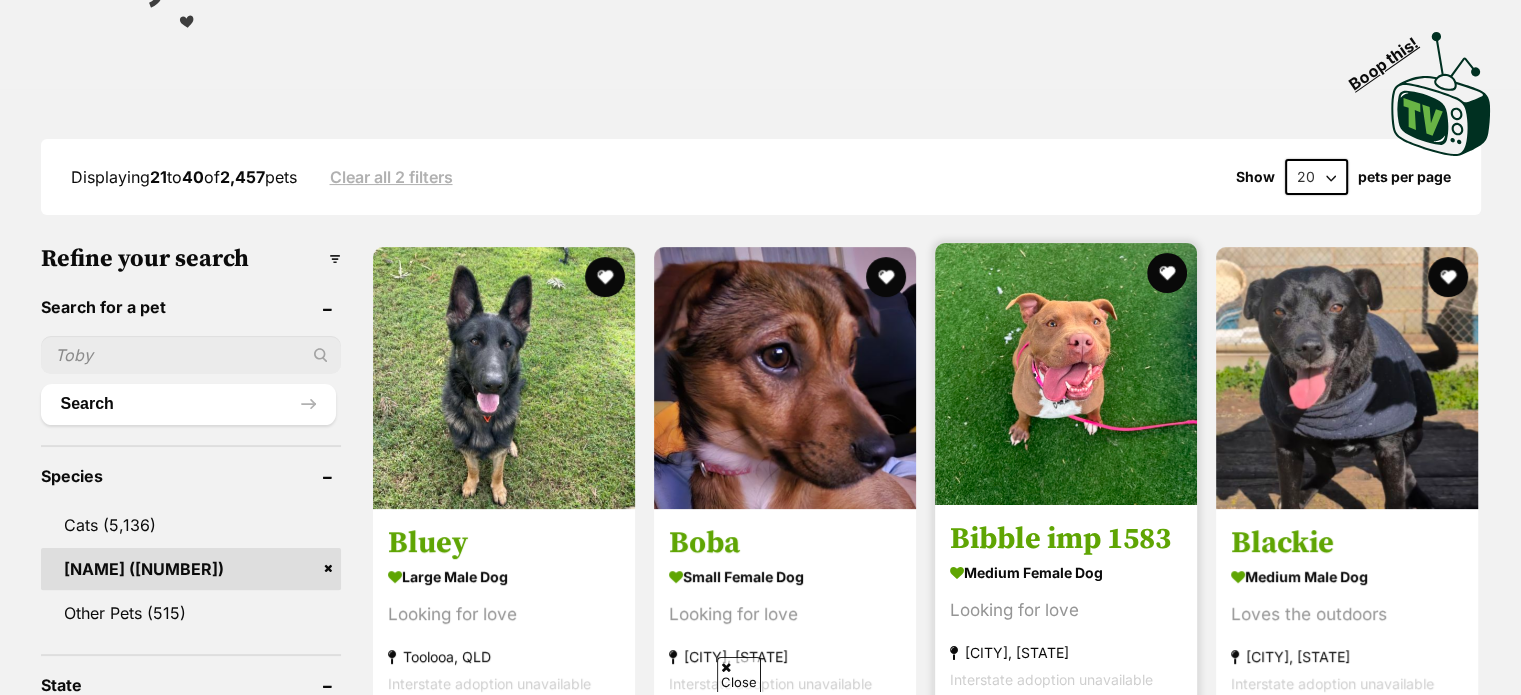 scroll, scrollTop: 0, scrollLeft: 0, axis: both 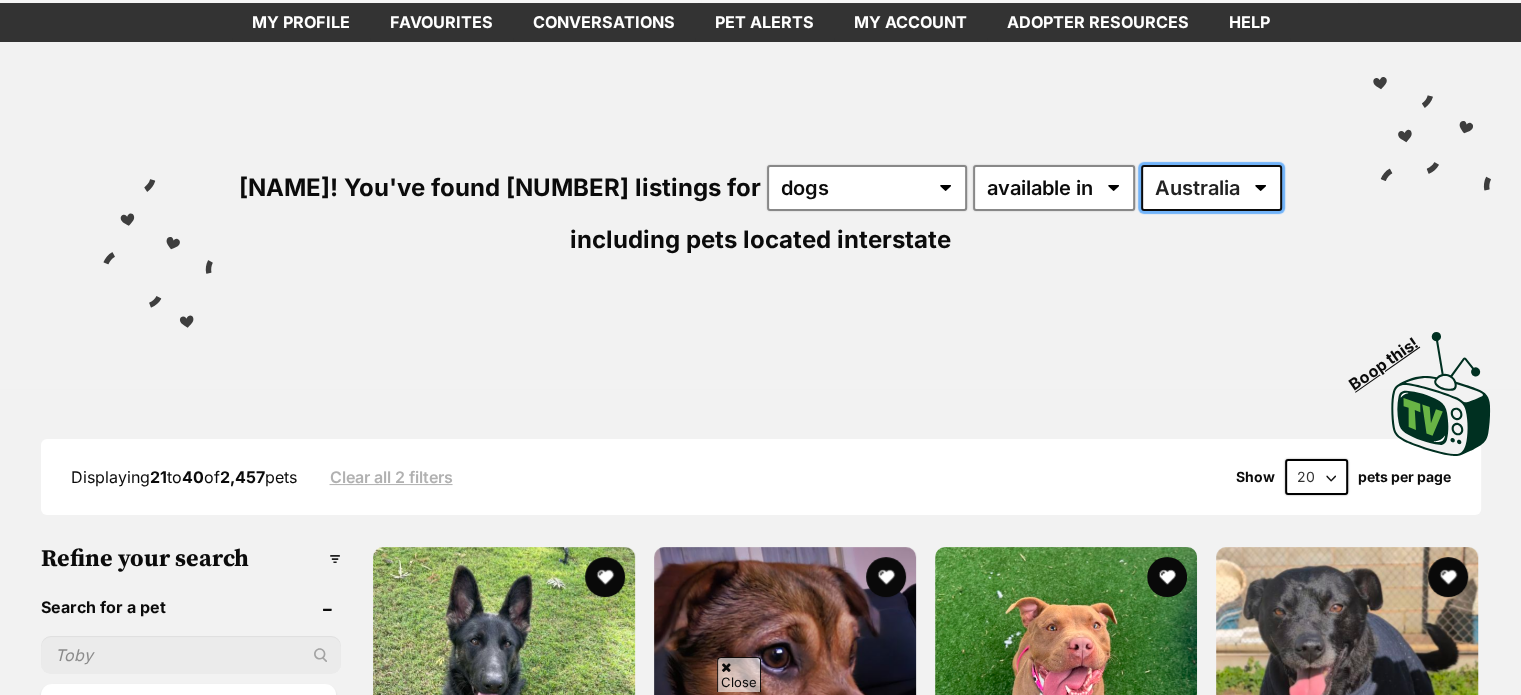 click on "Australia
ACT
NSW
NT
QLD
SA
TAS
VIC
WA" at bounding box center [1211, 188] 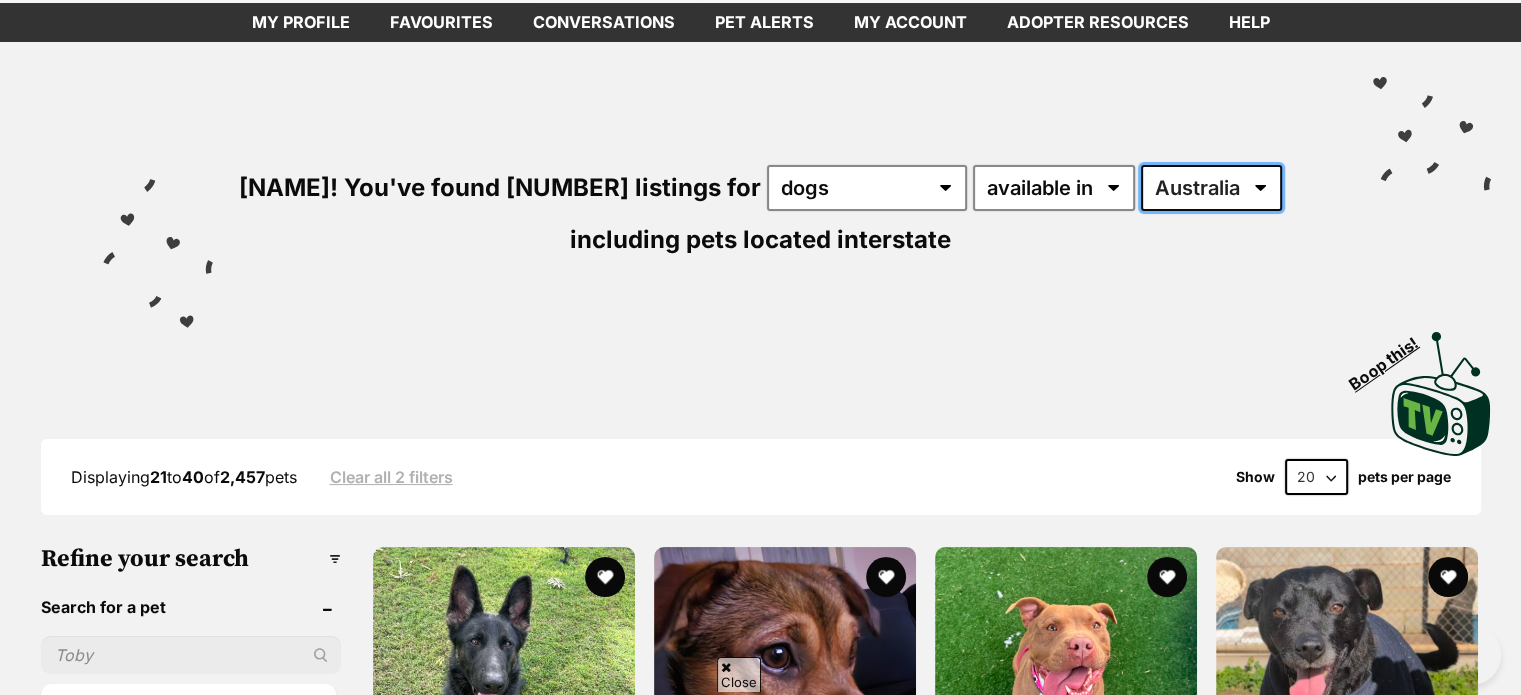 select on "QLD" 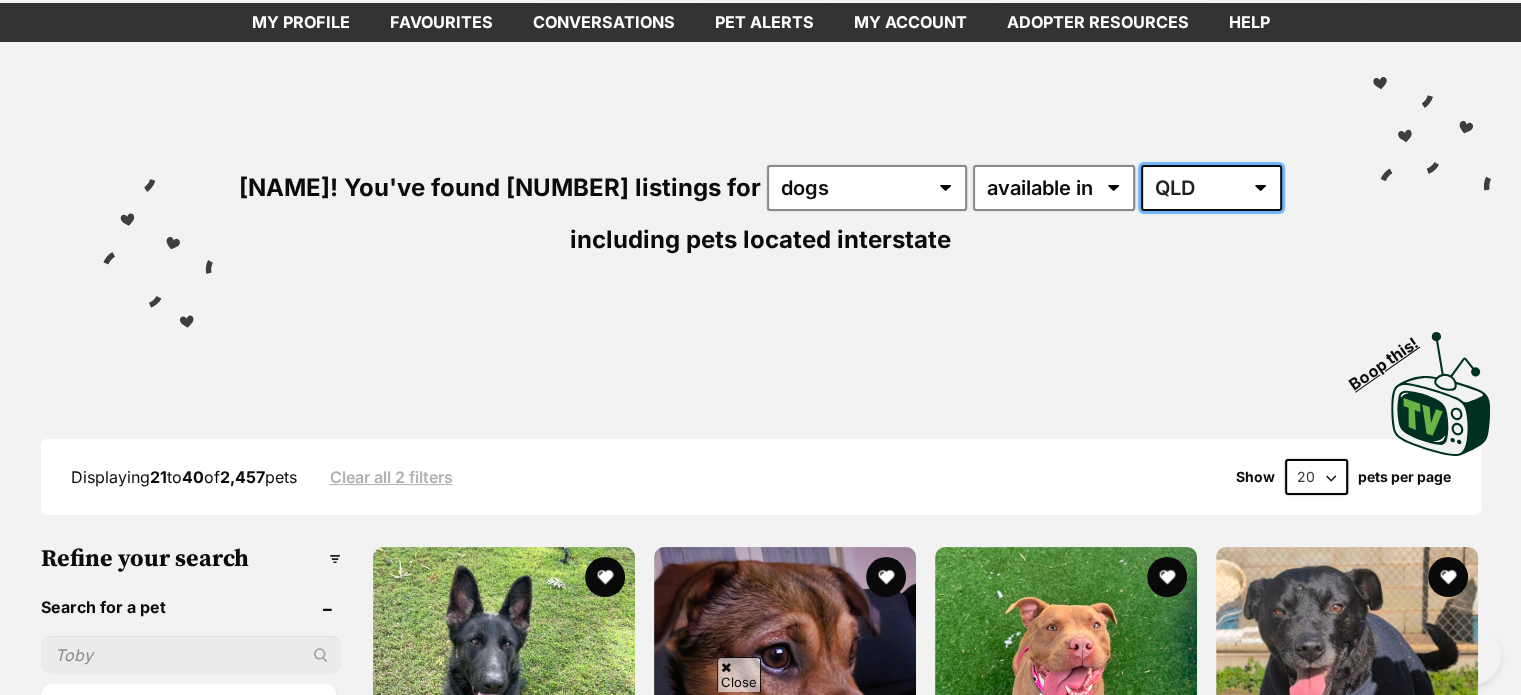 click on "Australia
ACT
NSW
NT
QLD
SA
TAS
VIC
WA" at bounding box center [1211, 188] 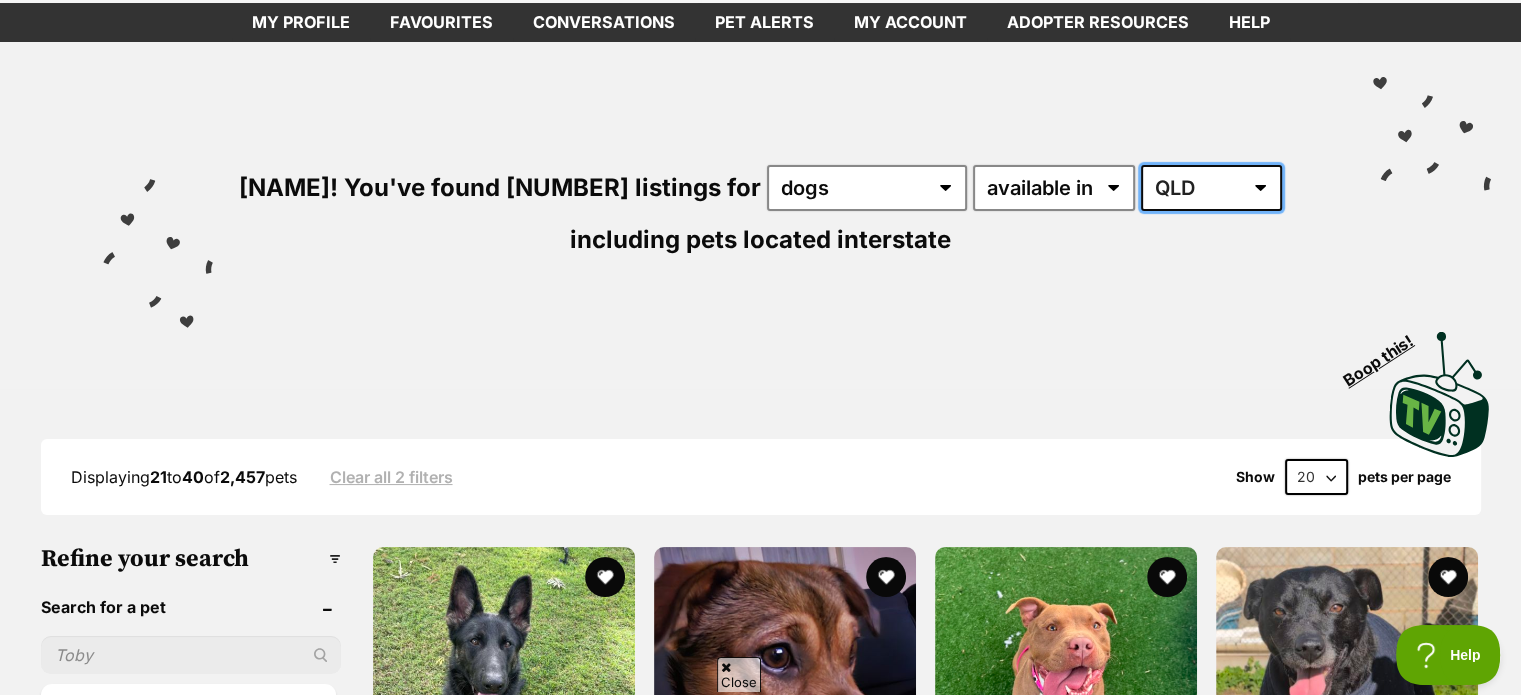 scroll, scrollTop: 0, scrollLeft: 0, axis: both 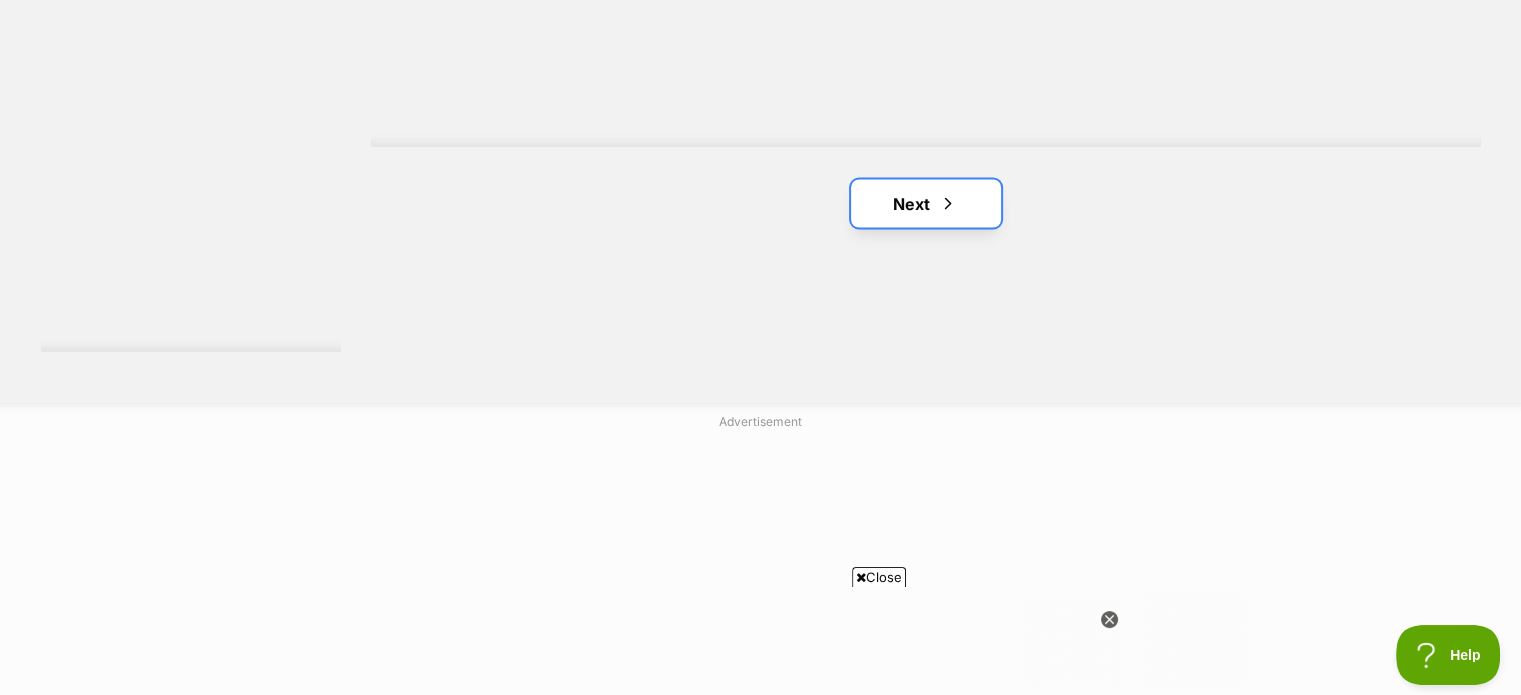 click on "Next" at bounding box center [926, 203] 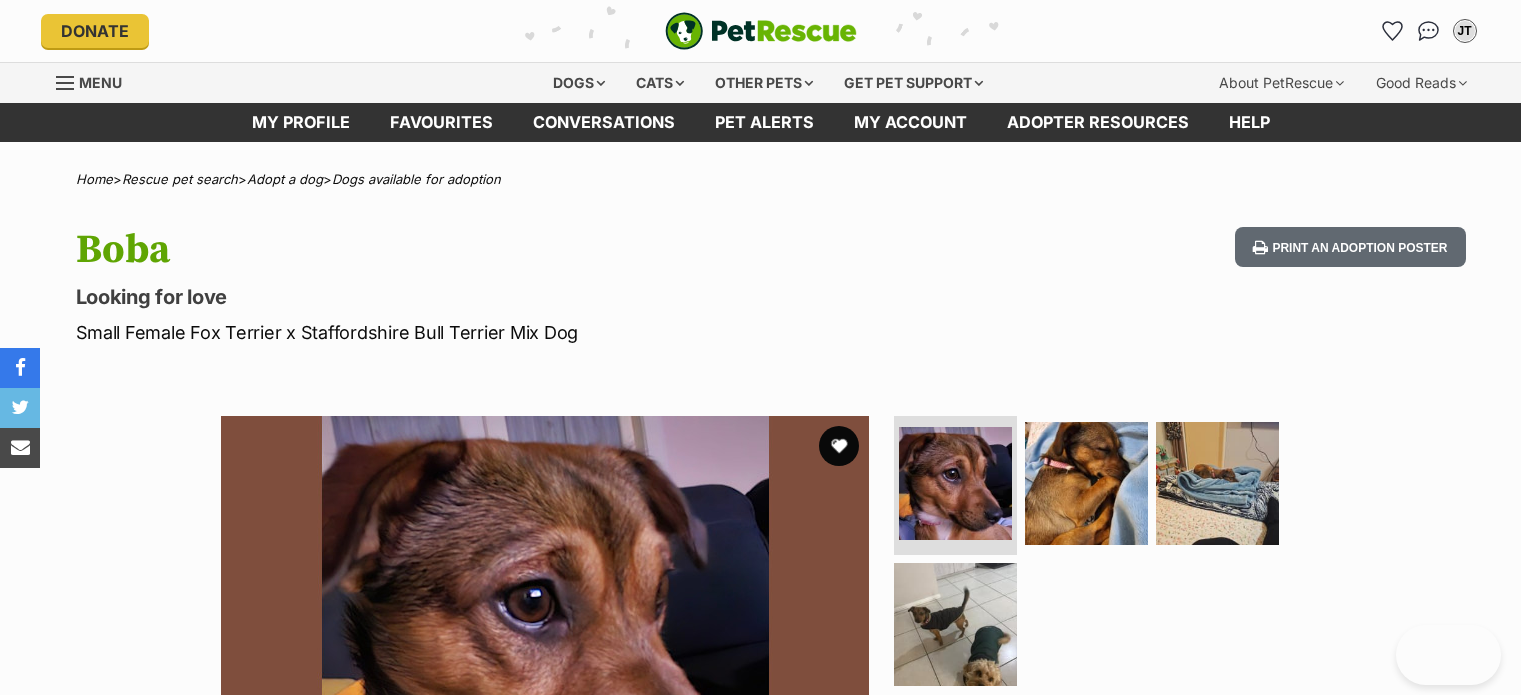 scroll, scrollTop: 0, scrollLeft: 0, axis: both 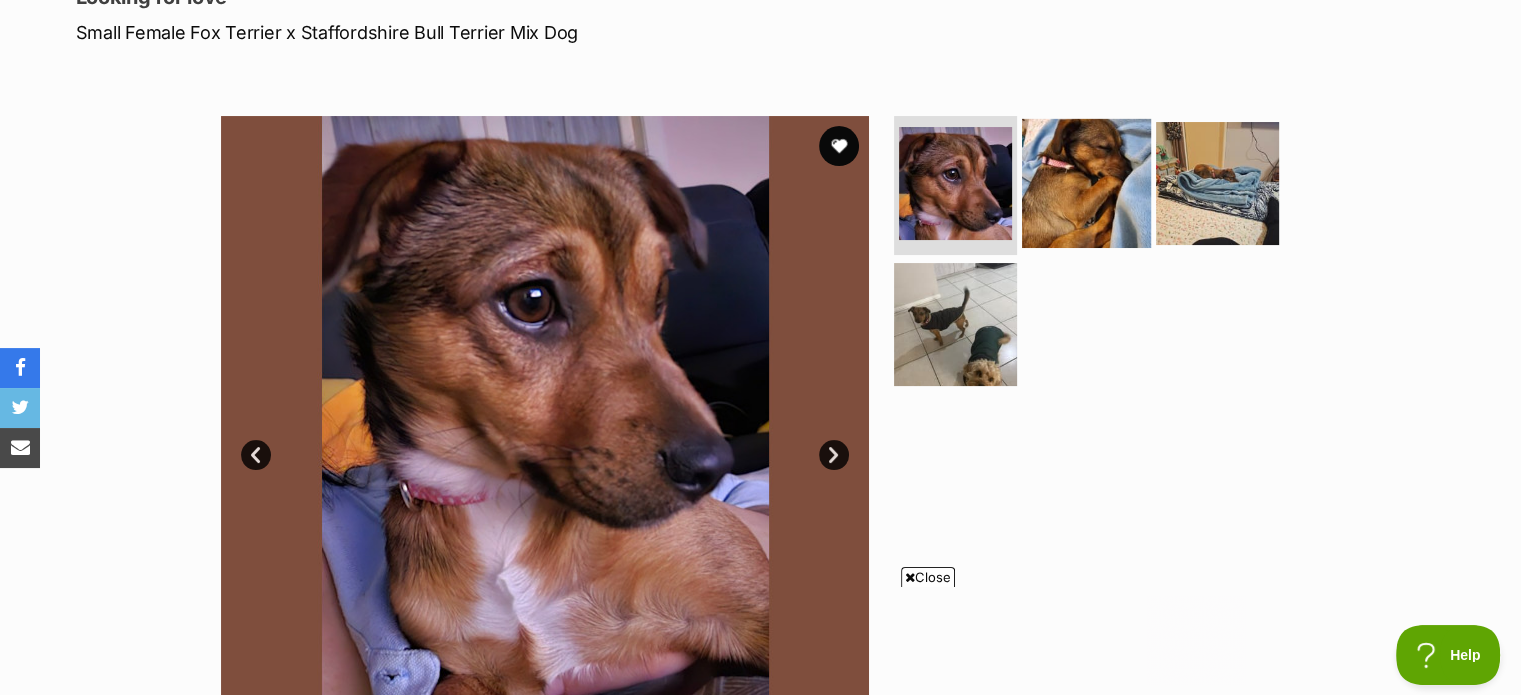 click at bounding box center [1086, 182] 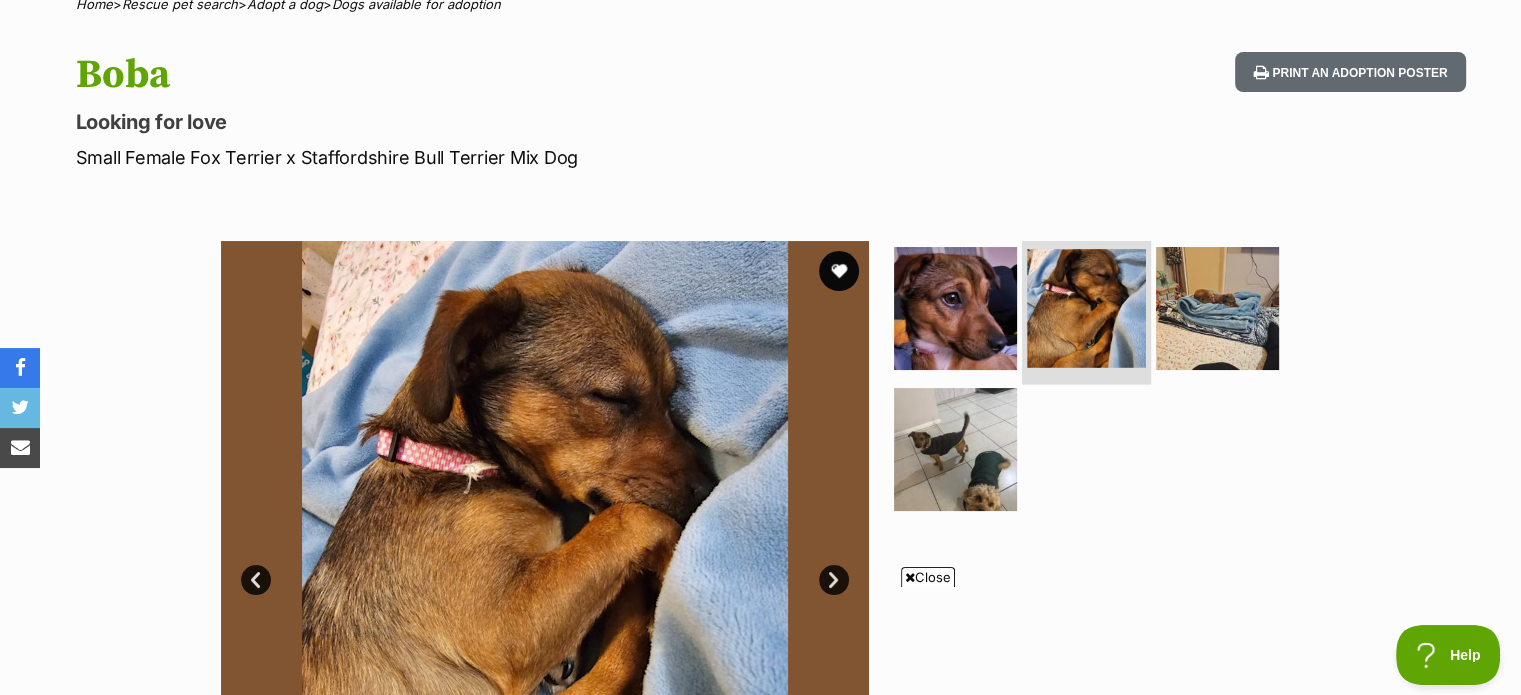 scroll, scrollTop: 0, scrollLeft: 0, axis: both 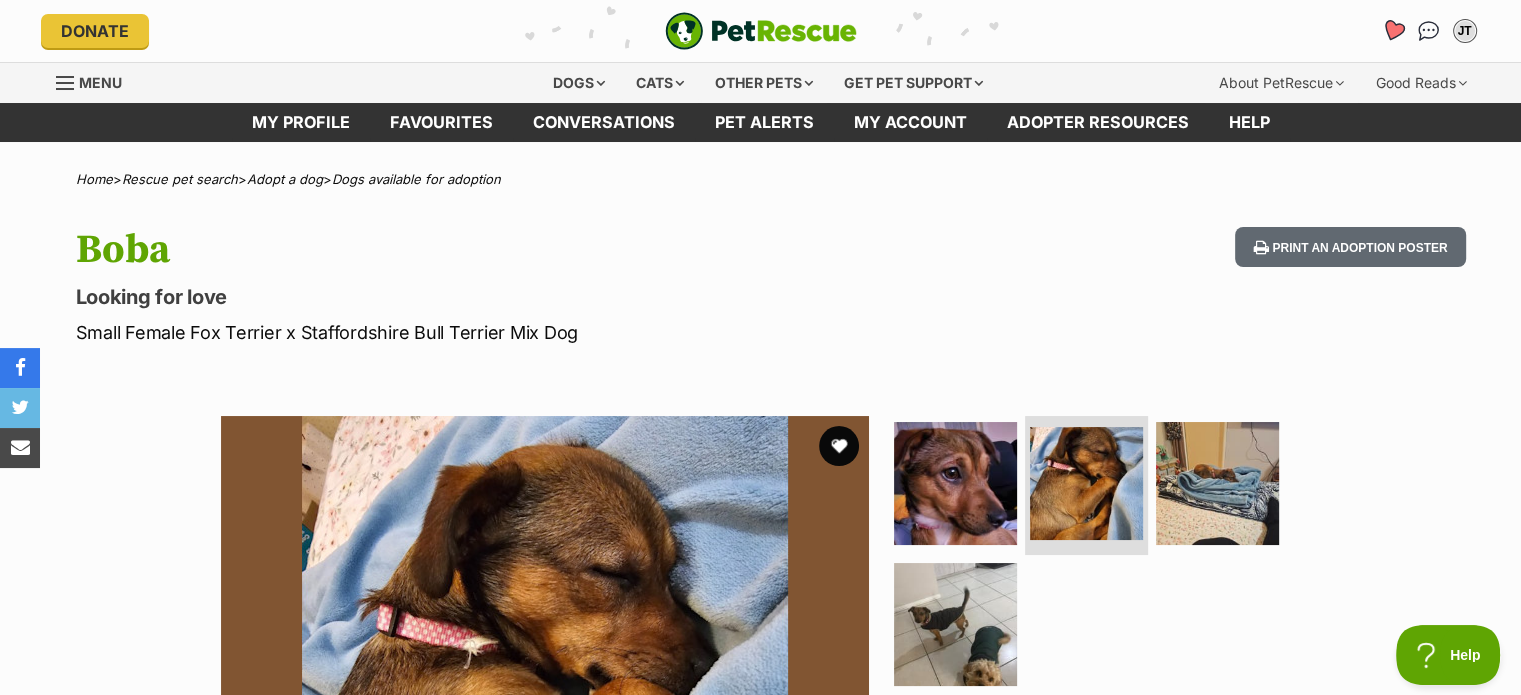 click 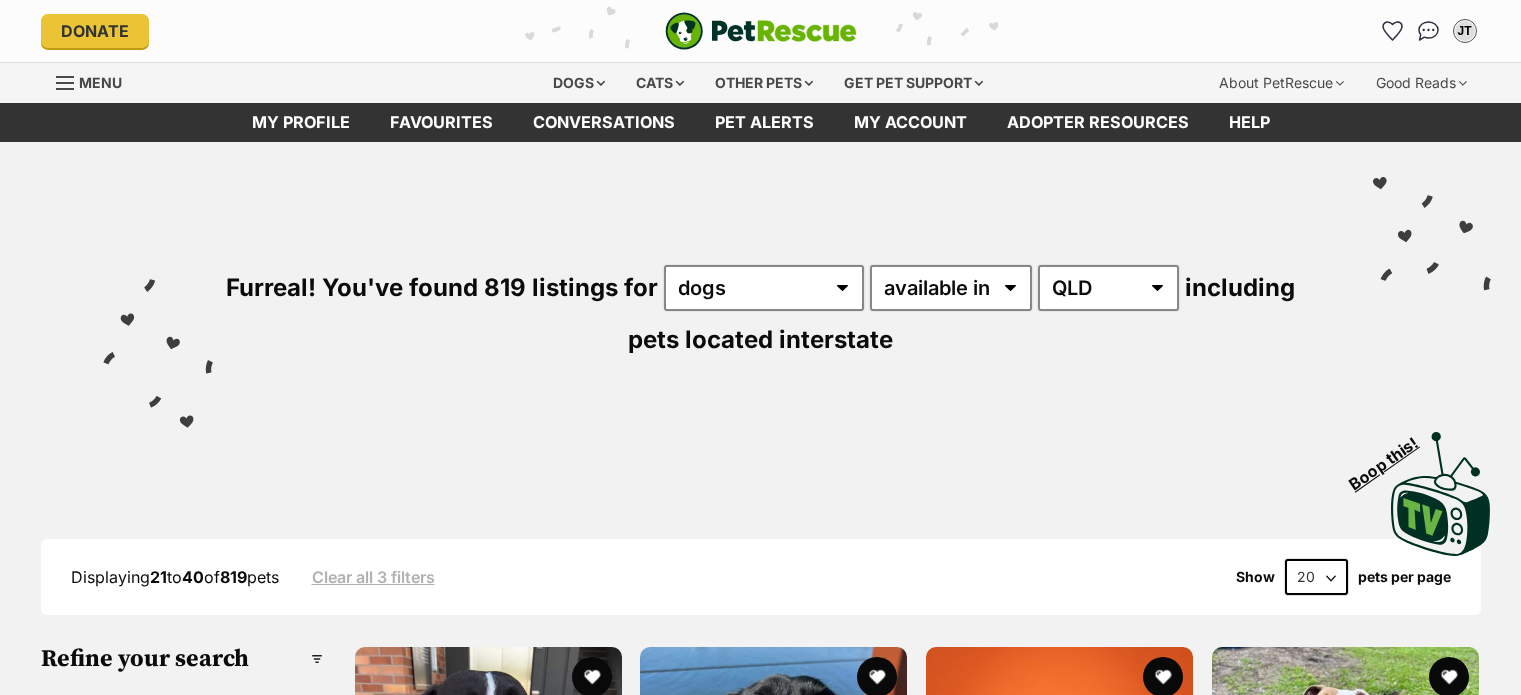 scroll, scrollTop: 600, scrollLeft: 0, axis: vertical 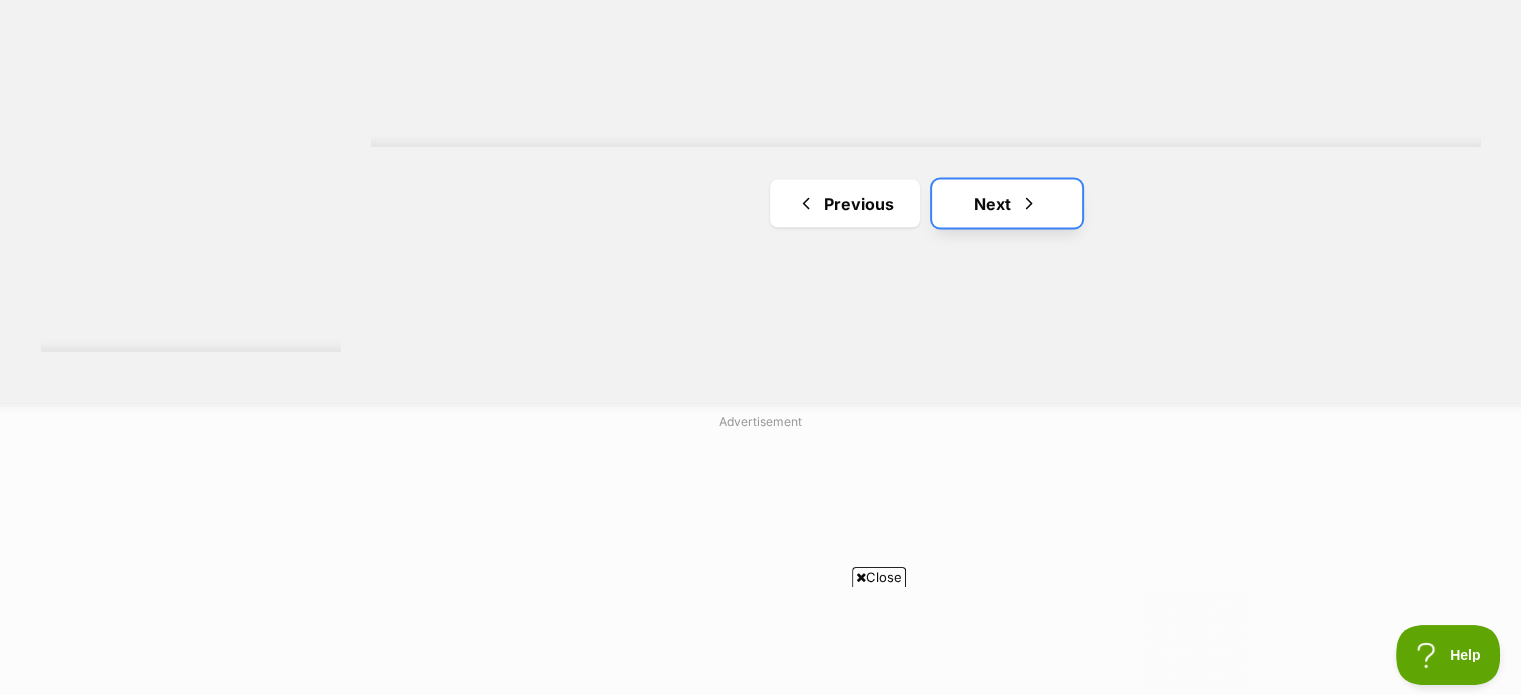 click on "Next" at bounding box center (1007, 203) 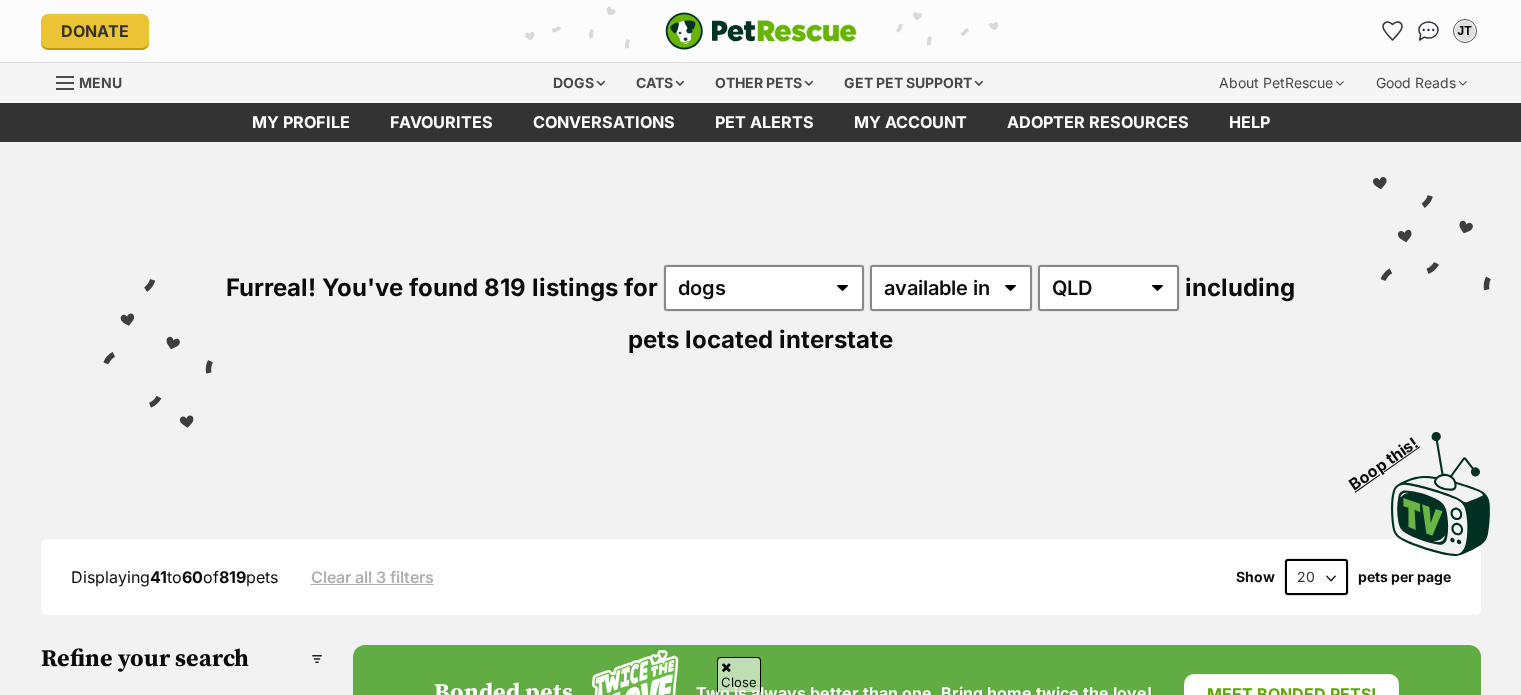 scroll, scrollTop: 600, scrollLeft: 0, axis: vertical 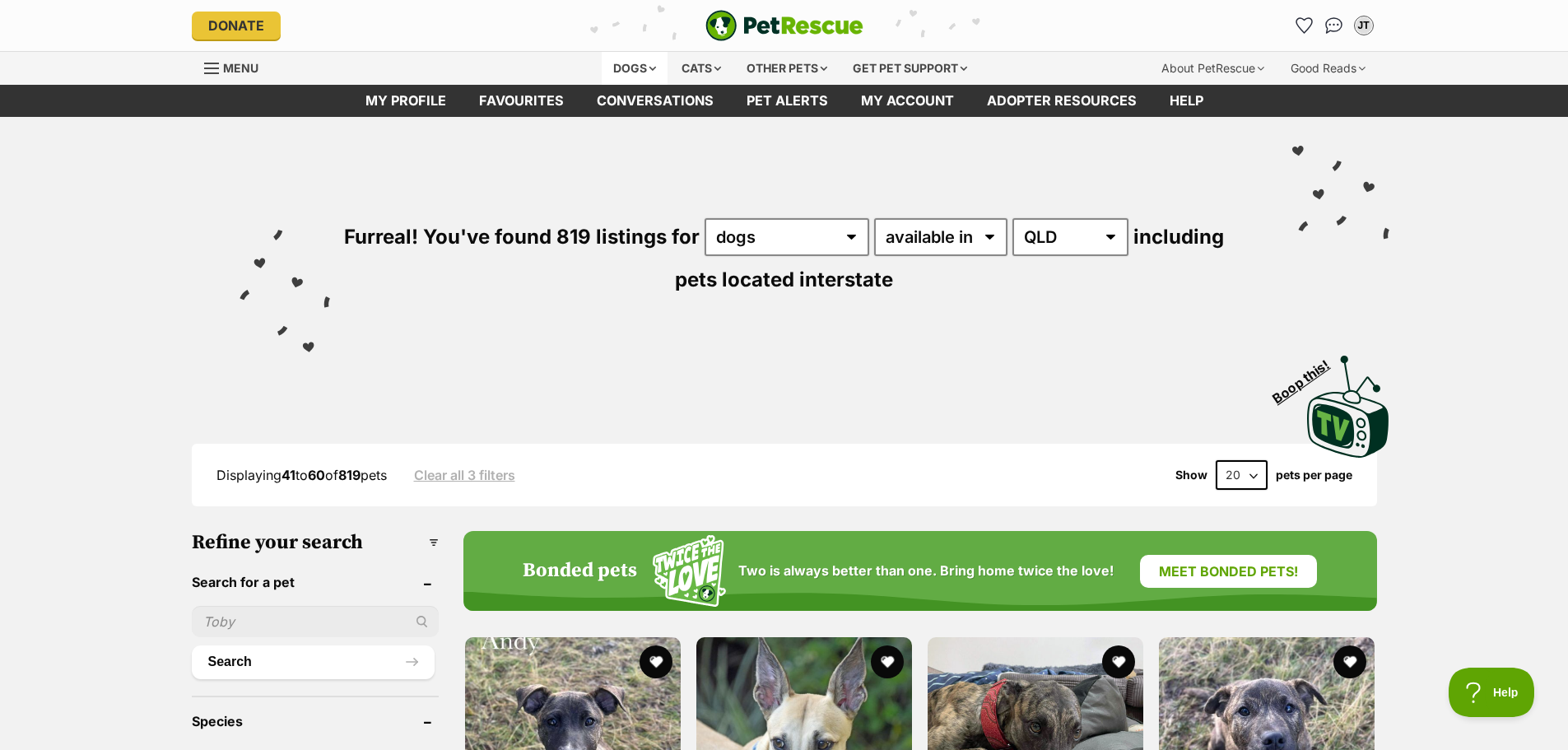 click on "Dogs" at bounding box center [635, 68] 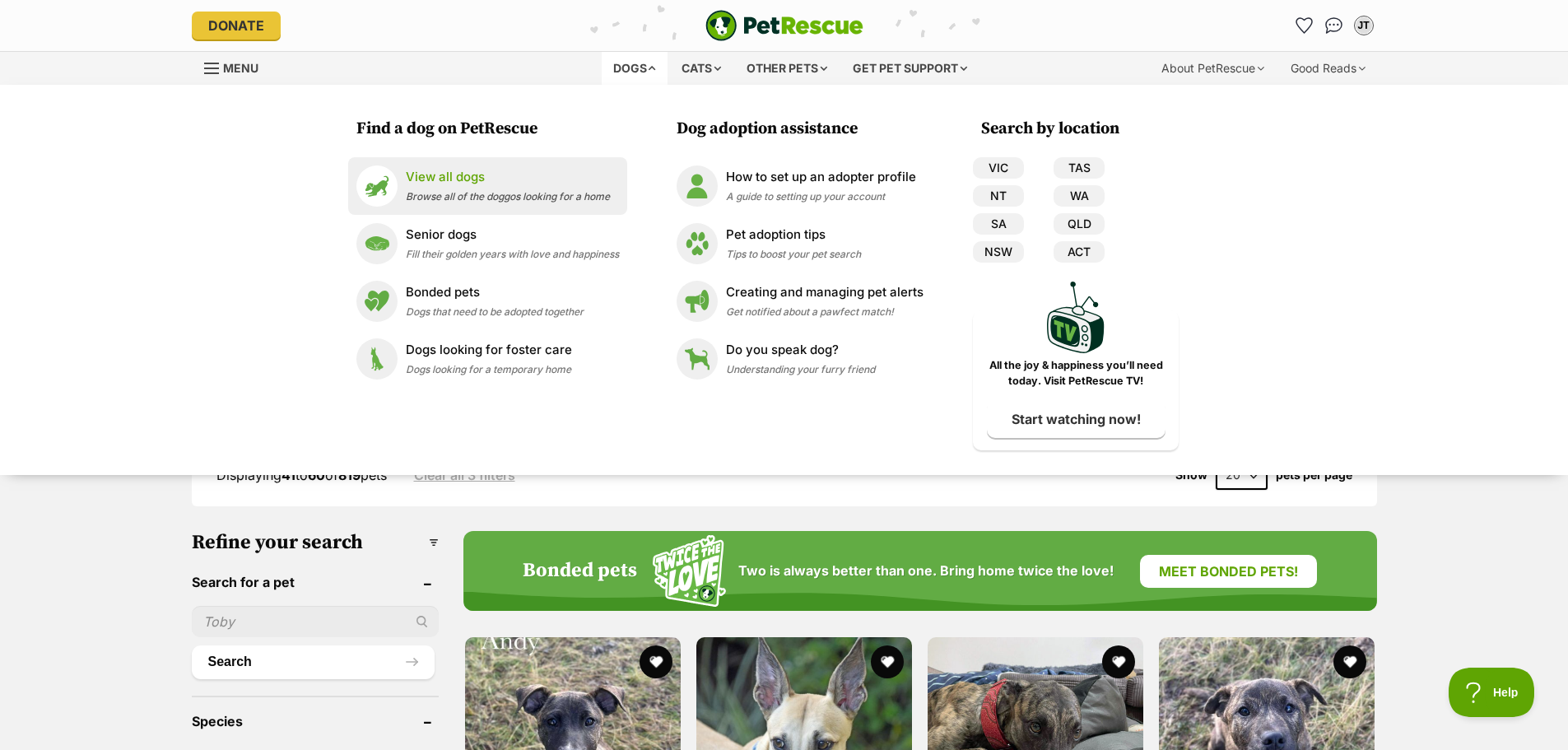 click on "View all dogs" at bounding box center [508, 177] 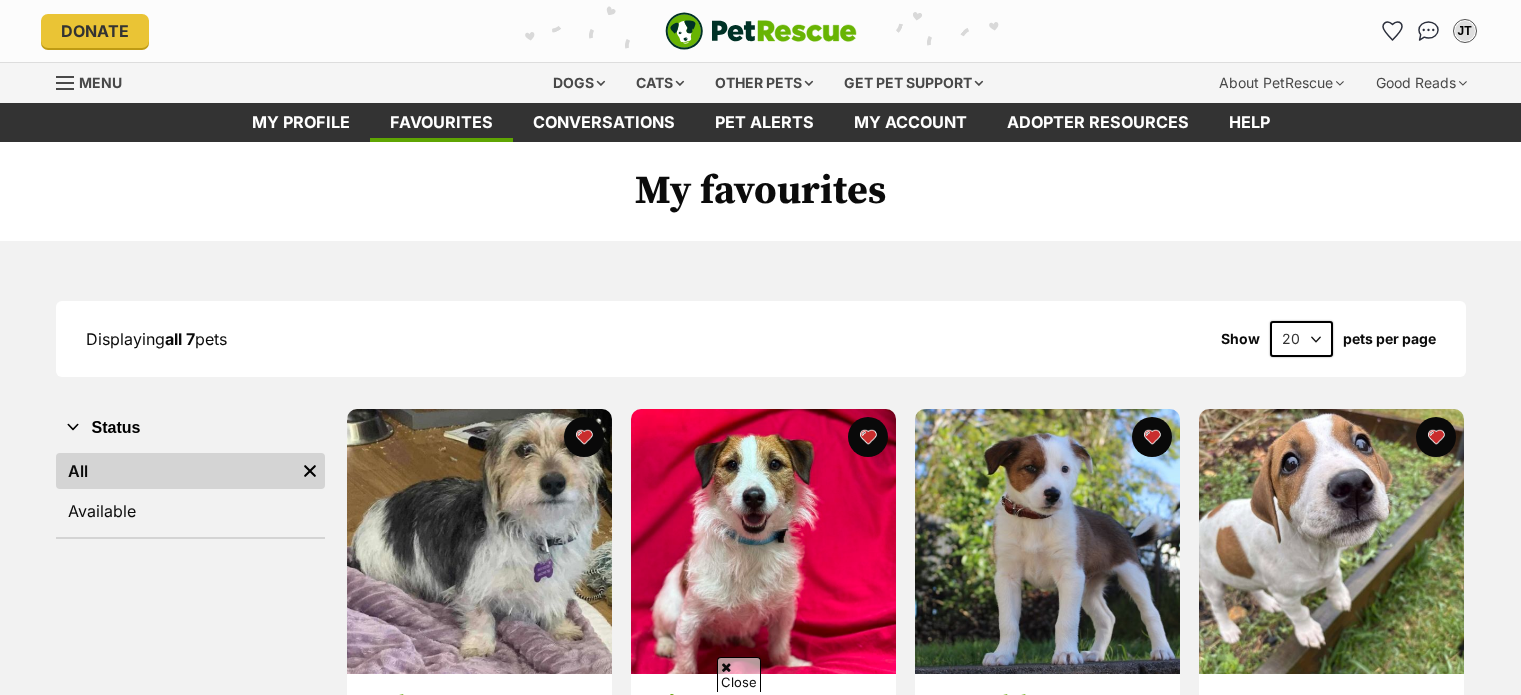 scroll, scrollTop: 400, scrollLeft: 0, axis: vertical 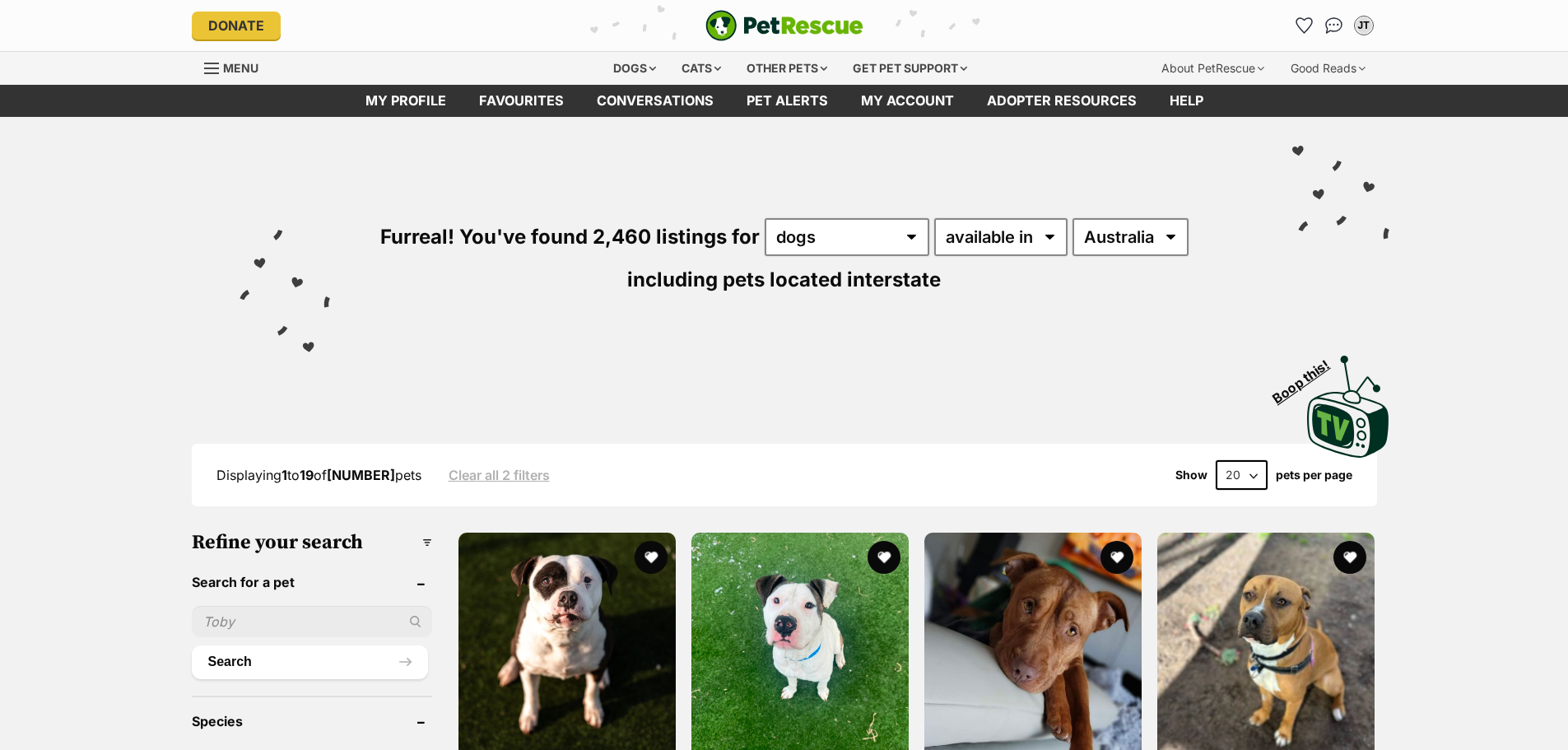 click on "Australia
ACT
NSW
NT
QLD
SA
TAS
VIC
WA" at bounding box center [1130, 237] 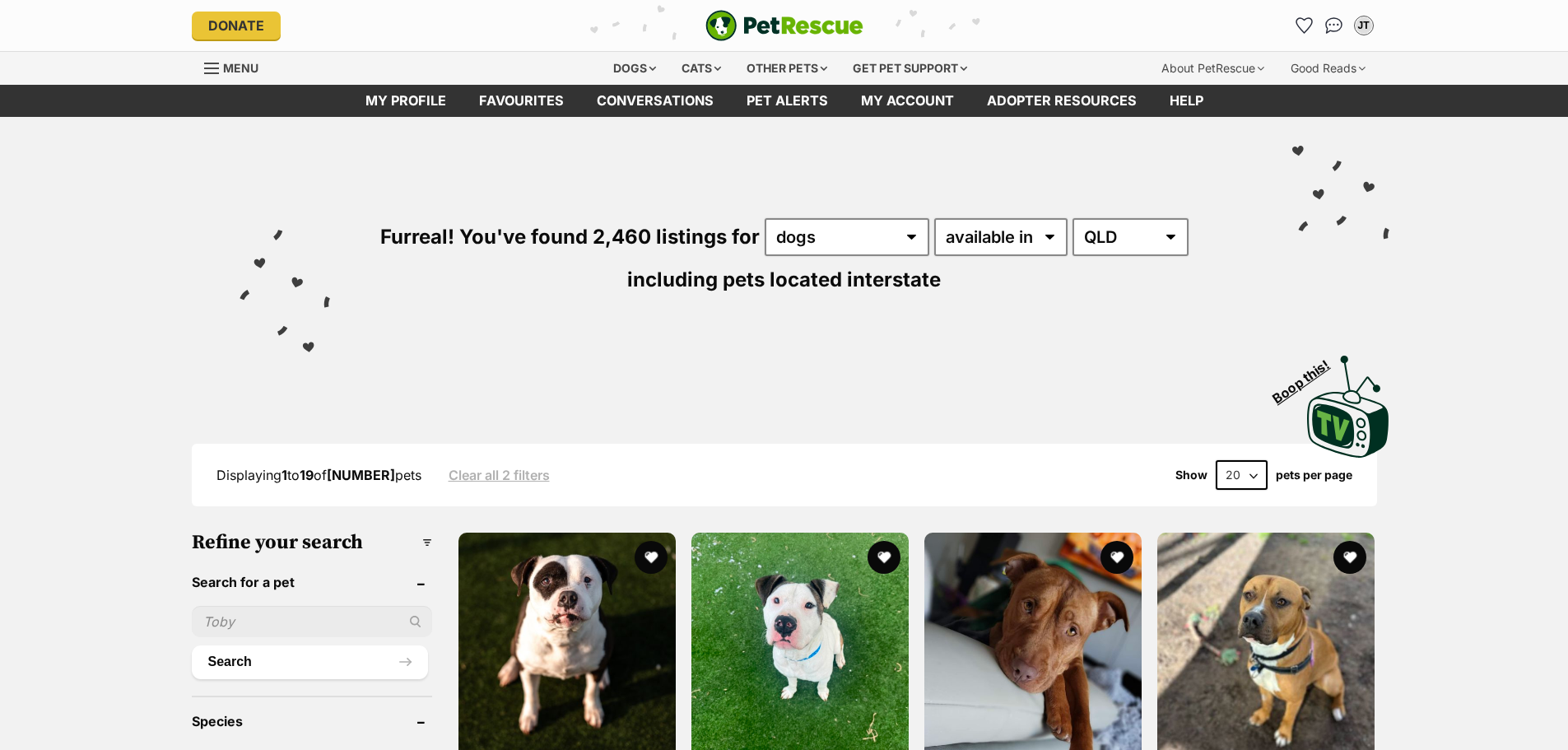 click on "Australia
ACT
NSW
NT
QLD
SA
TAS
VIC
WA" at bounding box center [1130, 237] 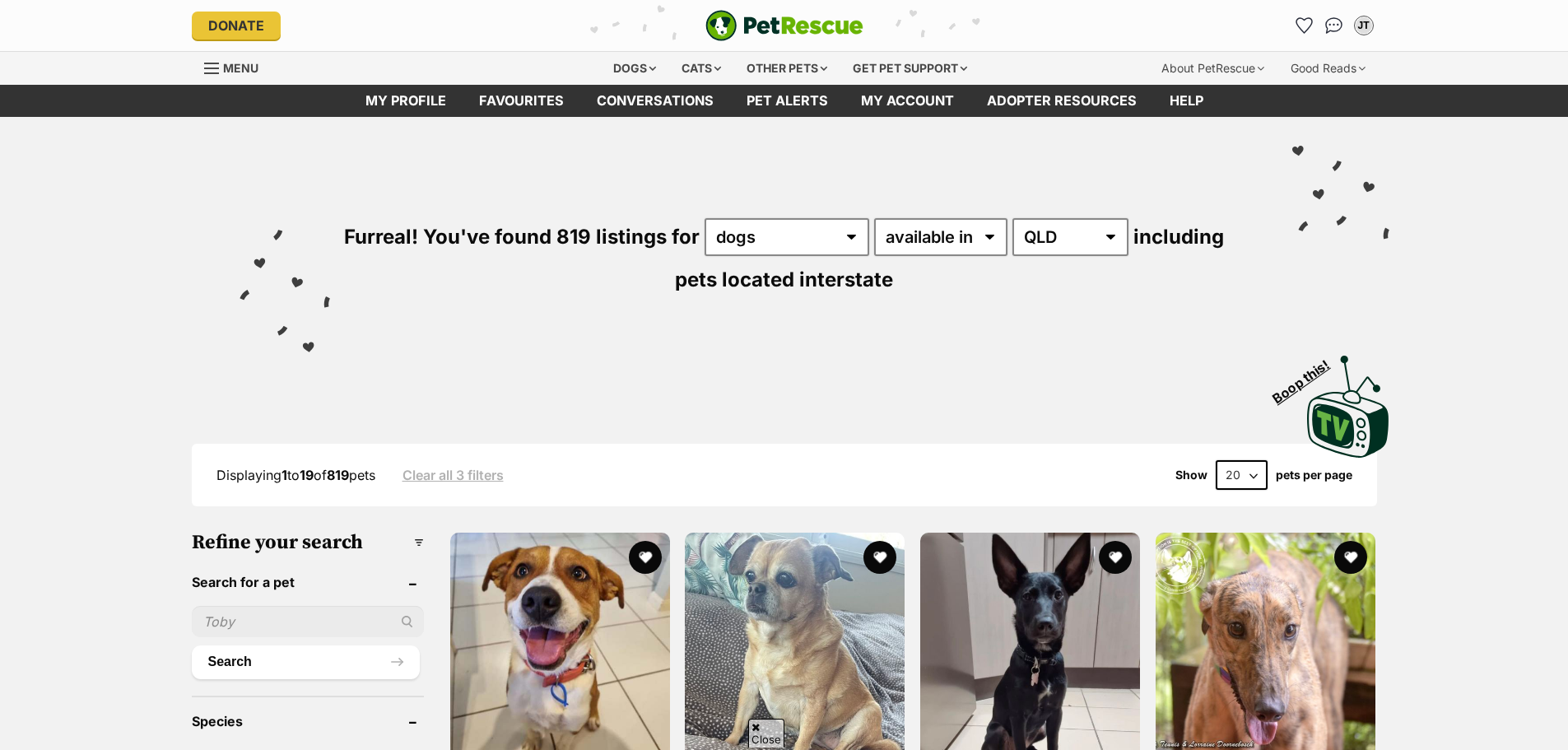 scroll, scrollTop: 247, scrollLeft: 0, axis: vertical 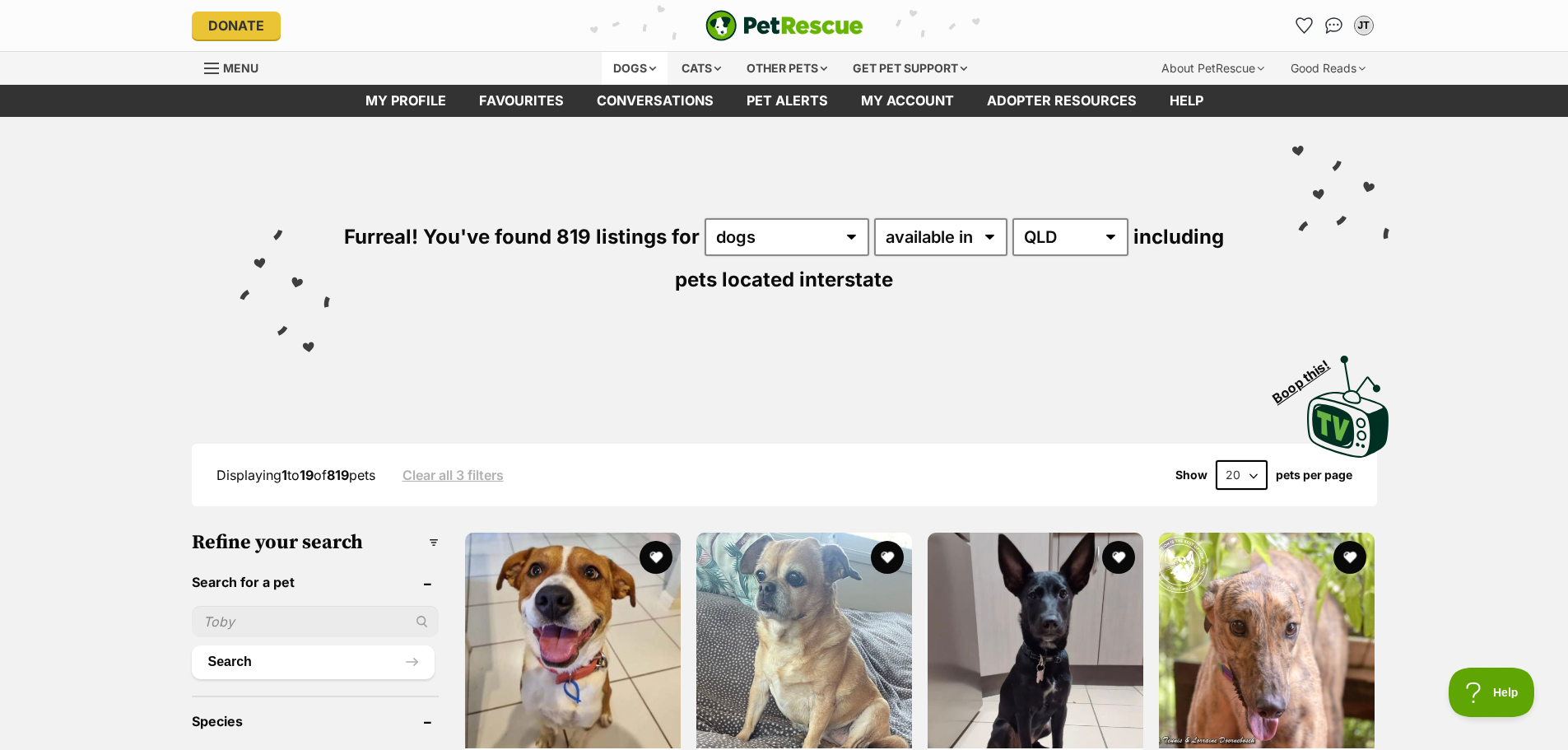 click on "Dogs" at bounding box center (635, 68) 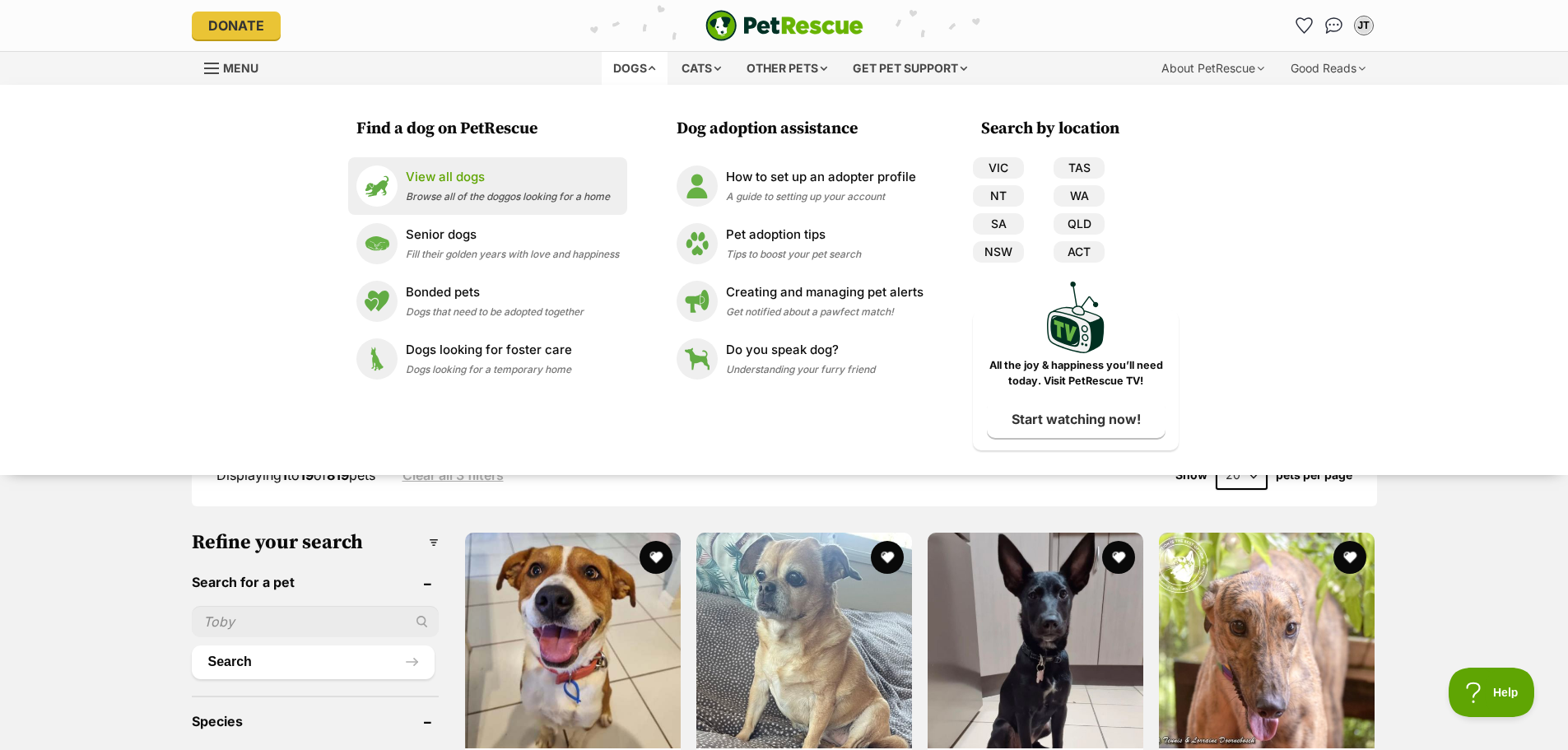 click on "View all dogs" at bounding box center [508, 177] 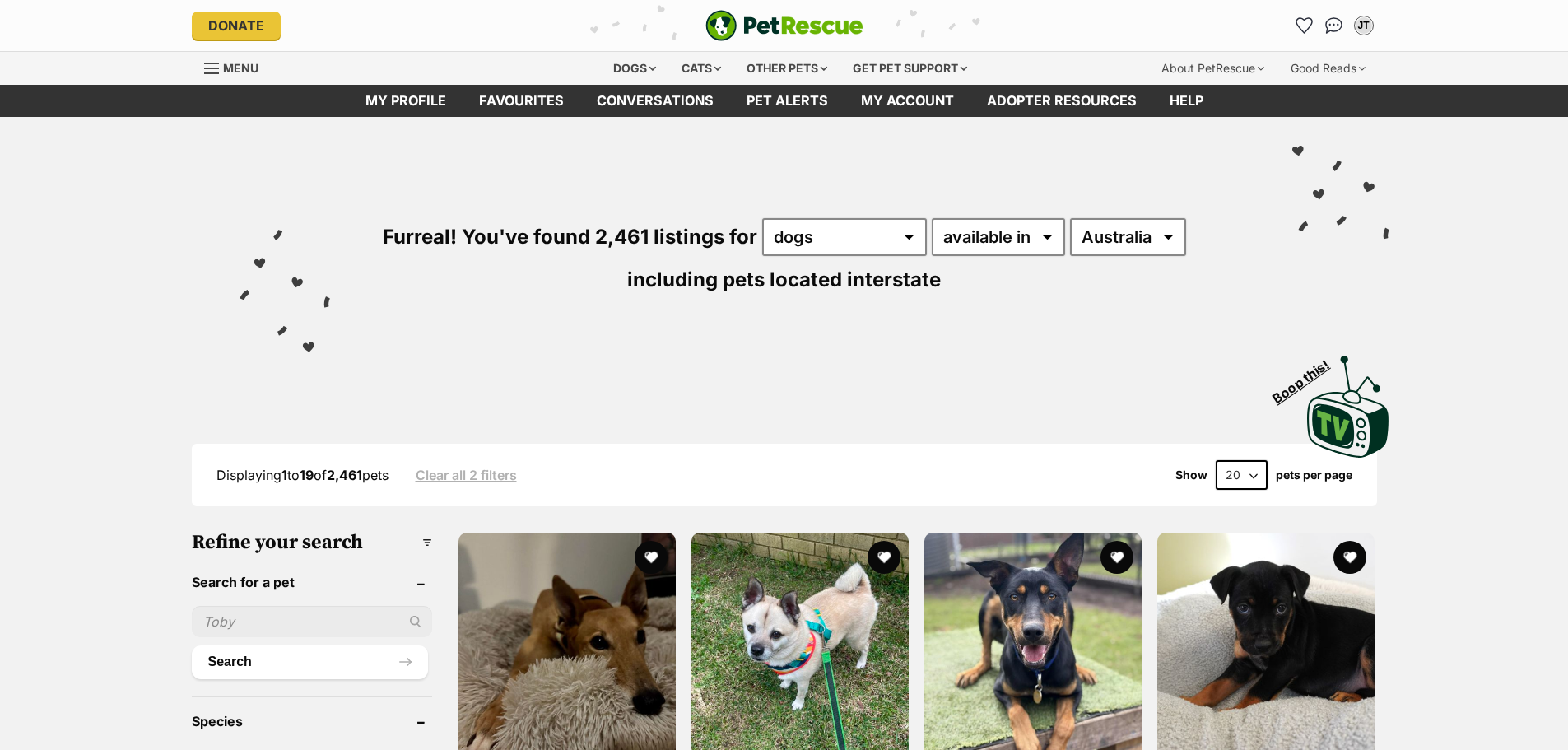 scroll, scrollTop: 0, scrollLeft: 0, axis: both 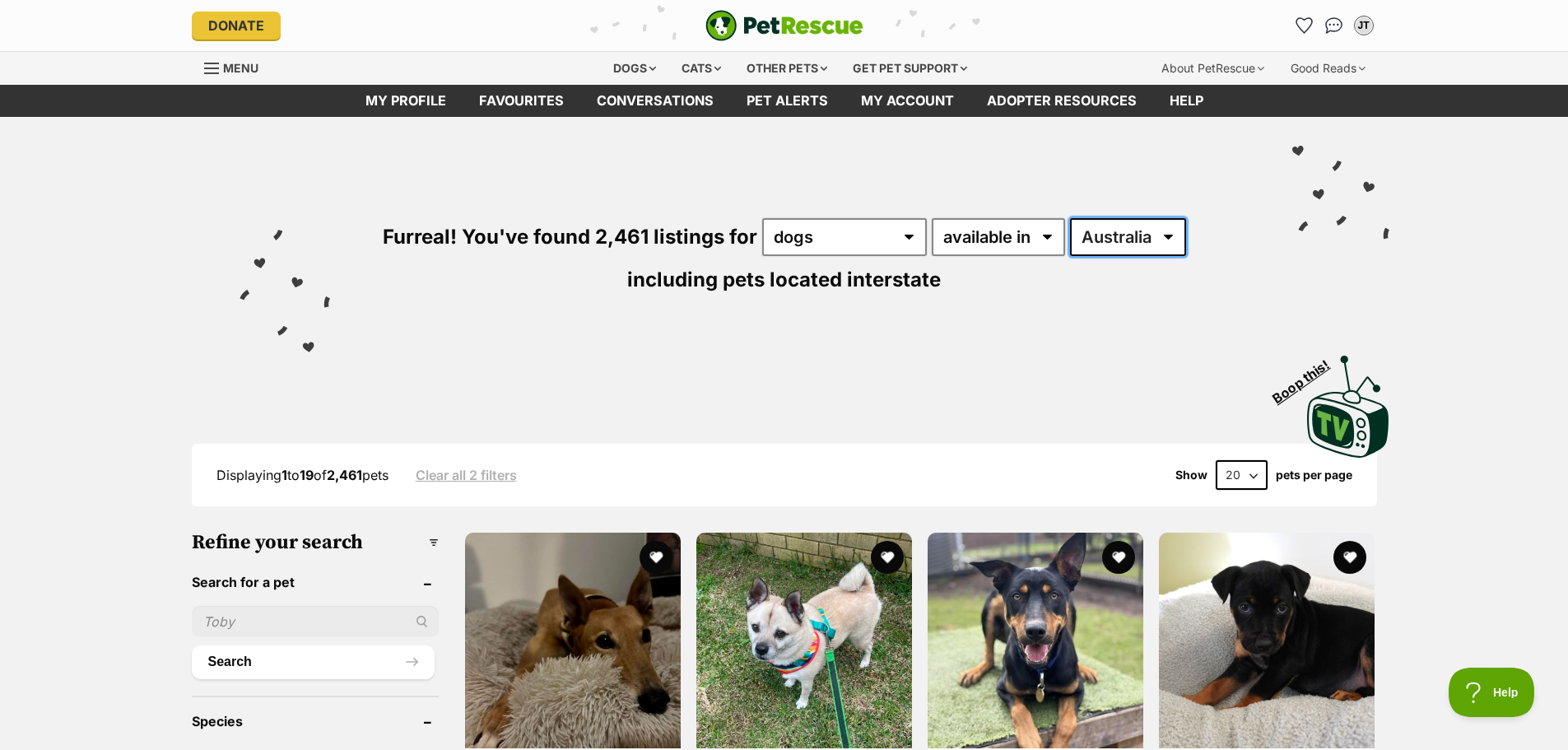 click on "Australia
ACT
NSW
NT
QLD
SA
TAS
VIC
WA" at bounding box center (1128, 237) 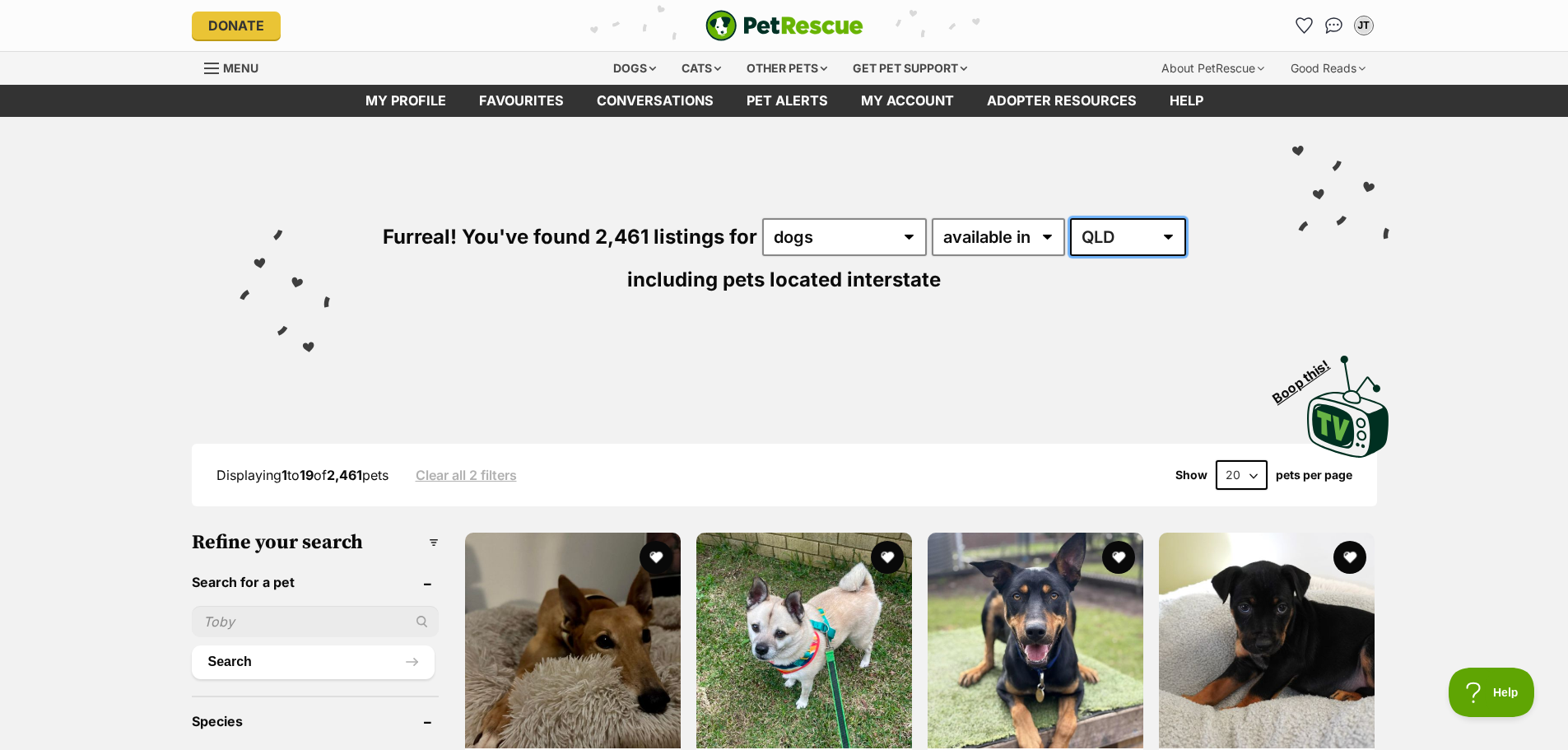 click on "Australia
ACT
NSW
NT
QLD
SA
TAS
VIC
WA" at bounding box center (1128, 237) 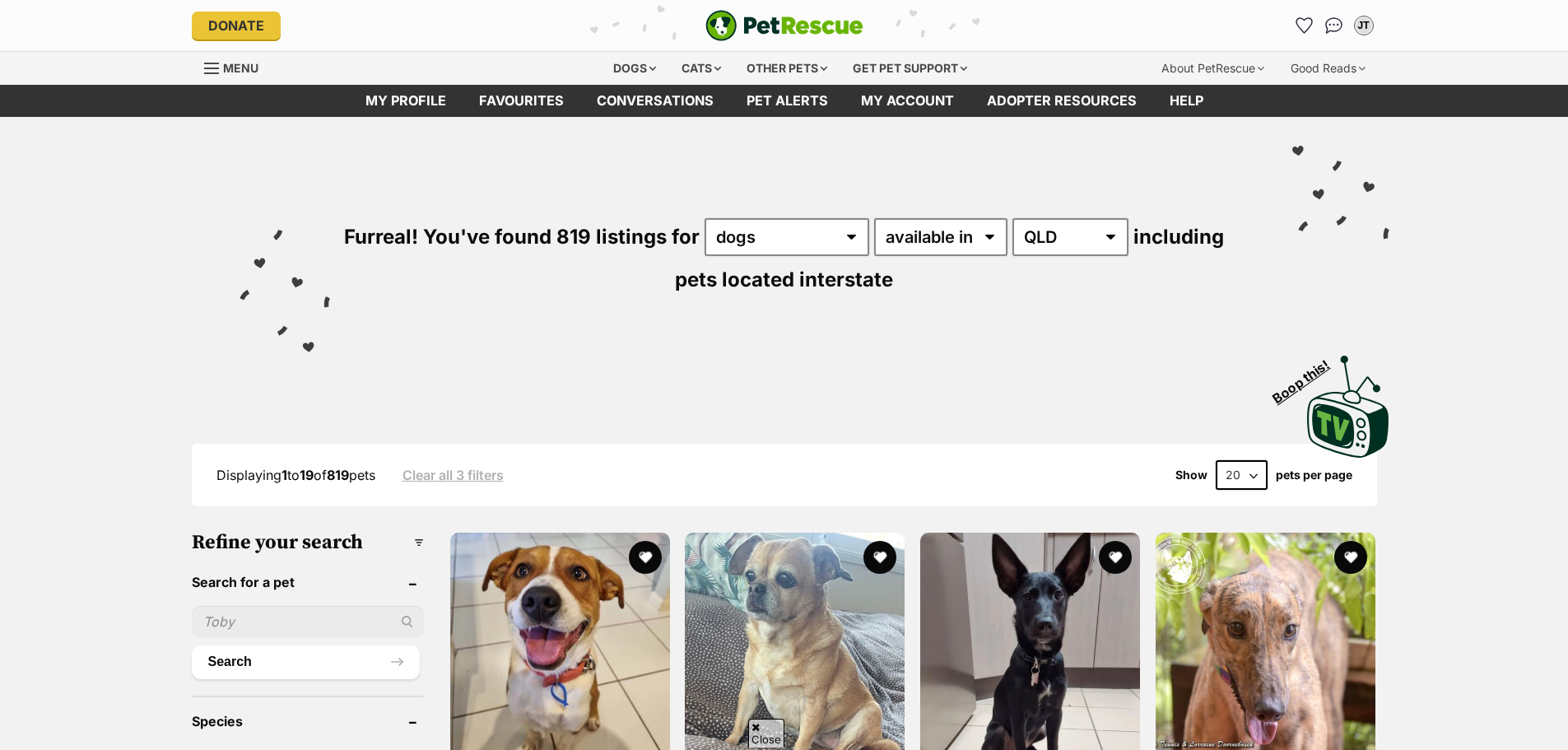 scroll, scrollTop: 247, scrollLeft: 0, axis: vertical 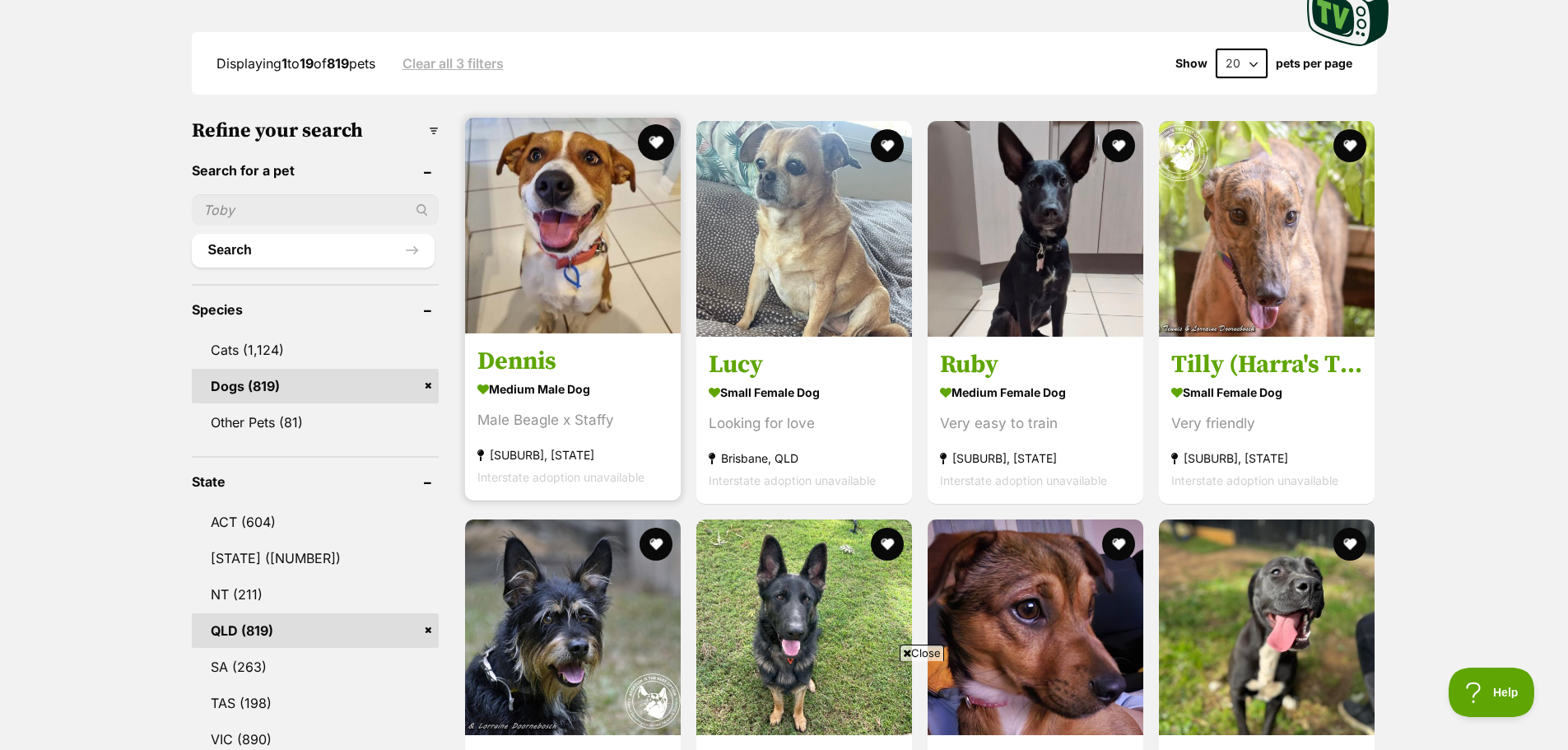 click at bounding box center [656, 142] 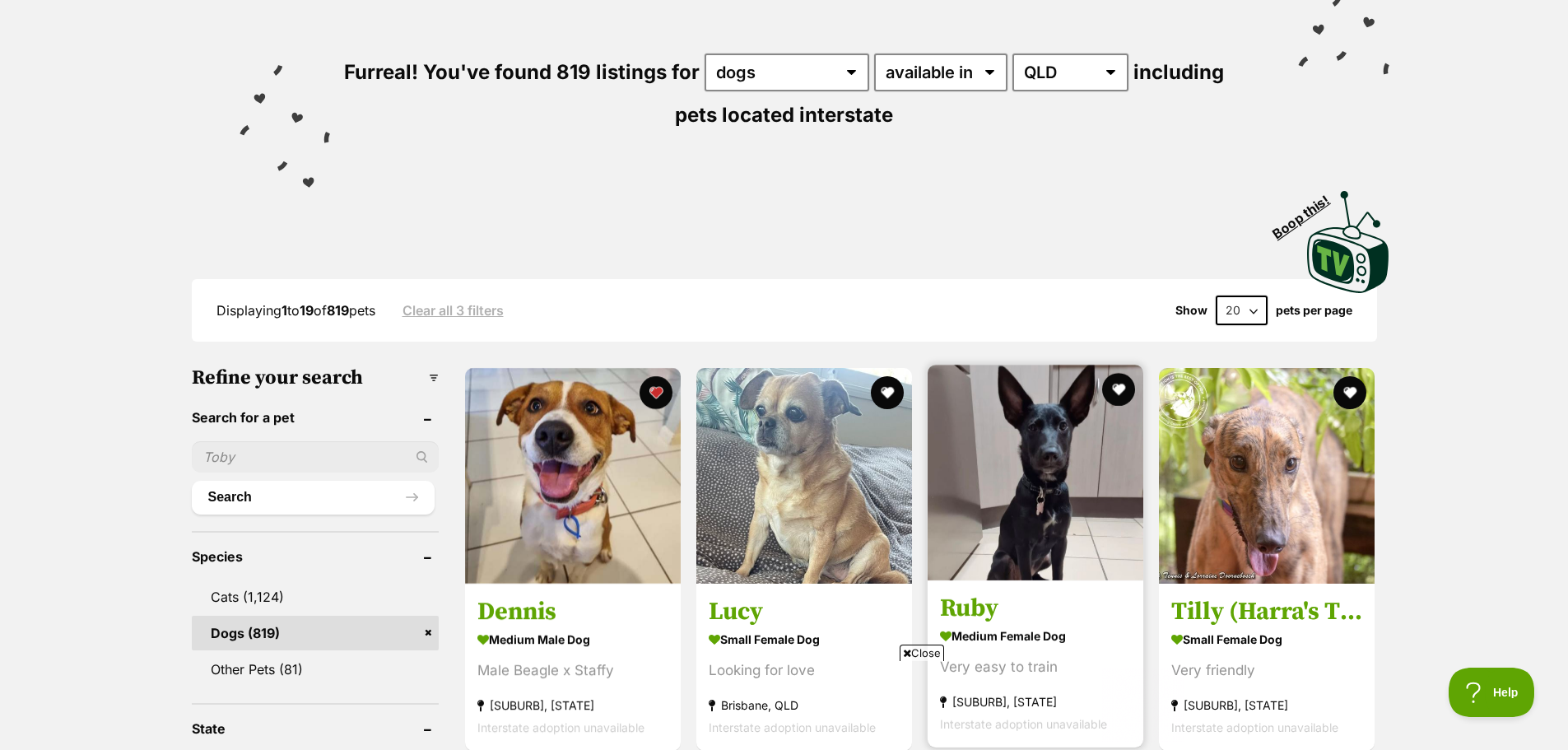 scroll, scrollTop: 0, scrollLeft: 0, axis: both 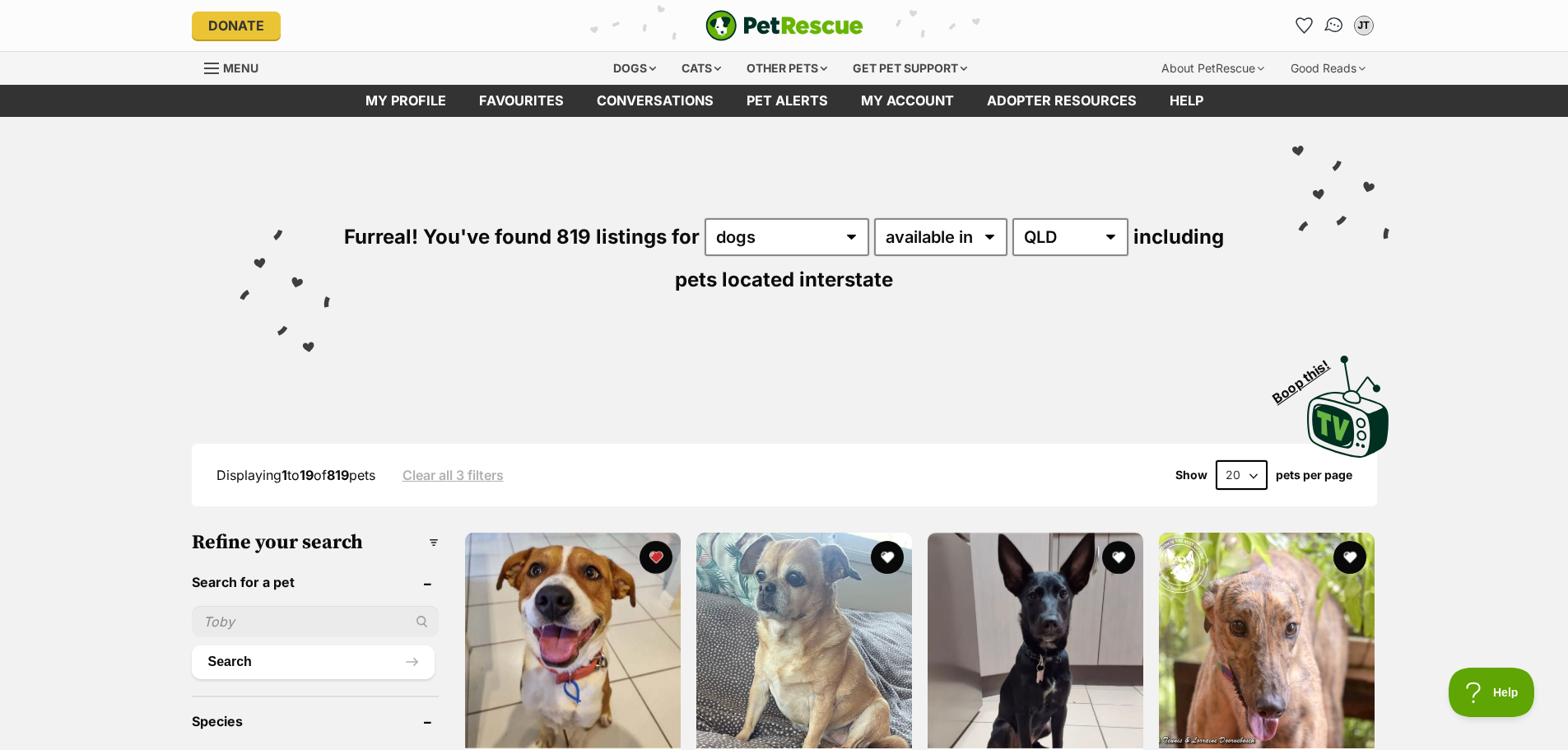 click at bounding box center [1333, 26] 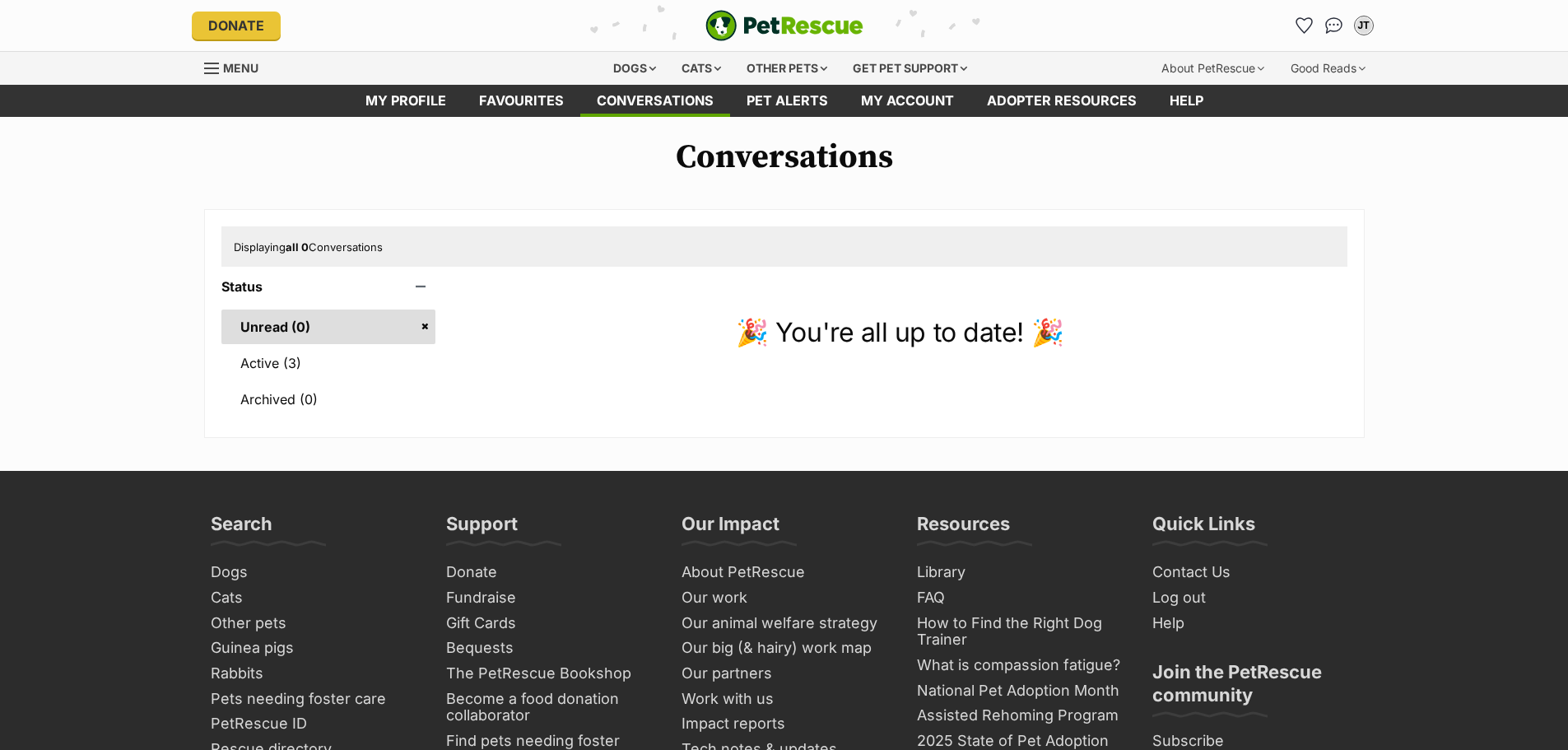 scroll, scrollTop: 0, scrollLeft: 0, axis: both 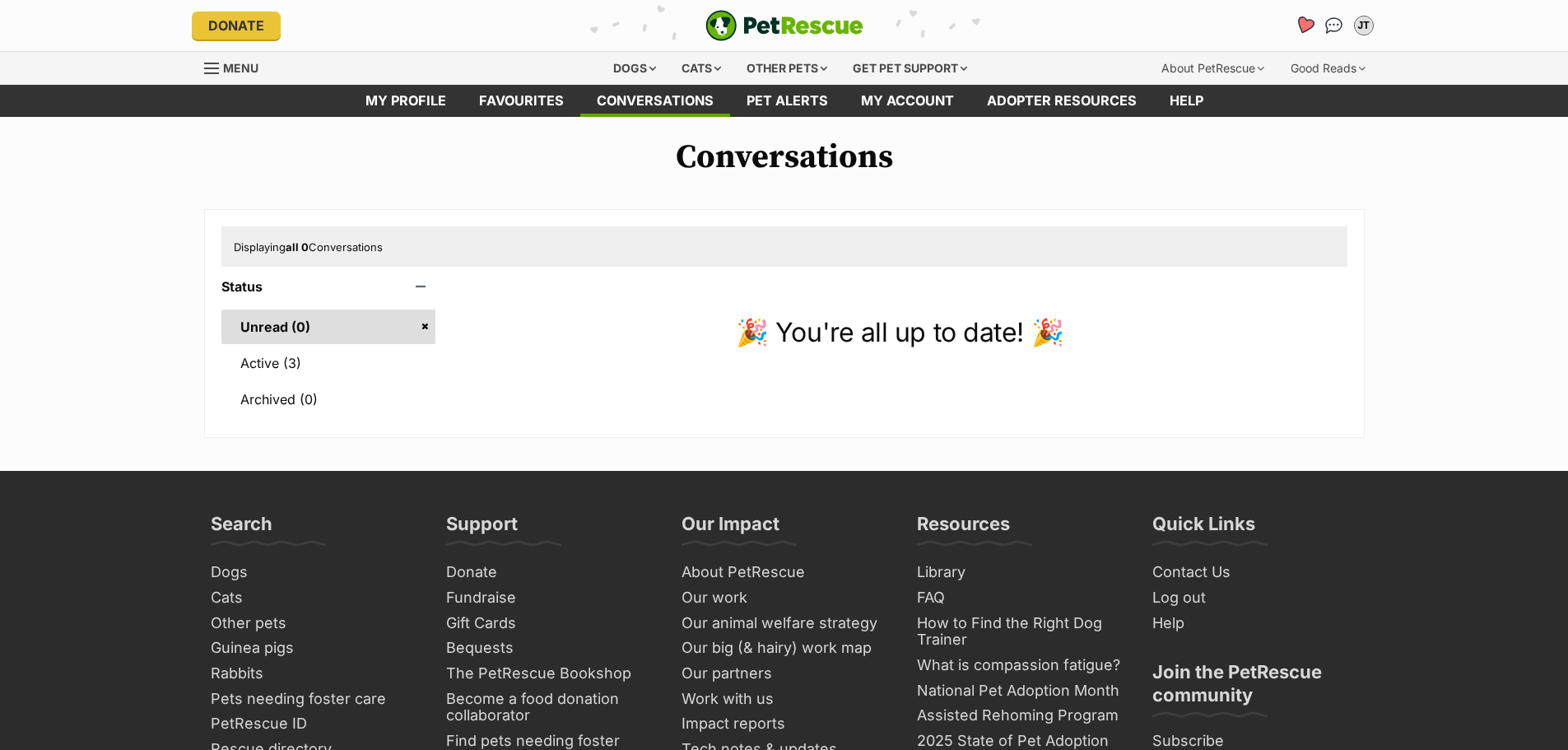 click 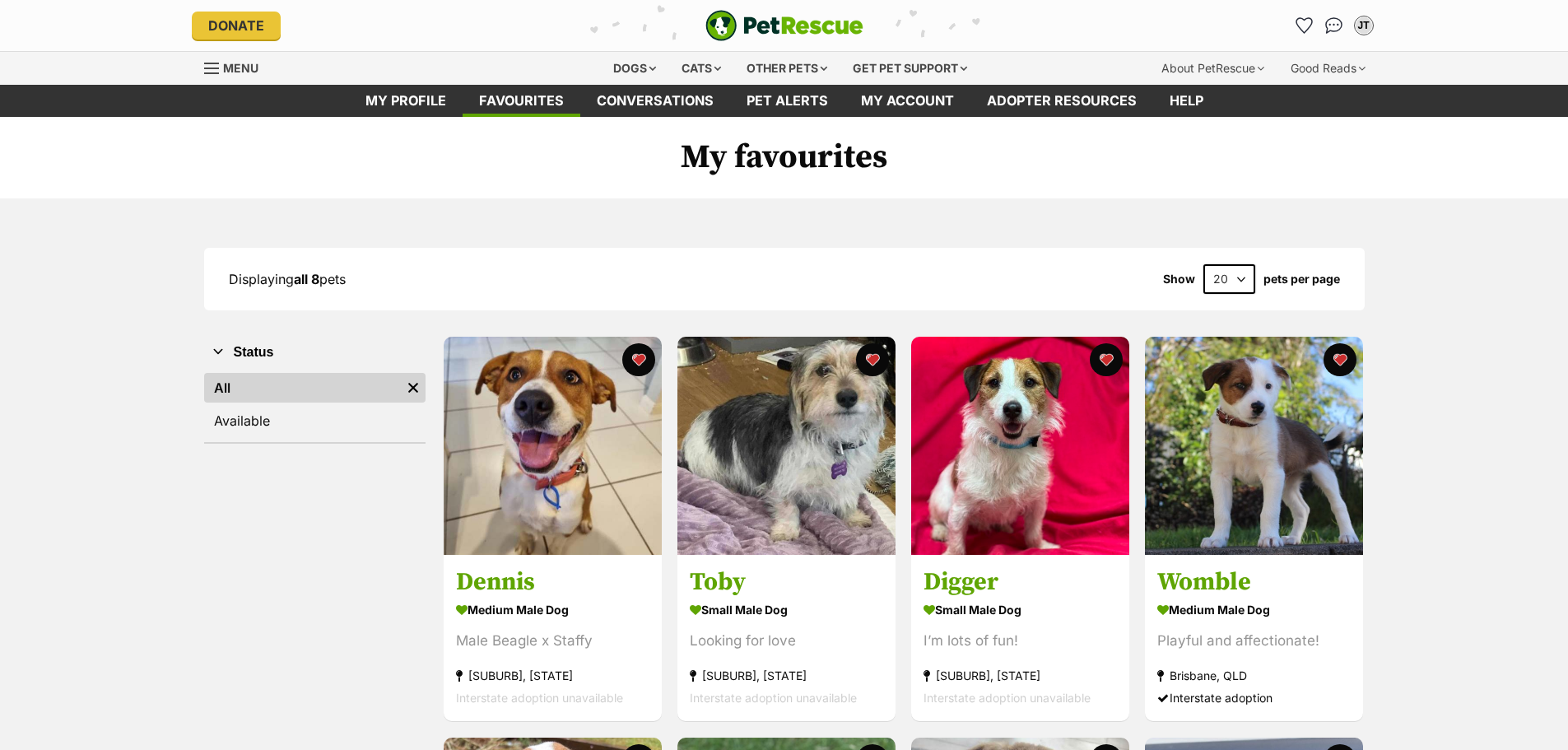 scroll, scrollTop: 167, scrollLeft: 0, axis: vertical 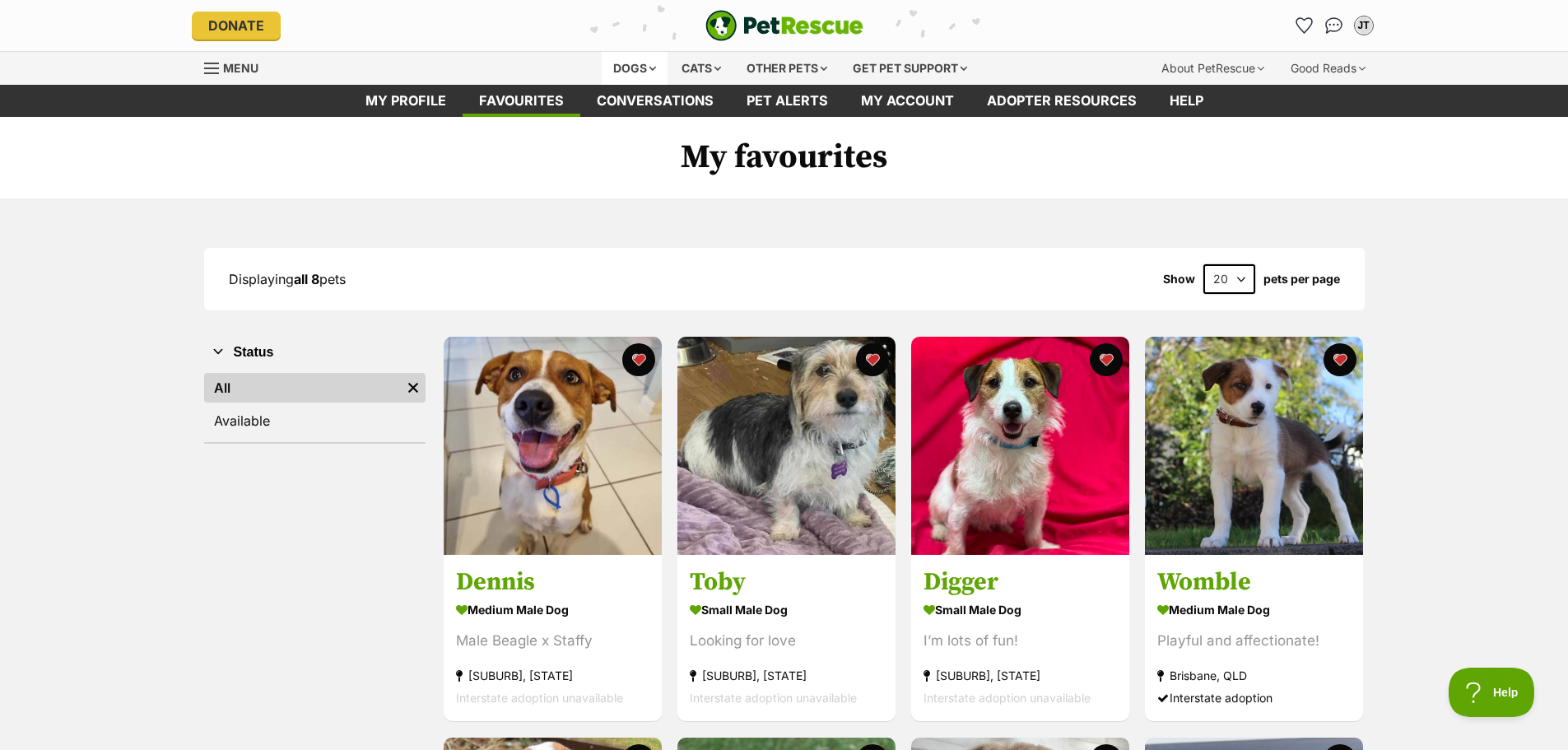 click on "Dogs" at bounding box center [635, 68] 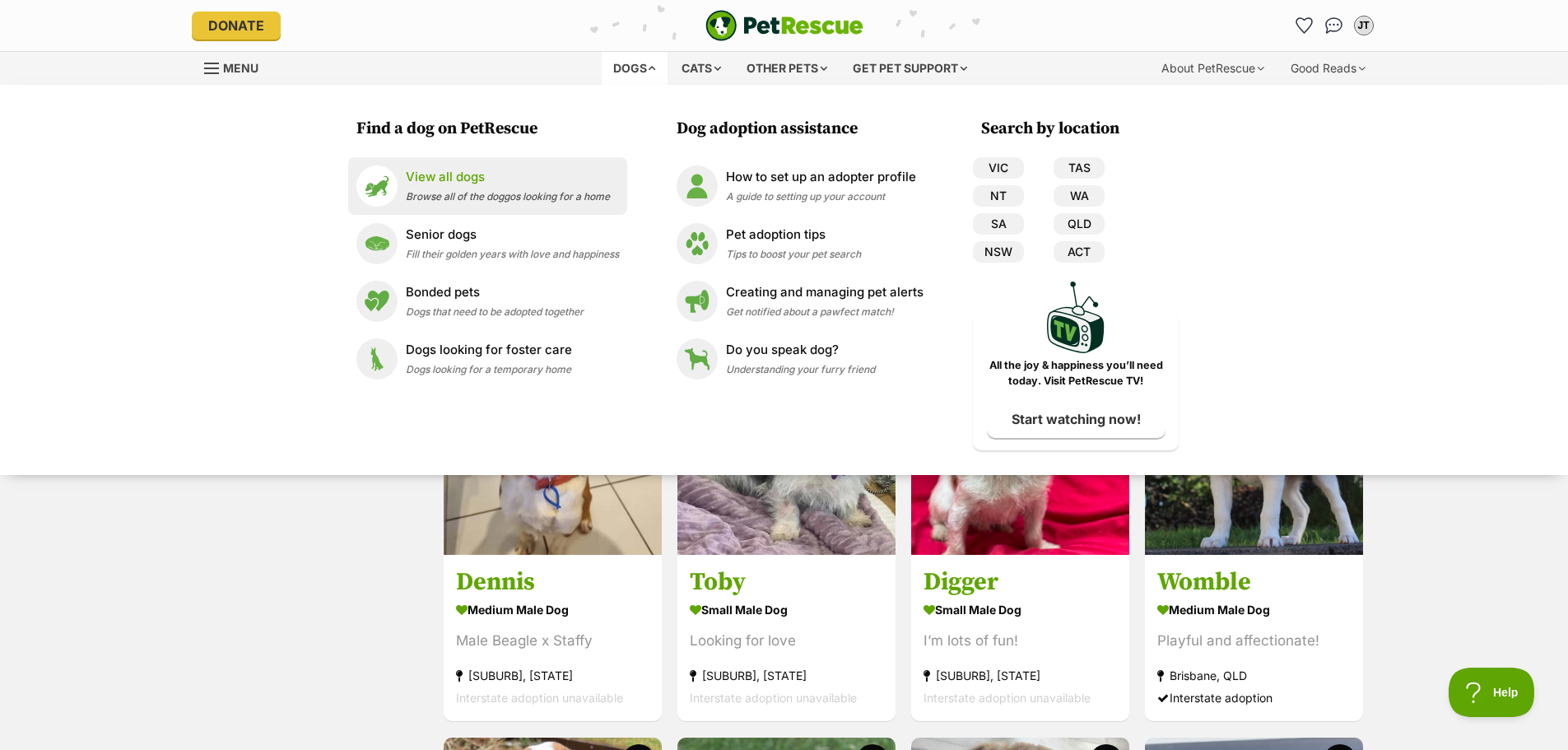 click on "View all dogs" at bounding box center (508, 177) 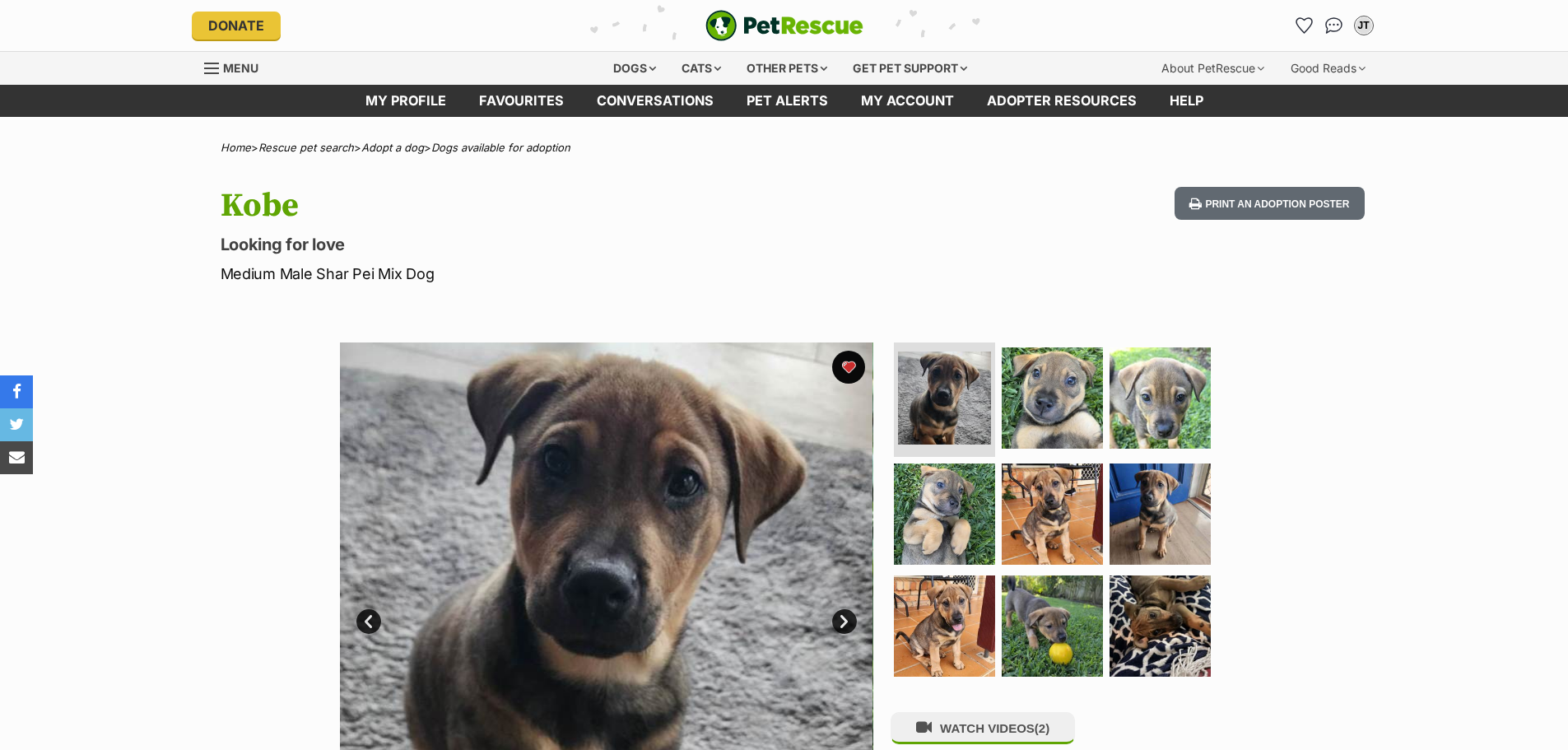 scroll, scrollTop: 0, scrollLeft: 0, axis: both 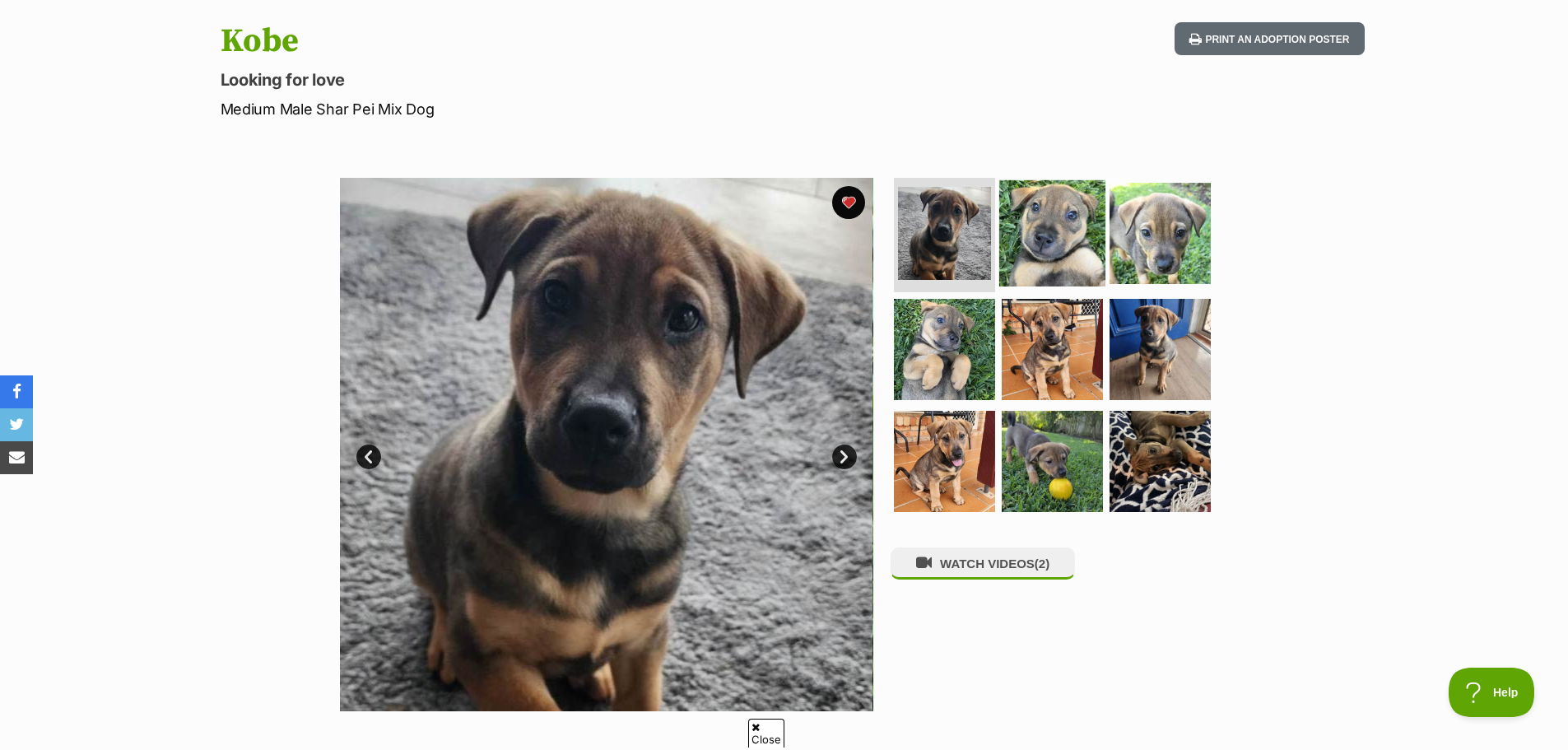 click at bounding box center (1052, 232) 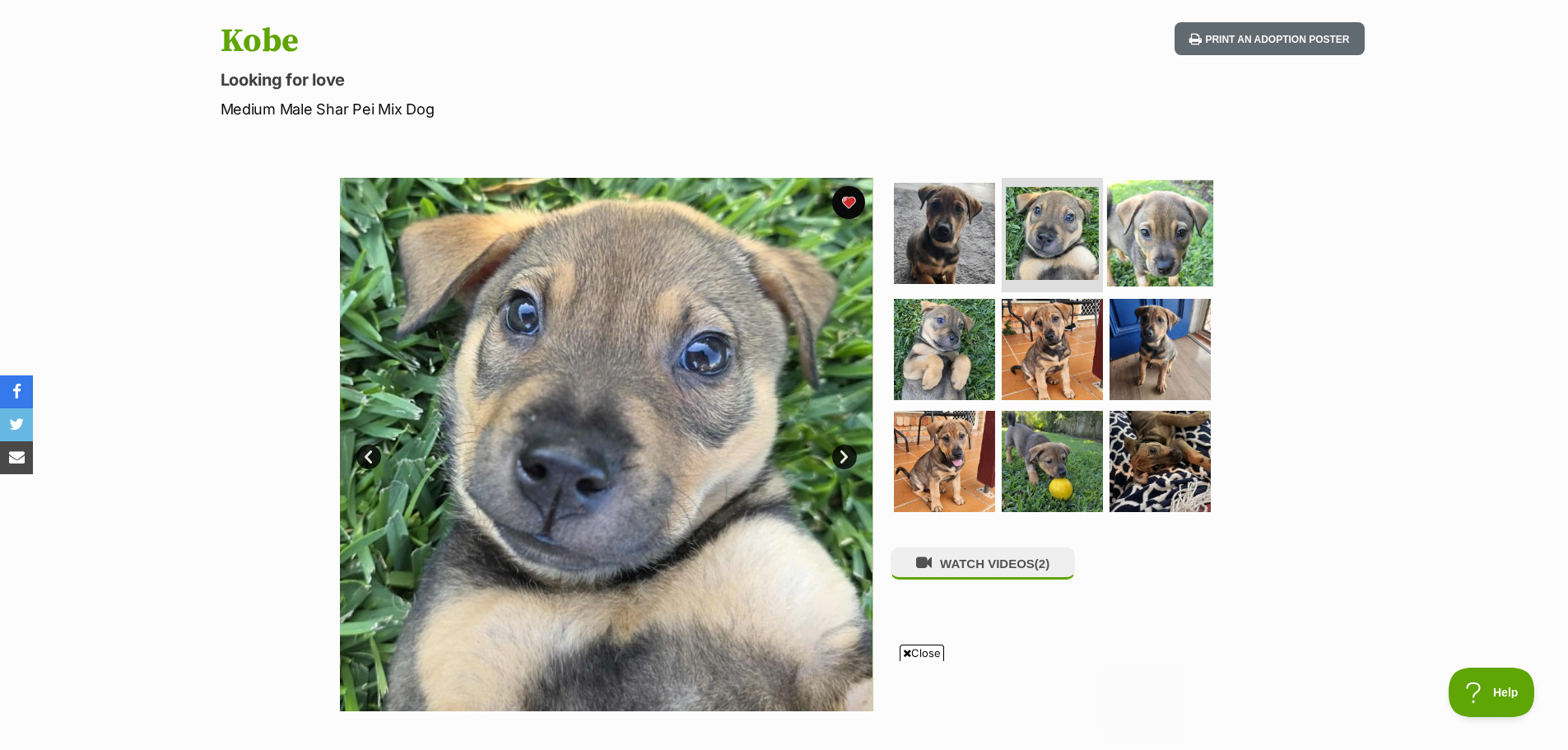 scroll, scrollTop: 0, scrollLeft: 0, axis: both 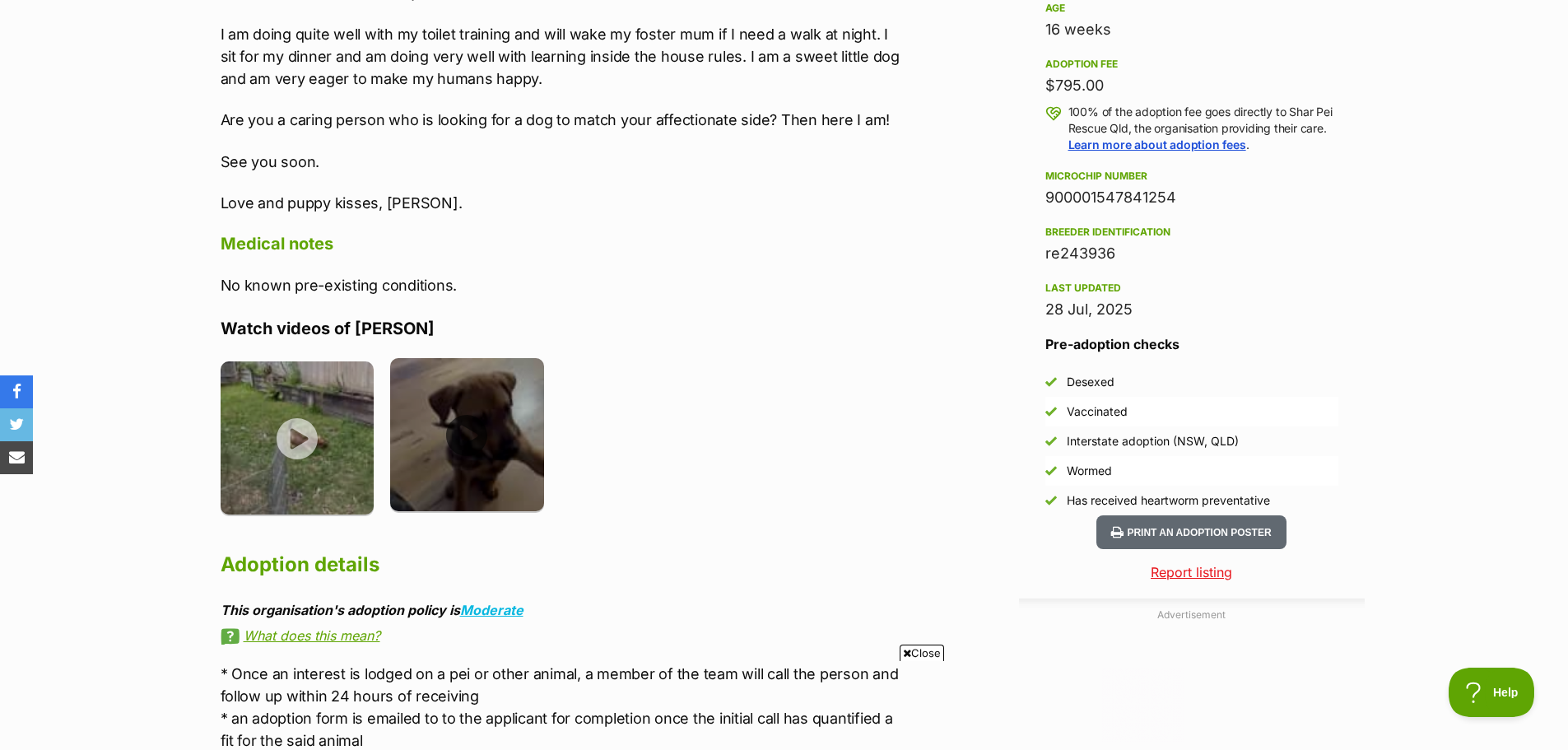 click at bounding box center (467, 435) 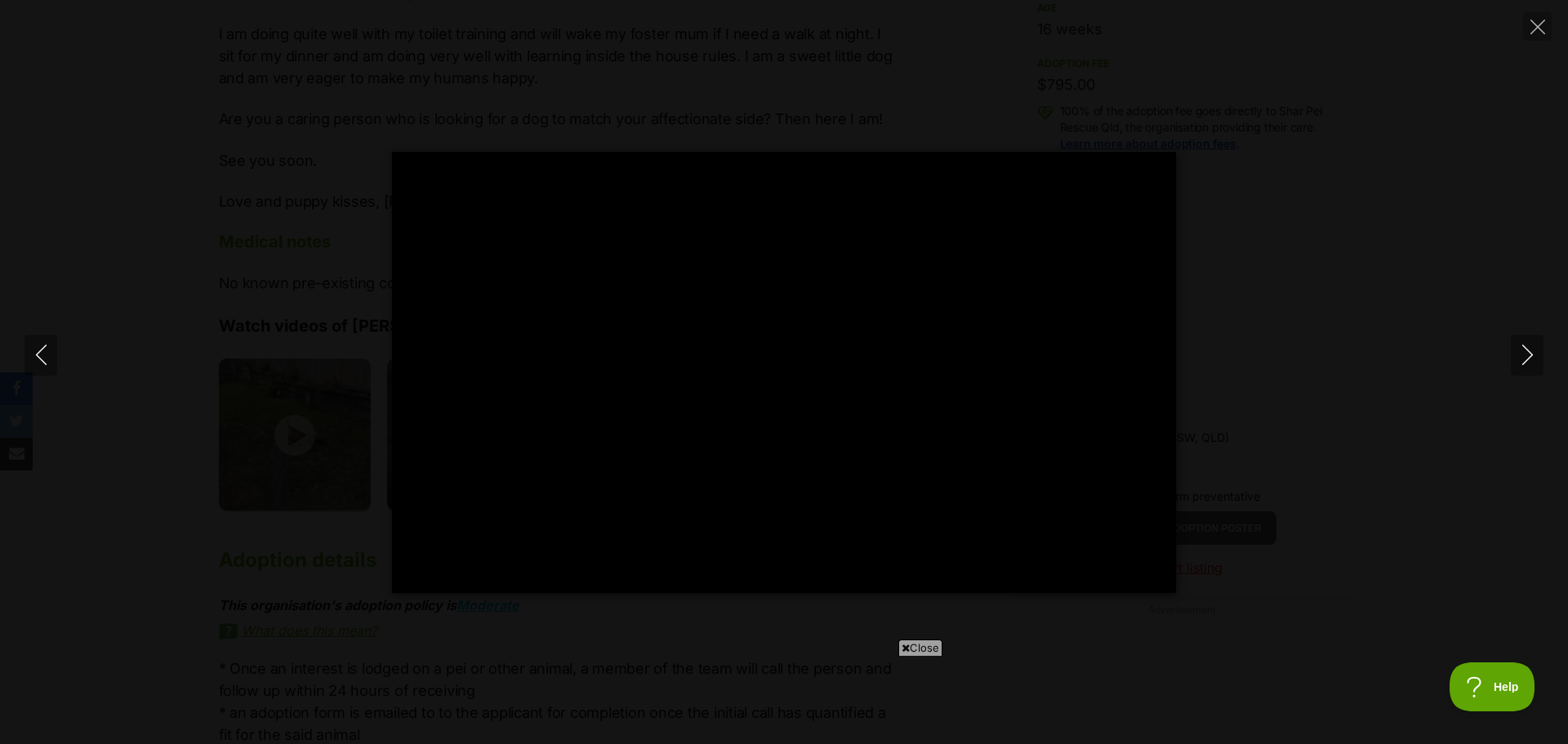 click on "Pause Play % buffered 00:00 -00:01 Unmute Mute Disable captions Enable captions Settings Captions Disabled Quality undefined Speed Normal Captions Go back to previous menu Quality Go back to previous menu Speed Go back to previous menu 0.5× 0.75× Normal 1.25× 1.5× 1.75× 2× 4× PIP Exit fullscreen Enter fullscreen Play" at bounding box center [784, 372] 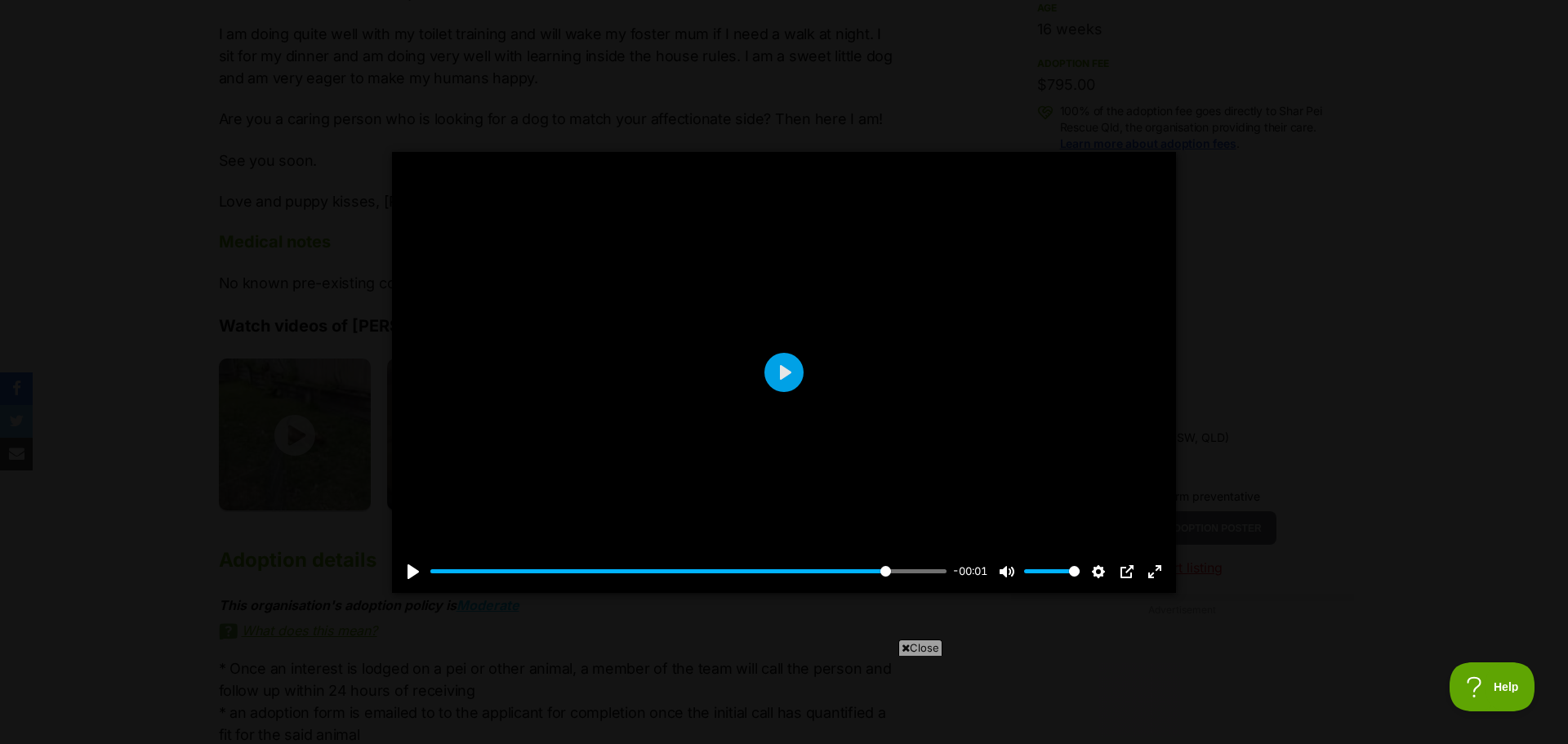 click on "Pause Play % buffered 00:00 00:12 Unmute Mute Disable captions Enable captions Settings Captions Disabled Quality undefined Speed Normal Captions Go back to previous menu Quality Go back to previous menu Speed Go back to previous menu 0.5× 0.75× Normal 1.25× 1.5× 1.75× 2× 4× PIP Exit fullscreen Enter fullscreen Play
Pause Play % buffered 00:00 -00:01 Unmute Mute Disable captions Enable captions Settings Captions Disabled Quality undefined Speed Normal Captions Go back to previous menu Quality Go back to previous menu Speed Go back to previous menu 0.5× 0.75× Normal 1.25× 1.5× 1.75× 2× 4× PIP Exit fullscreen Enter fullscreen Play" at bounding box center (784, 372) 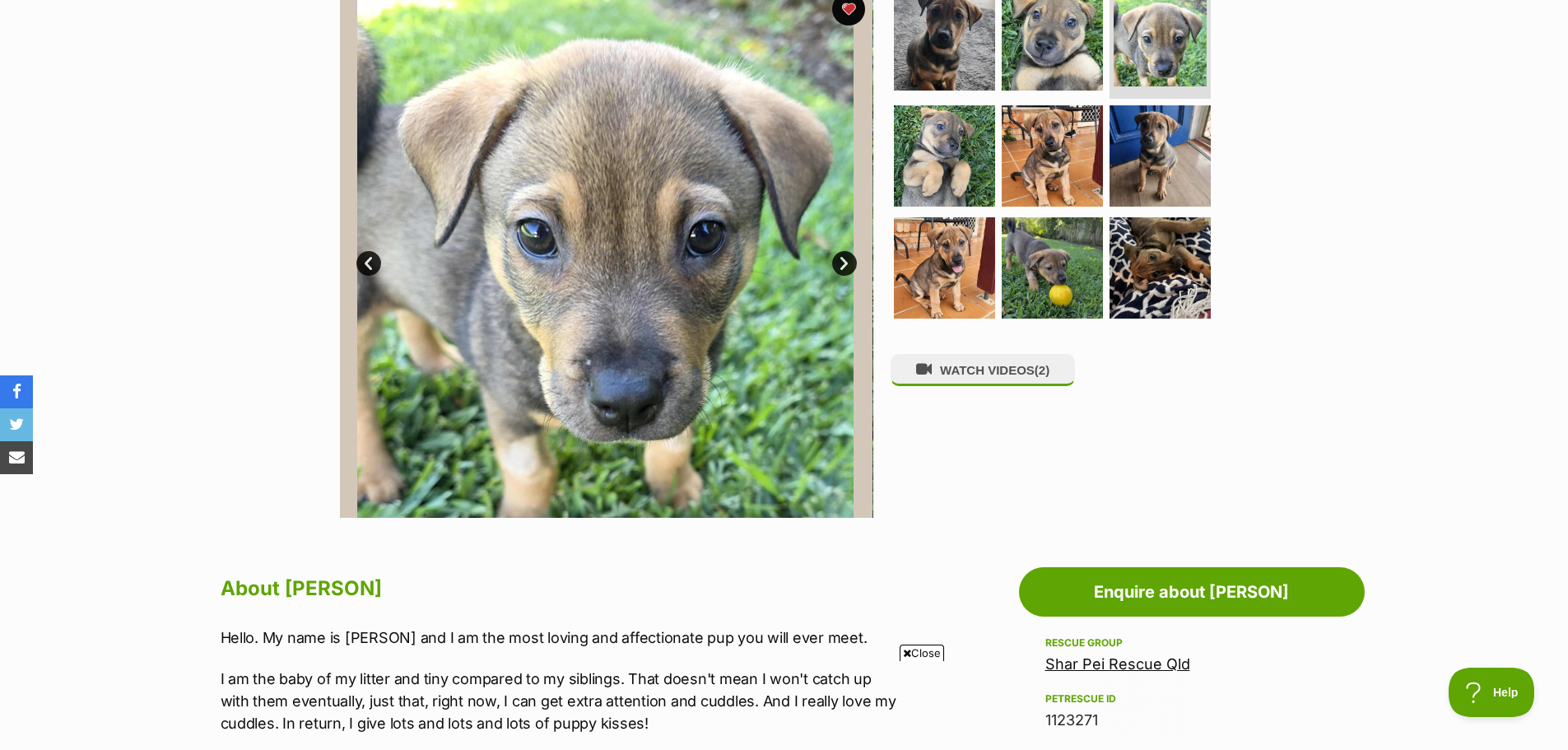 scroll, scrollTop: 329, scrollLeft: 0, axis: vertical 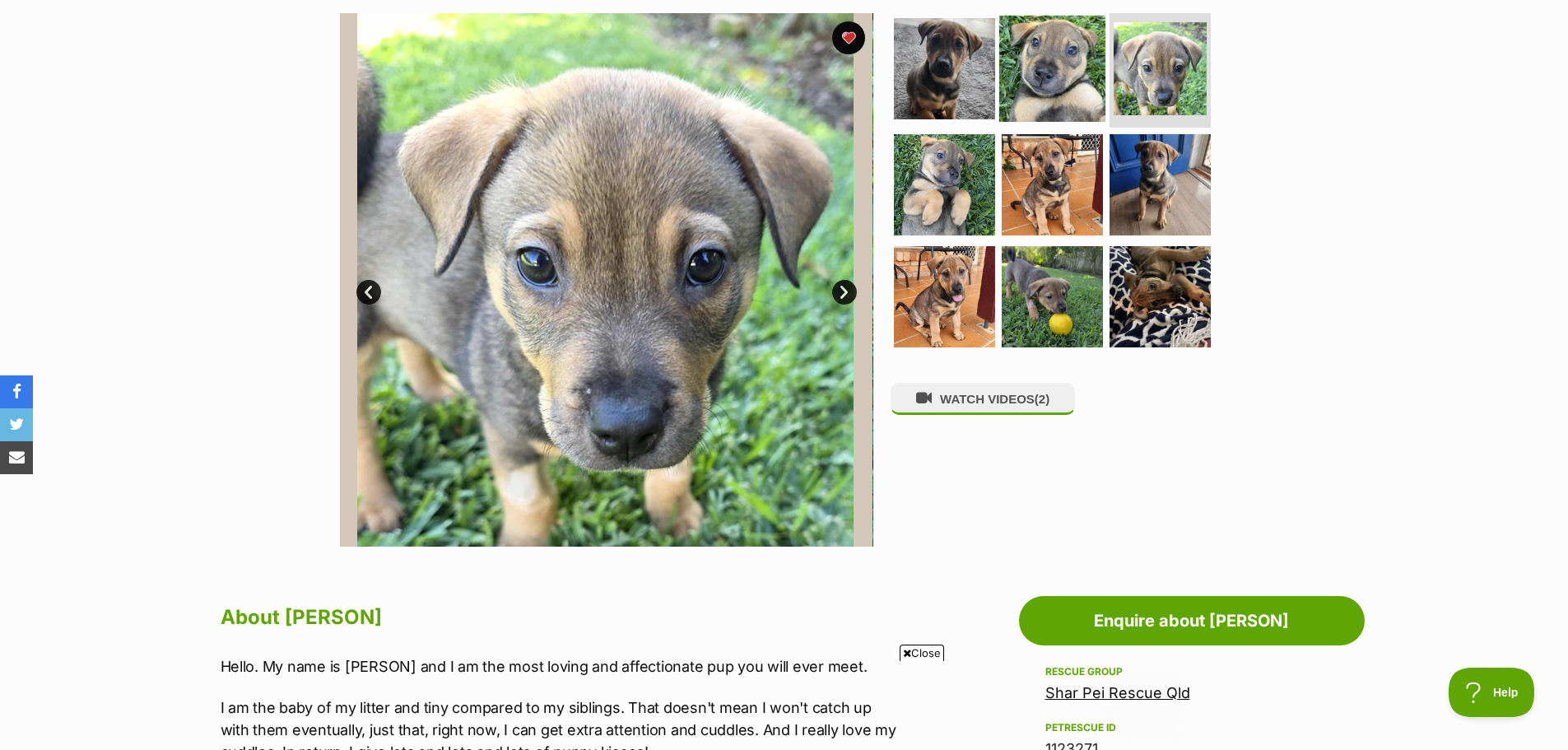 click at bounding box center [1052, 68] 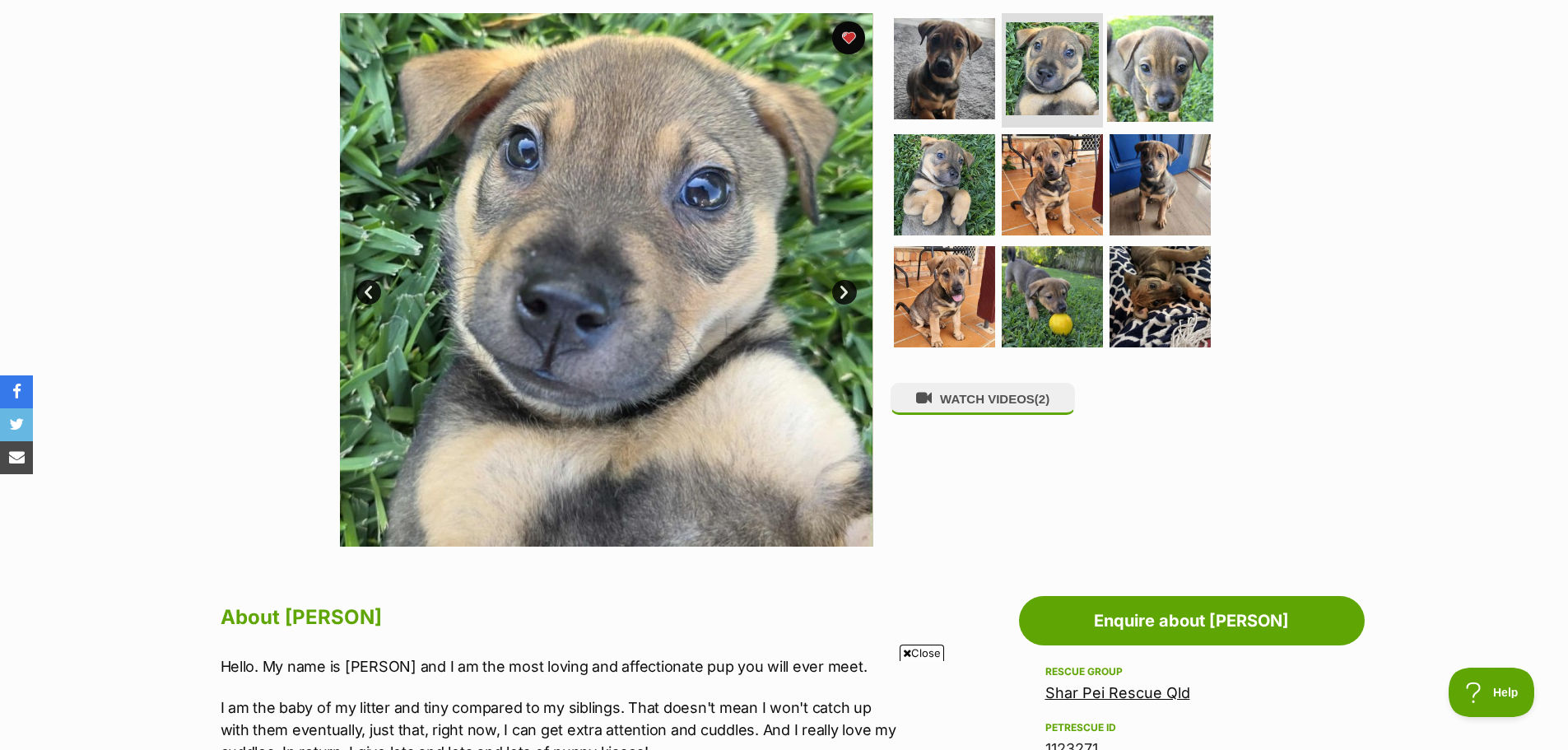 click at bounding box center (1160, 68) 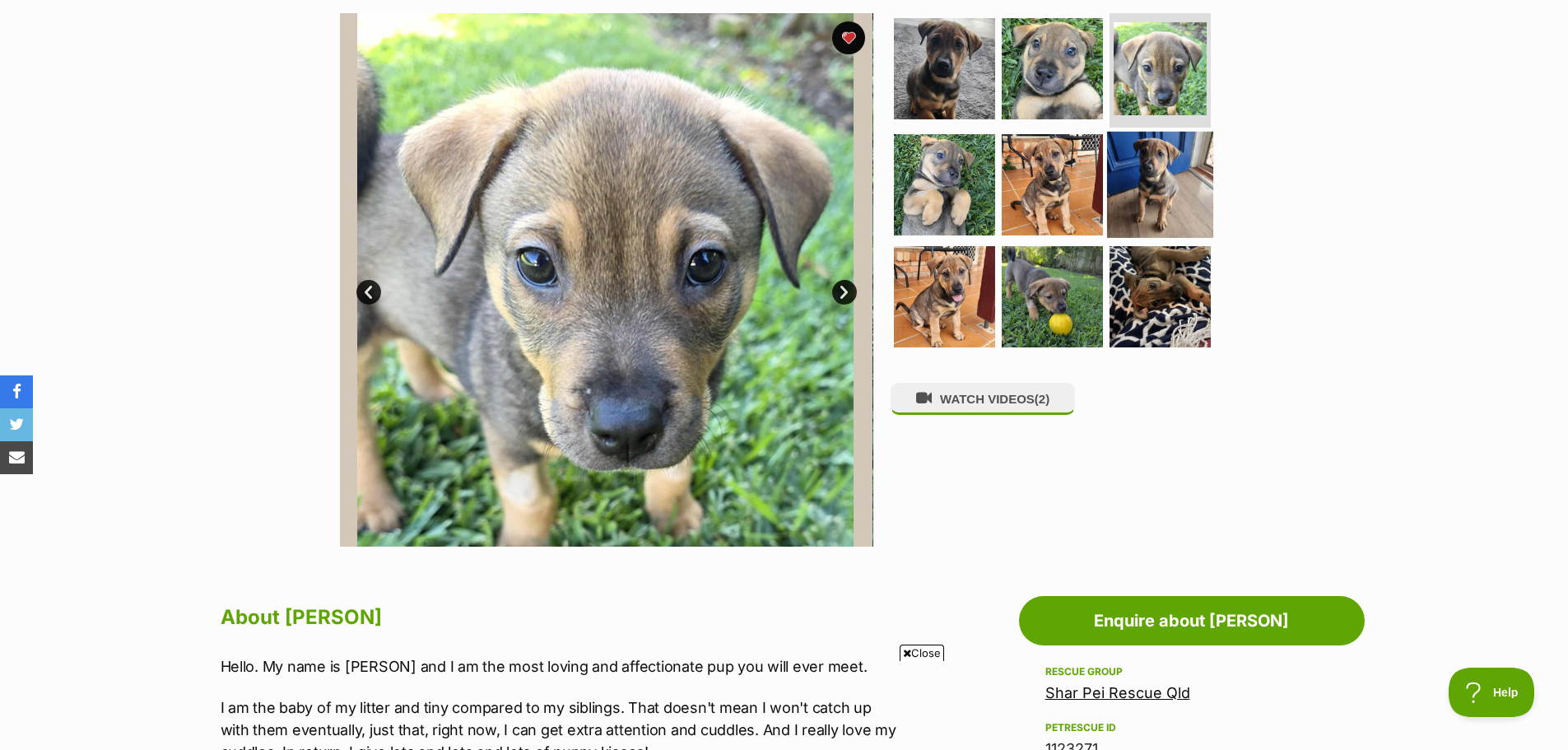 click at bounding box center (1160, 184) 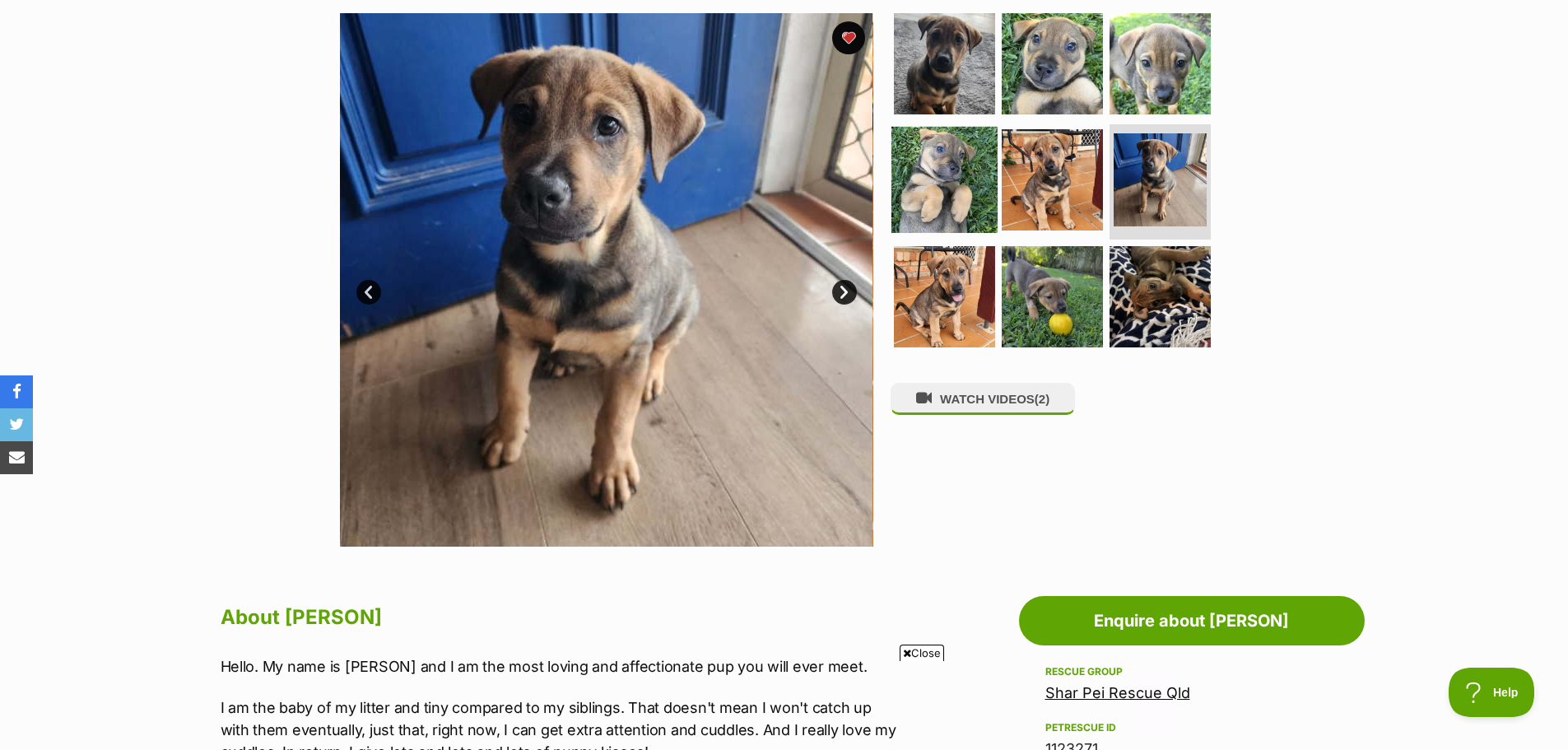 click at bounding box center [944, 179] 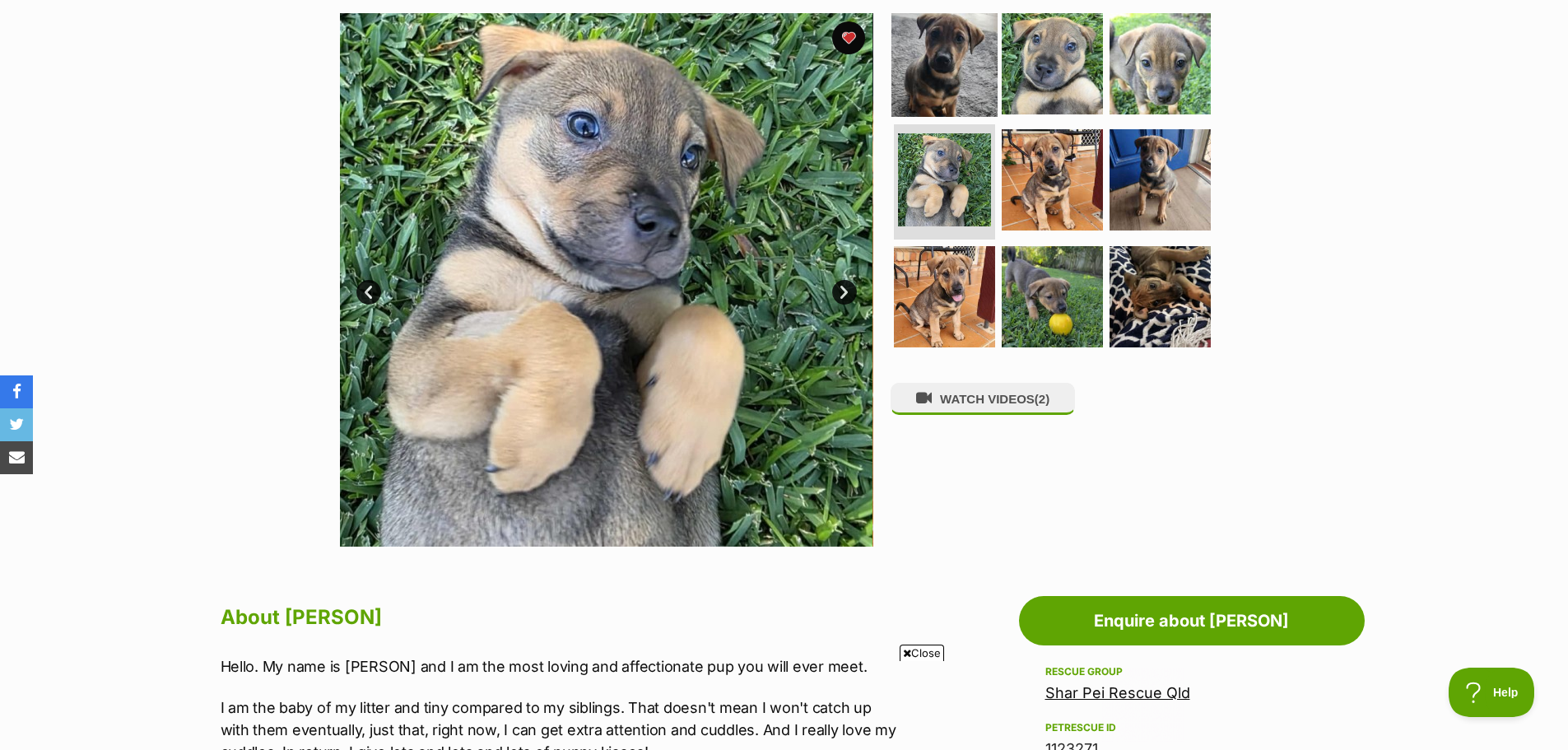 click at bounding box center [944, 63] 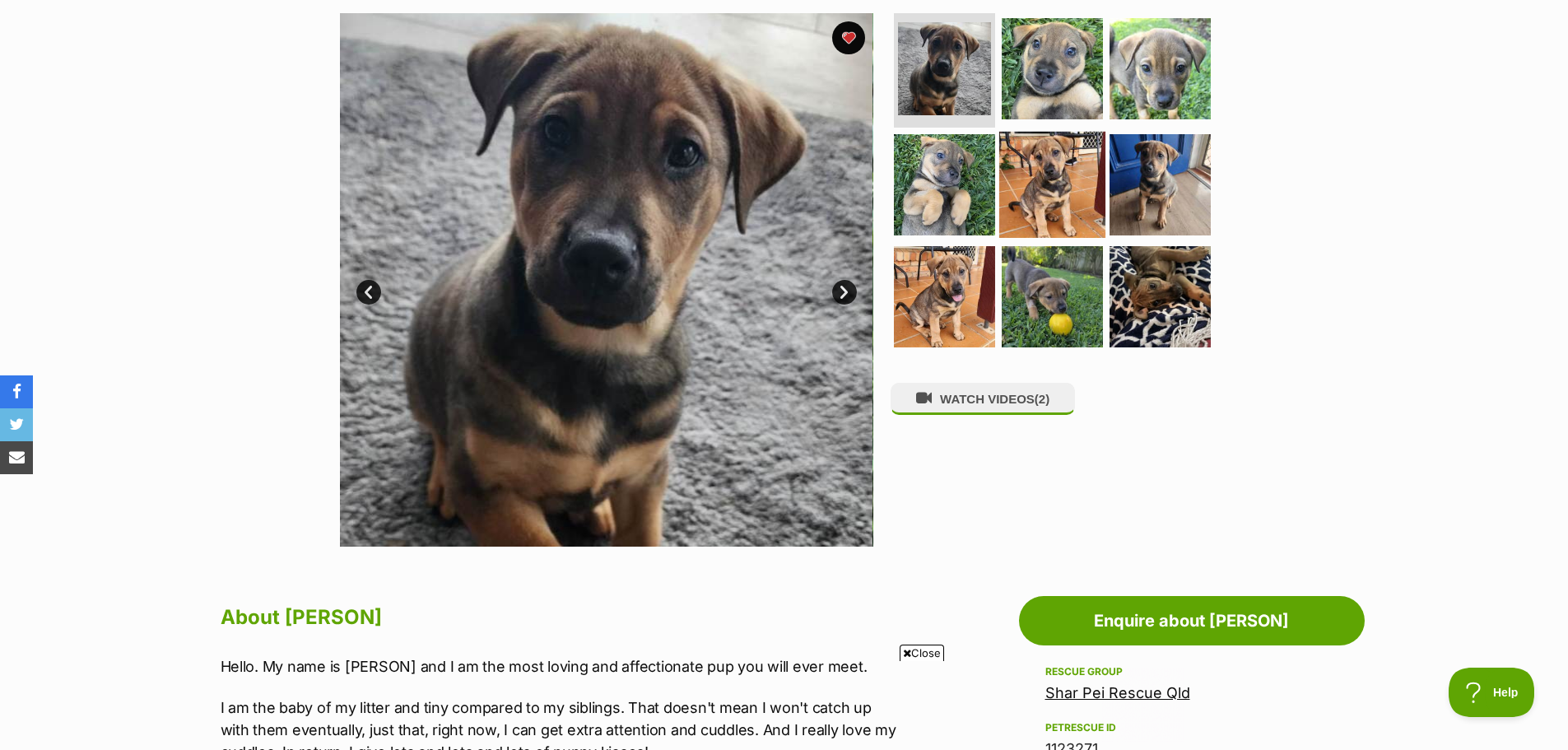 click at bounding box center (1052, 184) 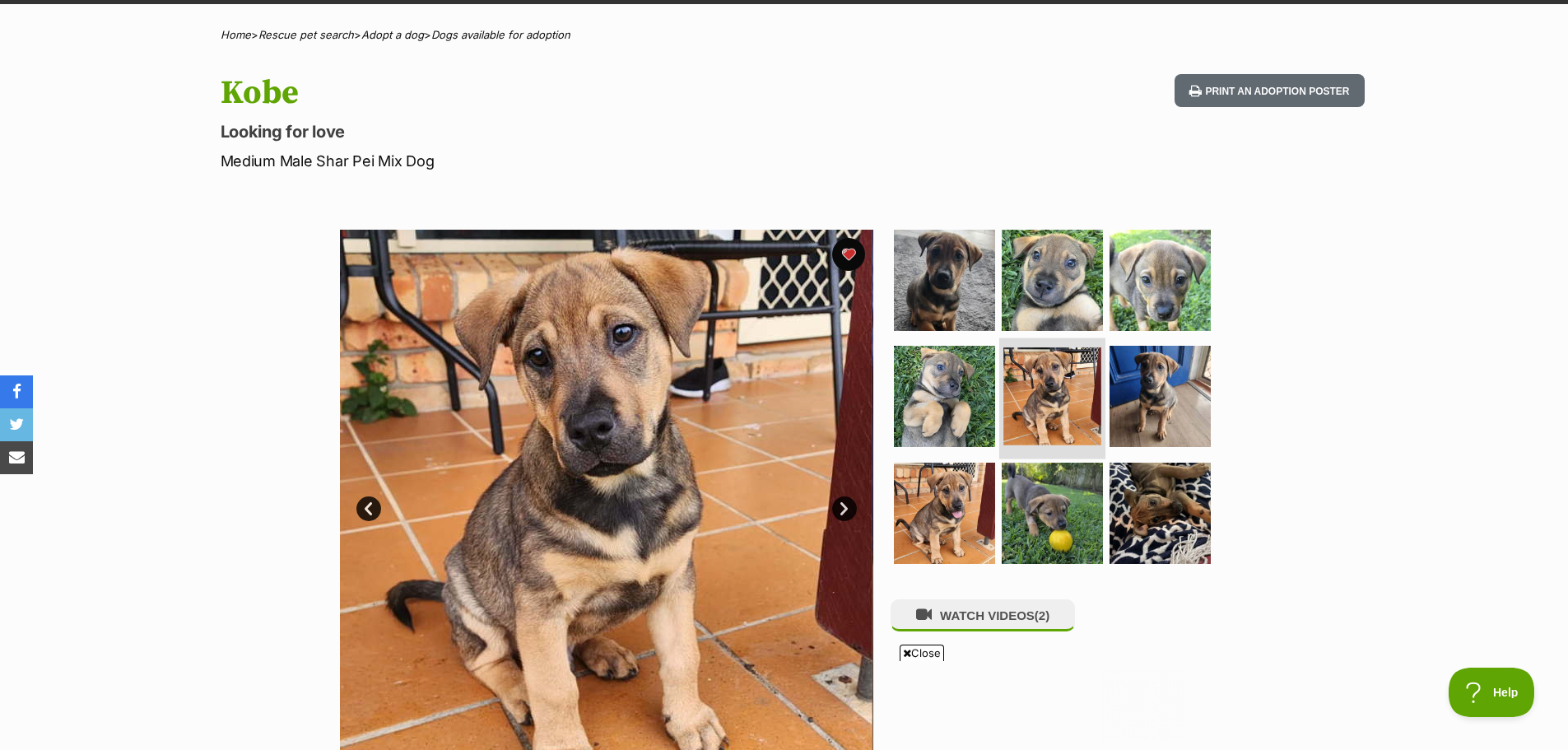 scroll, scrollTop: 82, scrollLeft: 0, axis: vertical 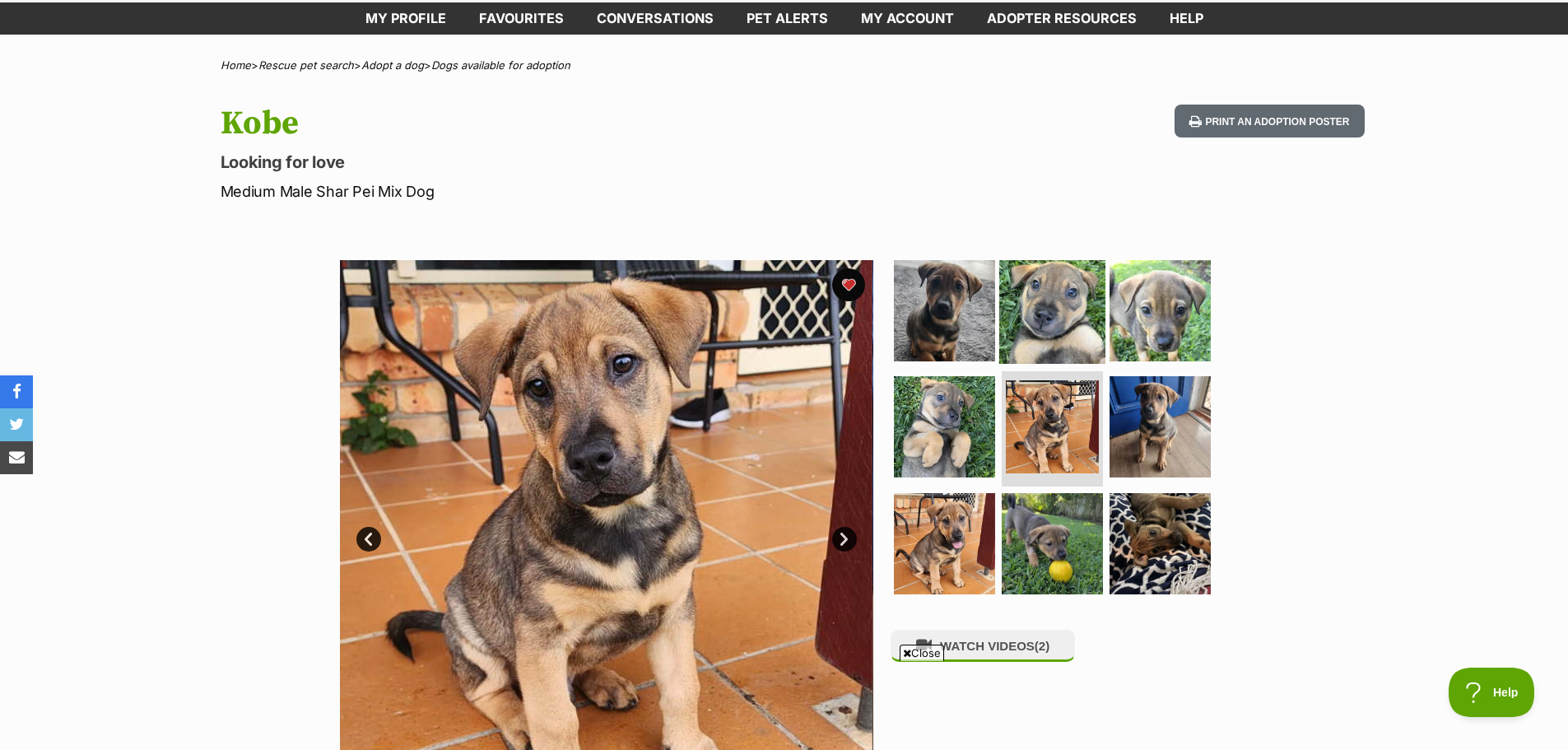 click at bounding box center [1052, 310] 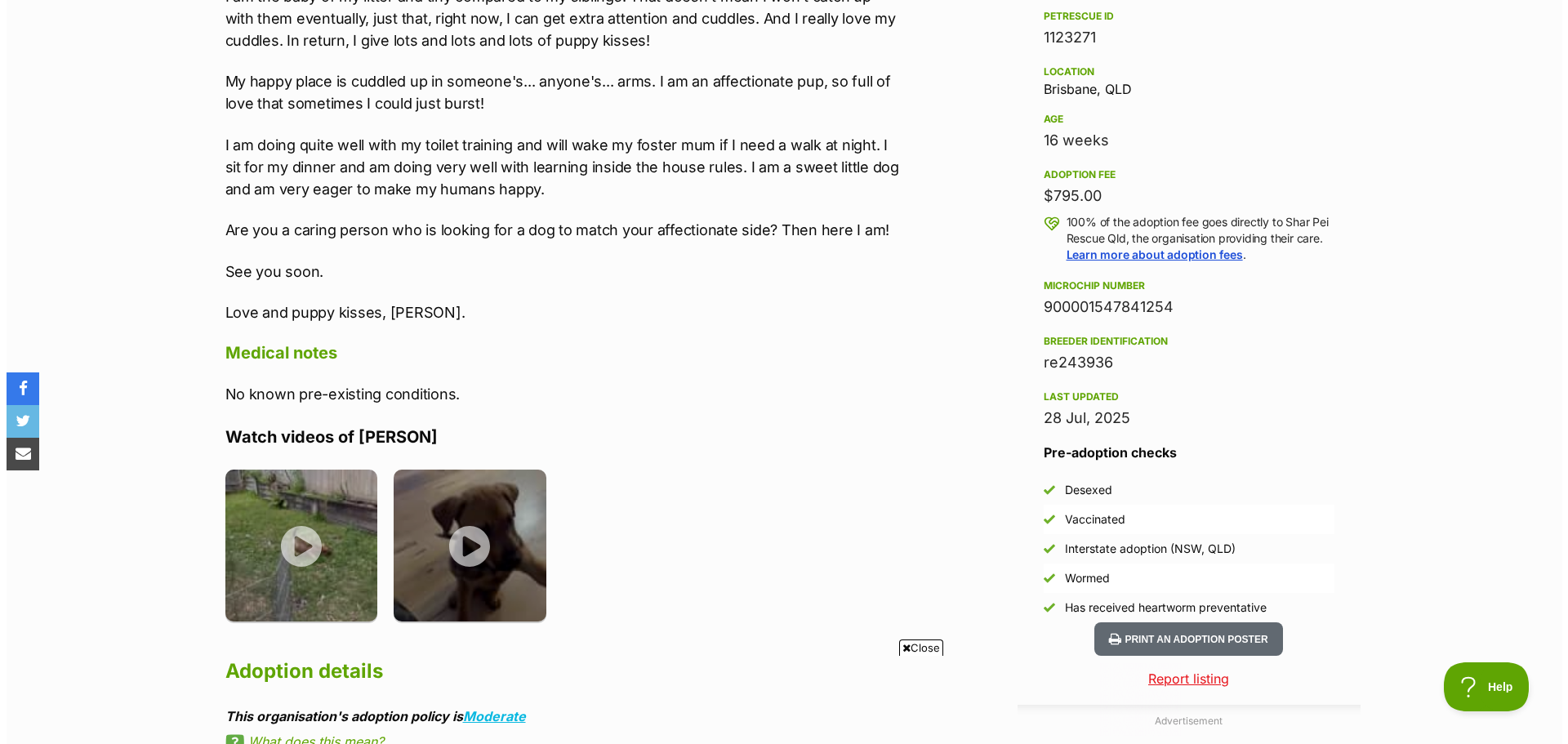 scroll, scrollTop: 1062, scrollLeft: 0, axis: vertical 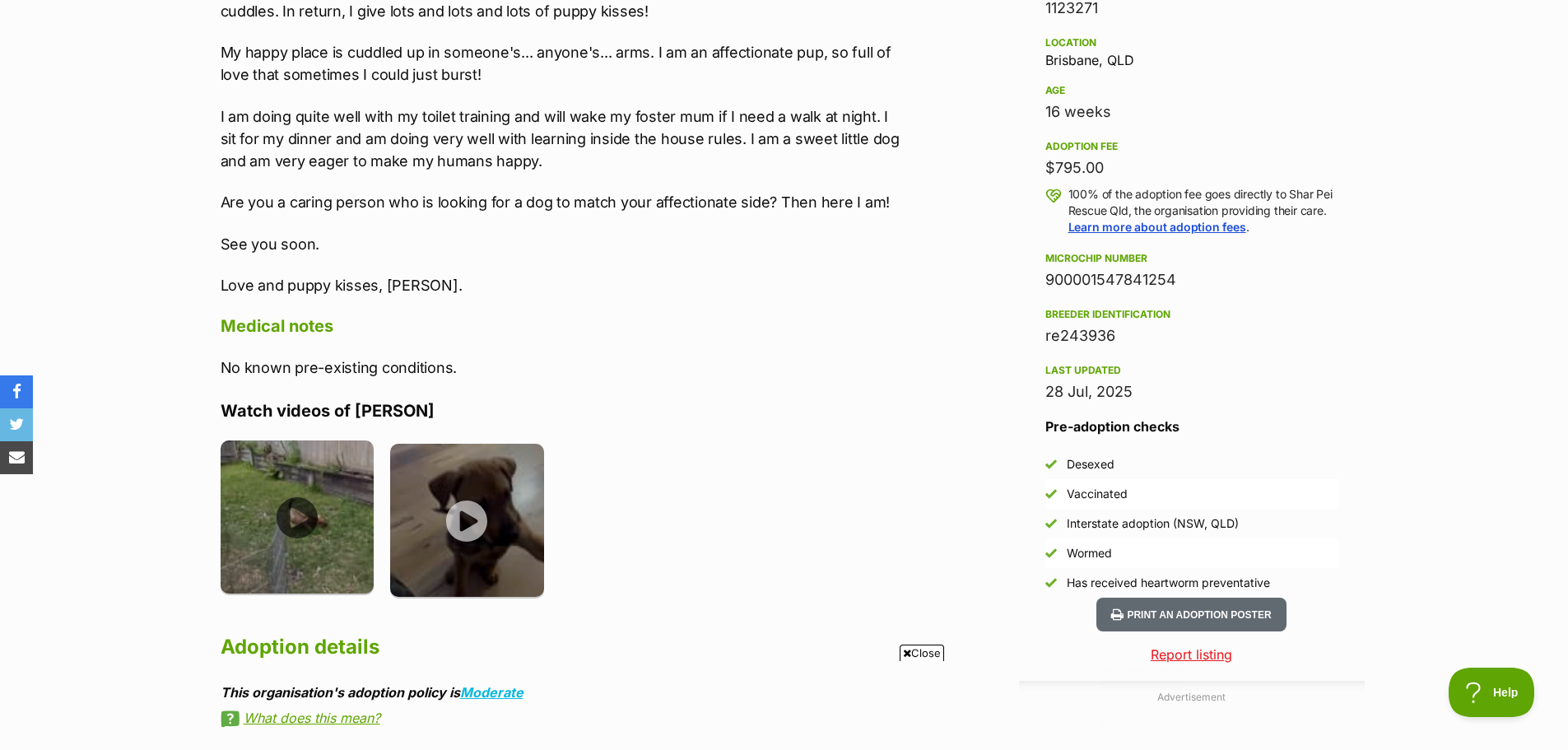 click at bounding box center (297, 517) 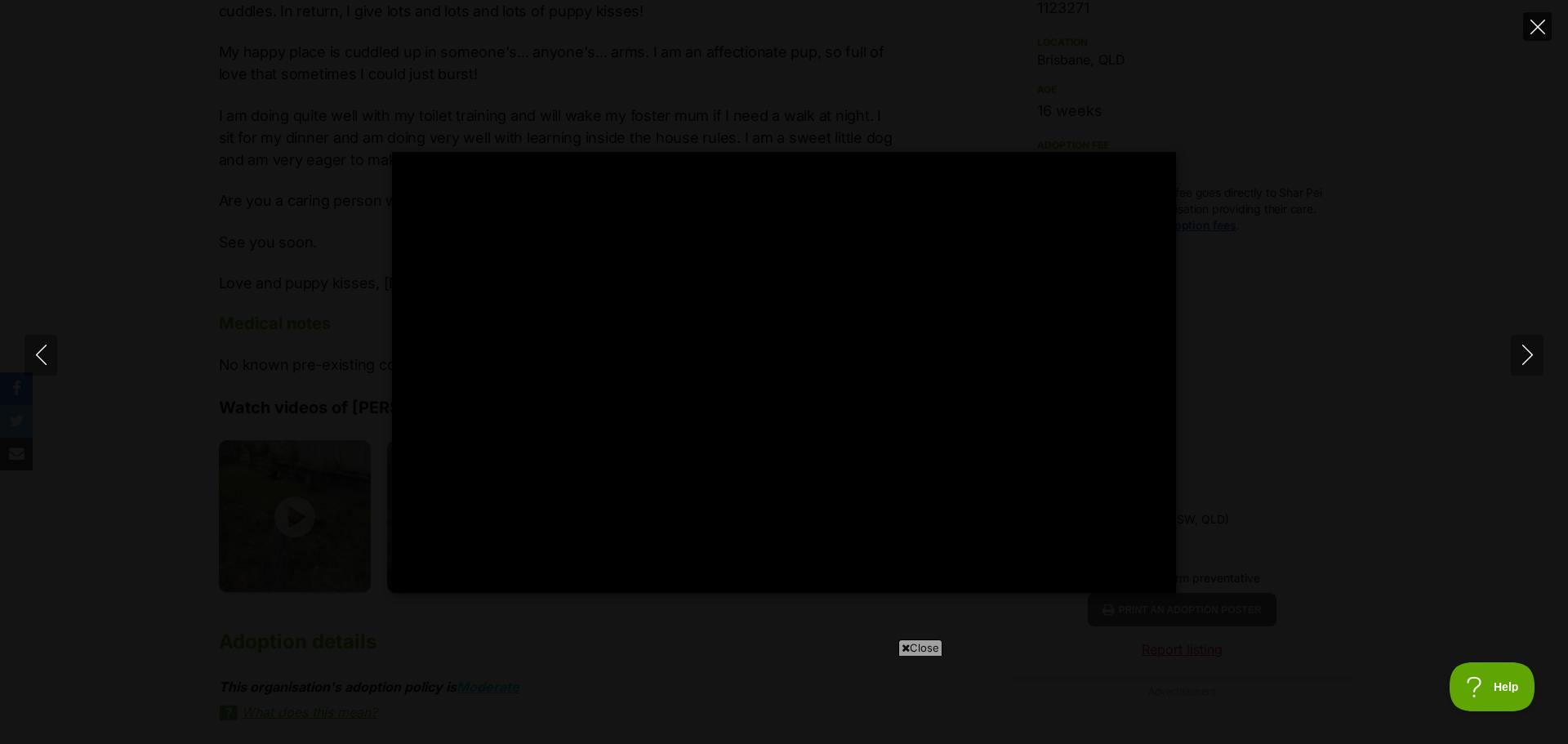 type on "100" 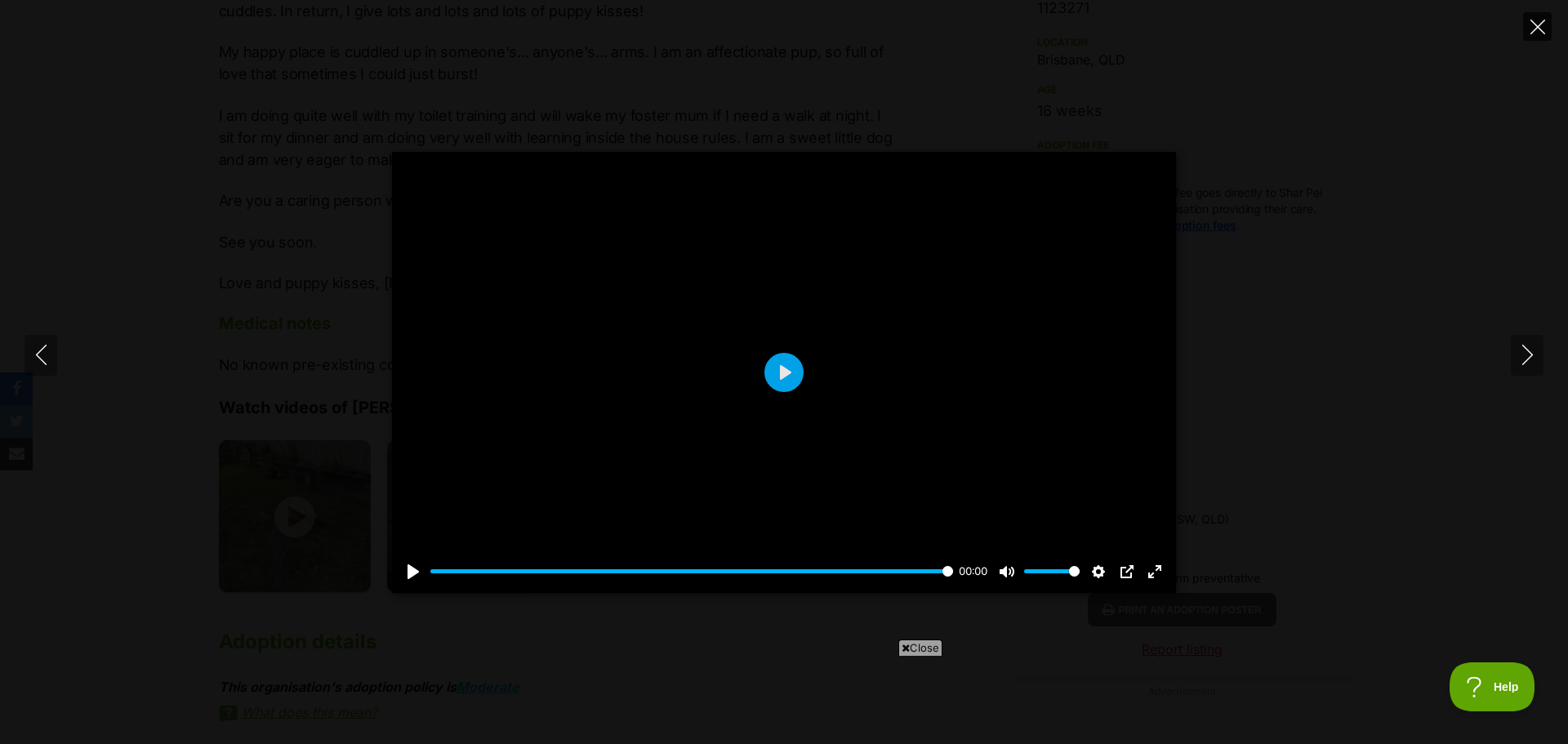 click 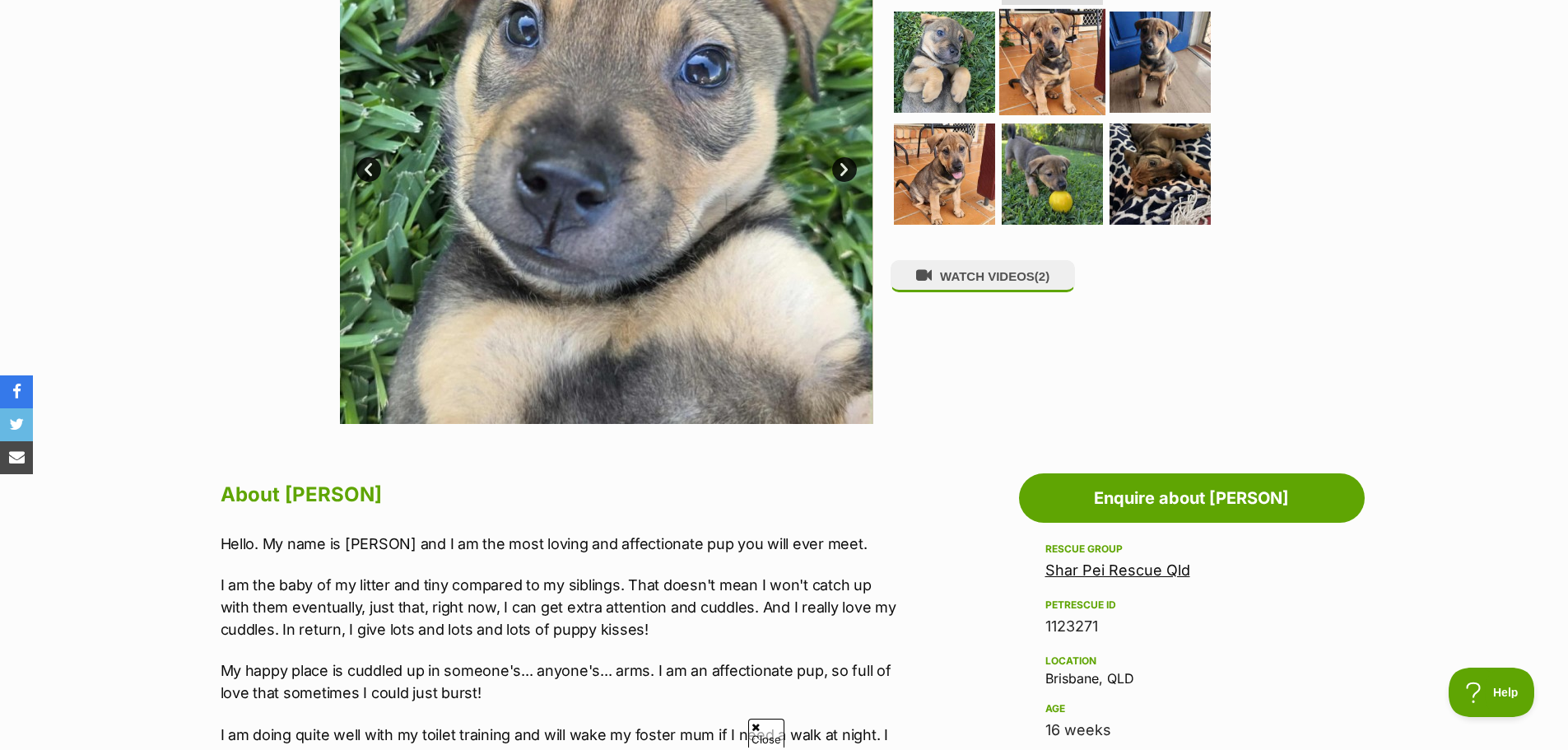 scroll, scrollTop: 329, scrollLeft: 0, axis: vertical 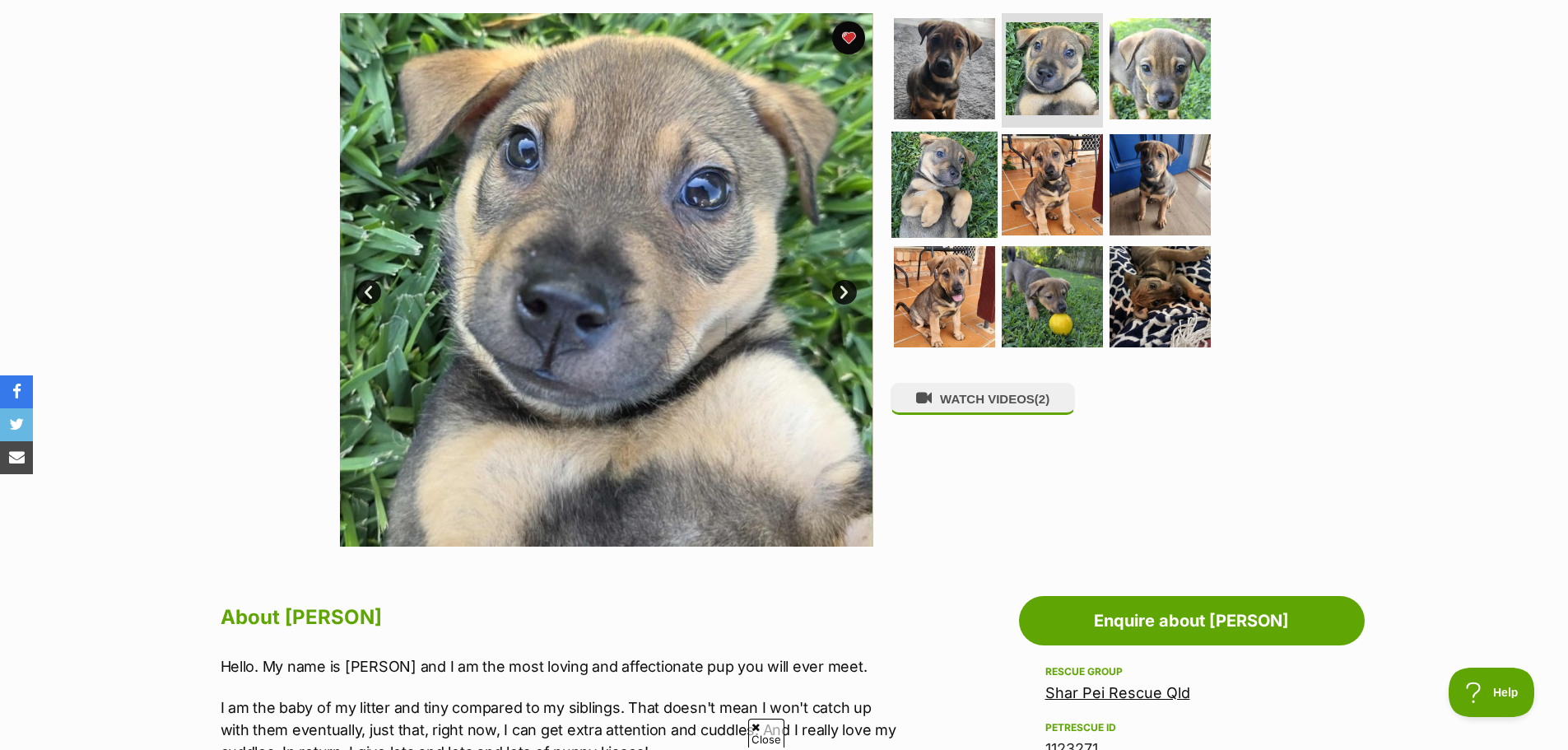 click at bounding box center [944, 184] 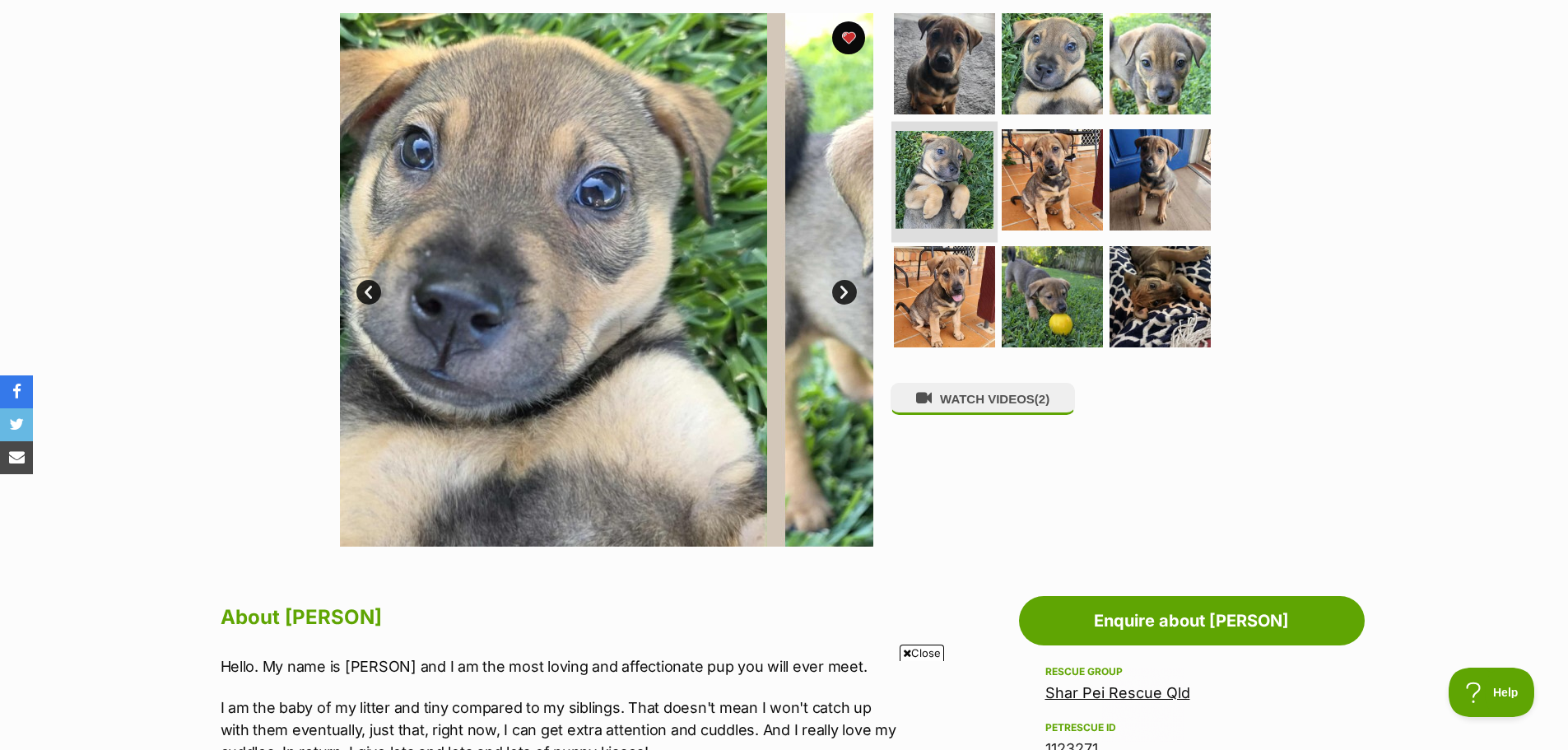 scroll, scrollTop: 0, scrollLeft: 0, axis: both 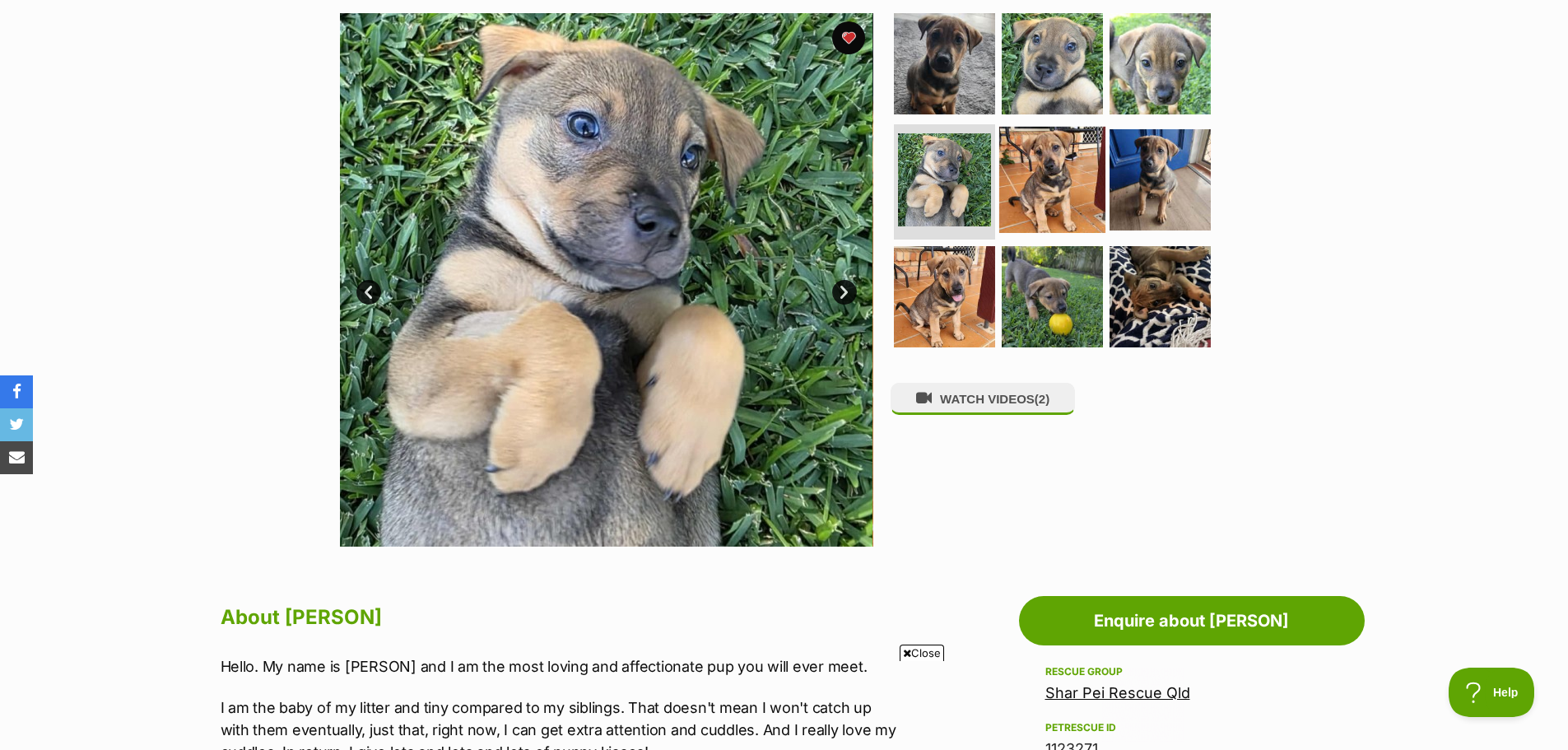 click at bounding box center (1052, 179) 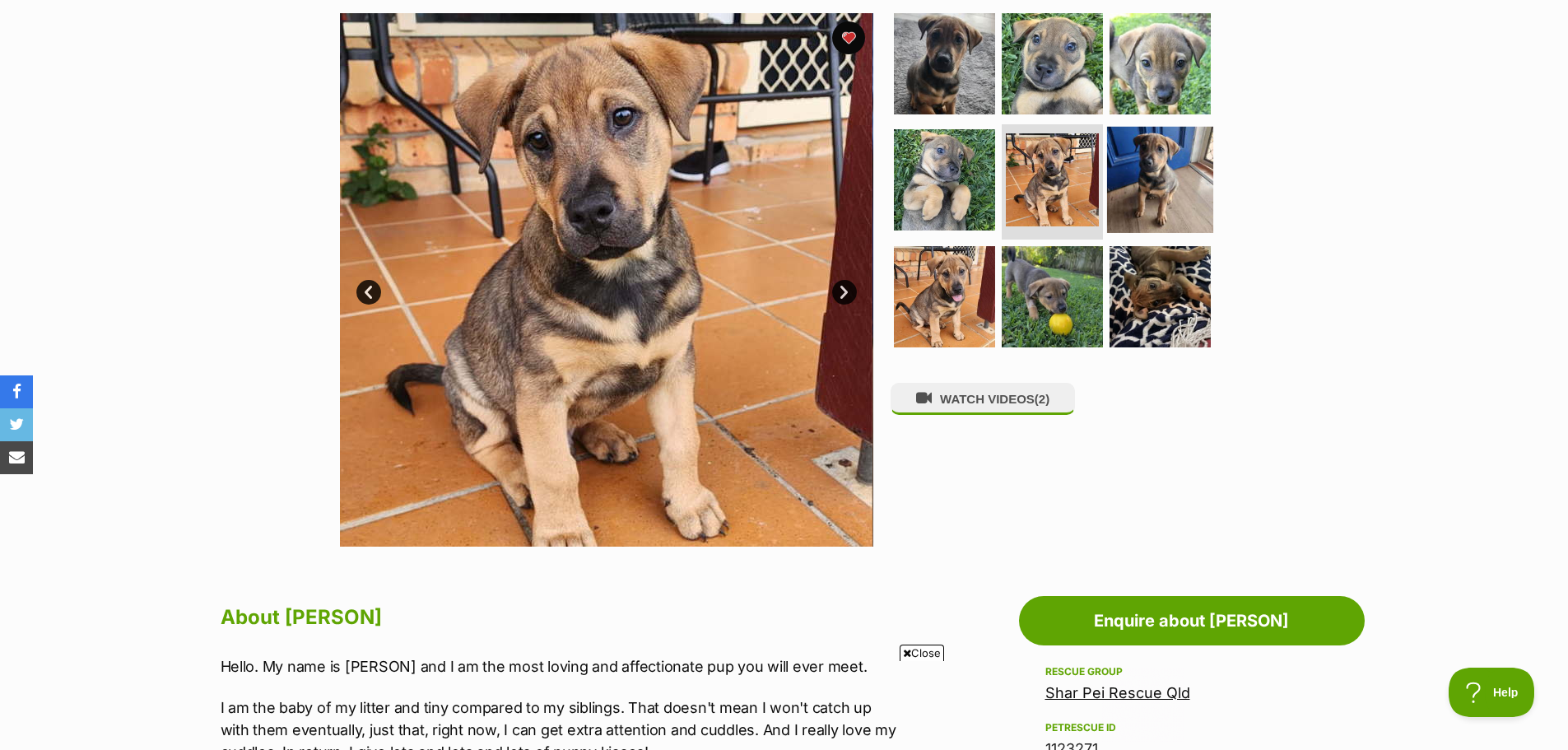 click at bounding box center [1160, 179] 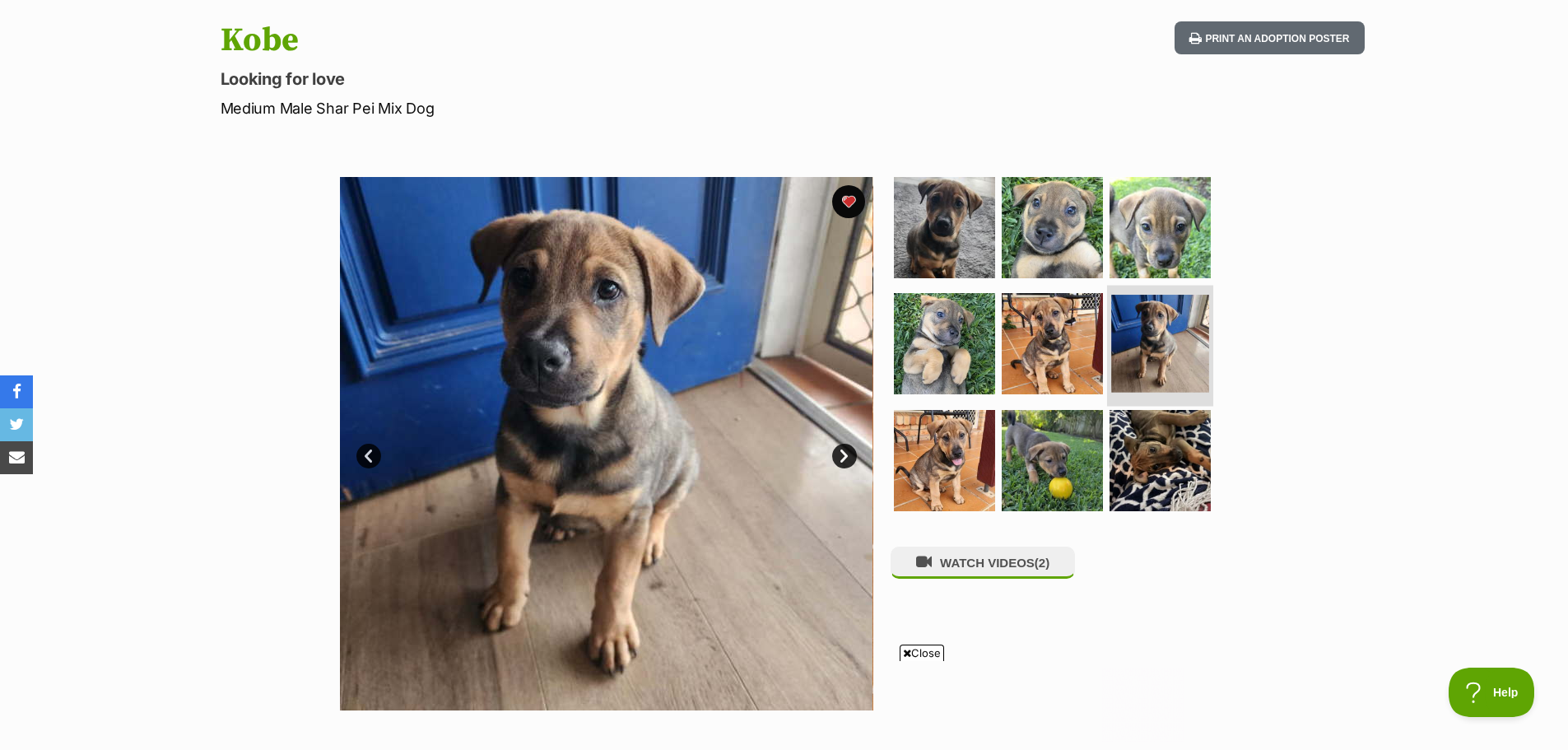 scroll, scrollTop: 165, scrollLeft: 0, axis: vertical 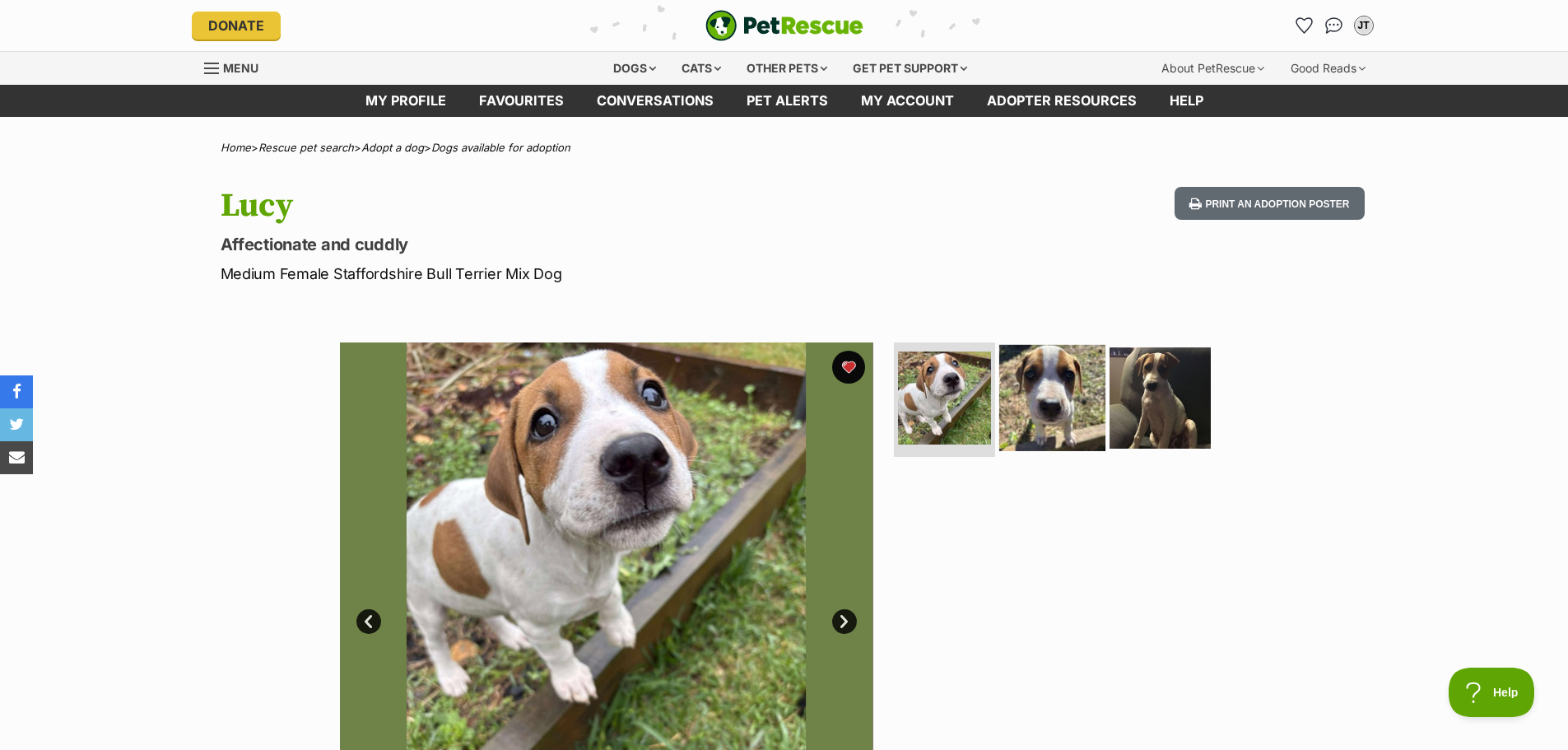 click at bounding box center (1052, 397) 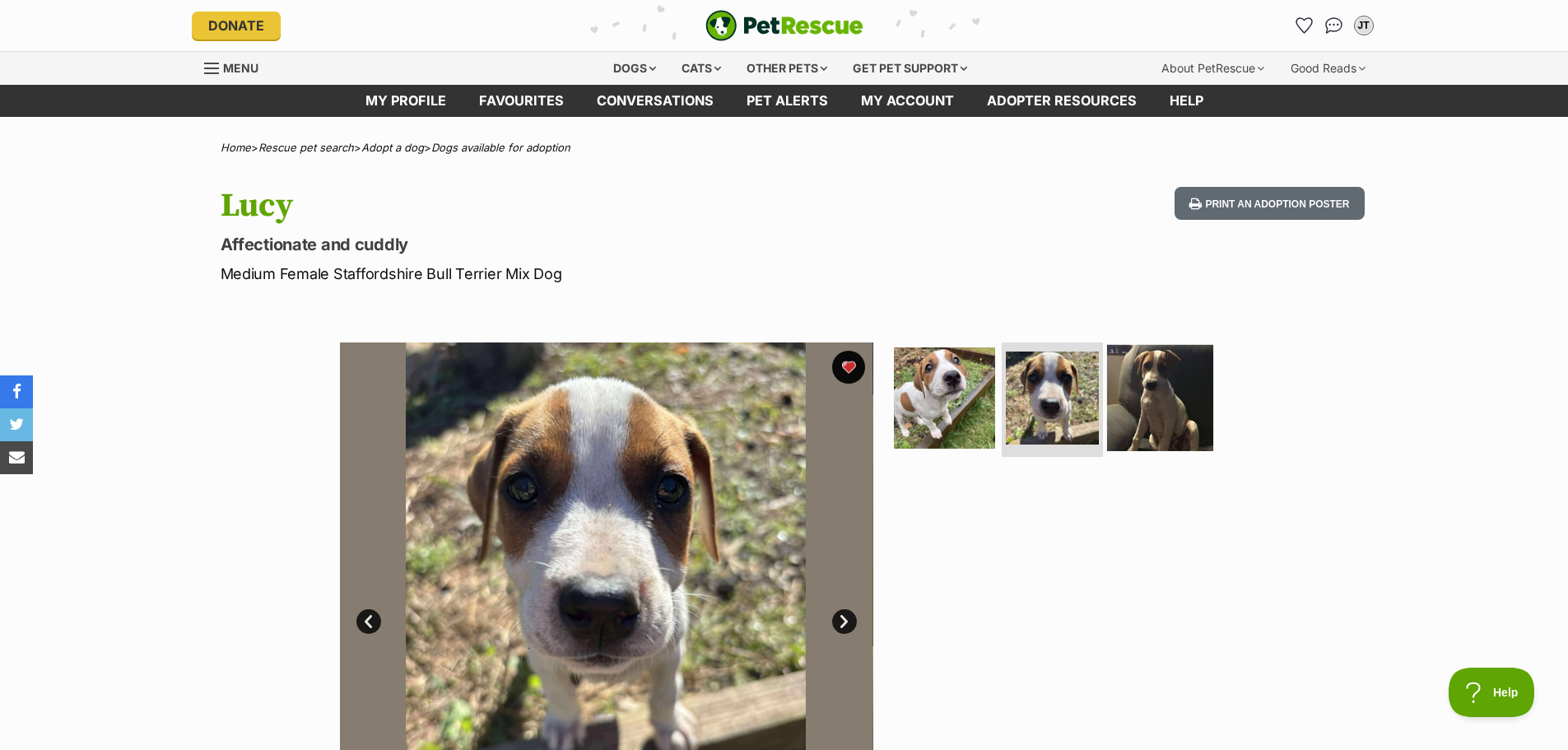 click at bounding box center (1160, 397) 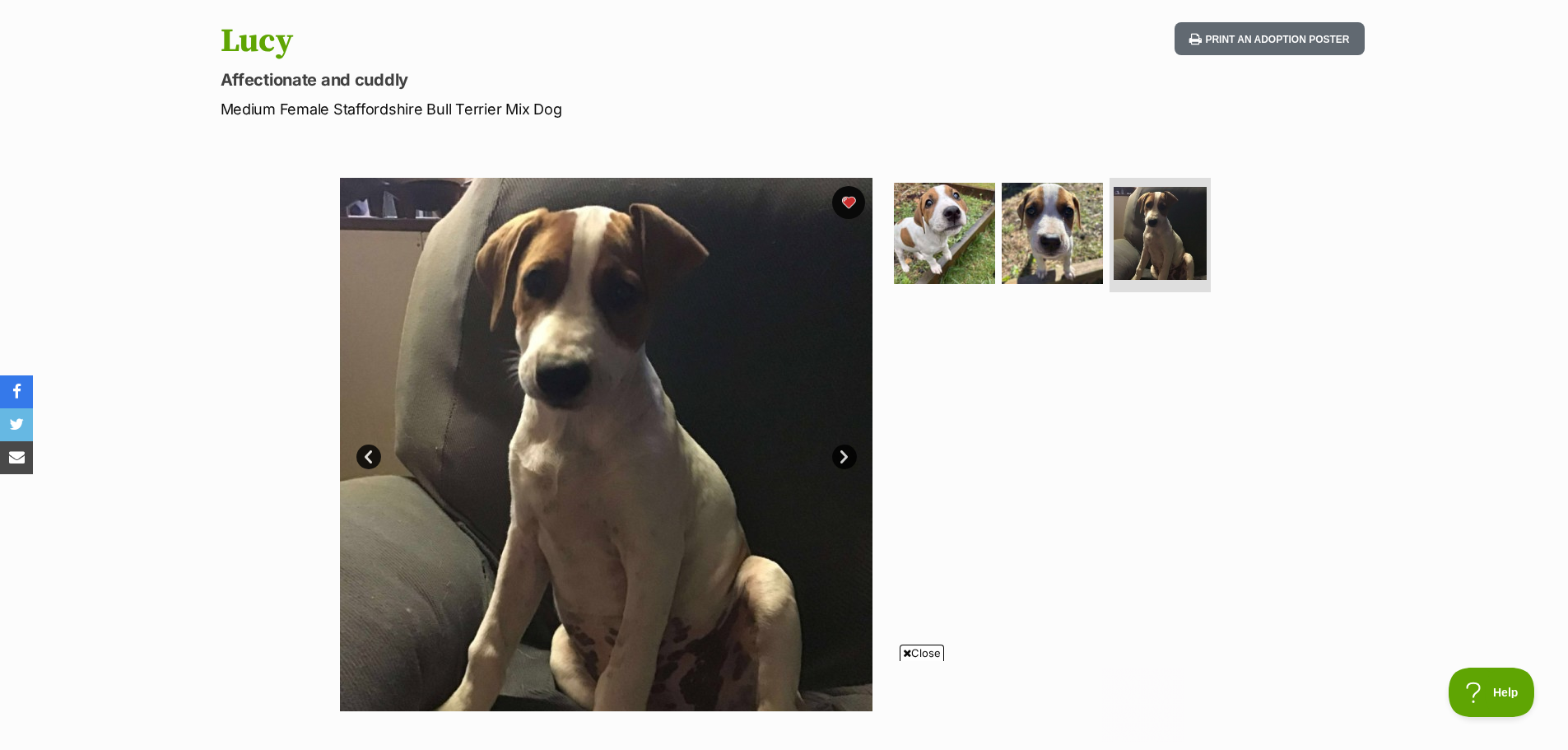 scroll, scrollTop: 0, scrollLeft: 0, axis: both 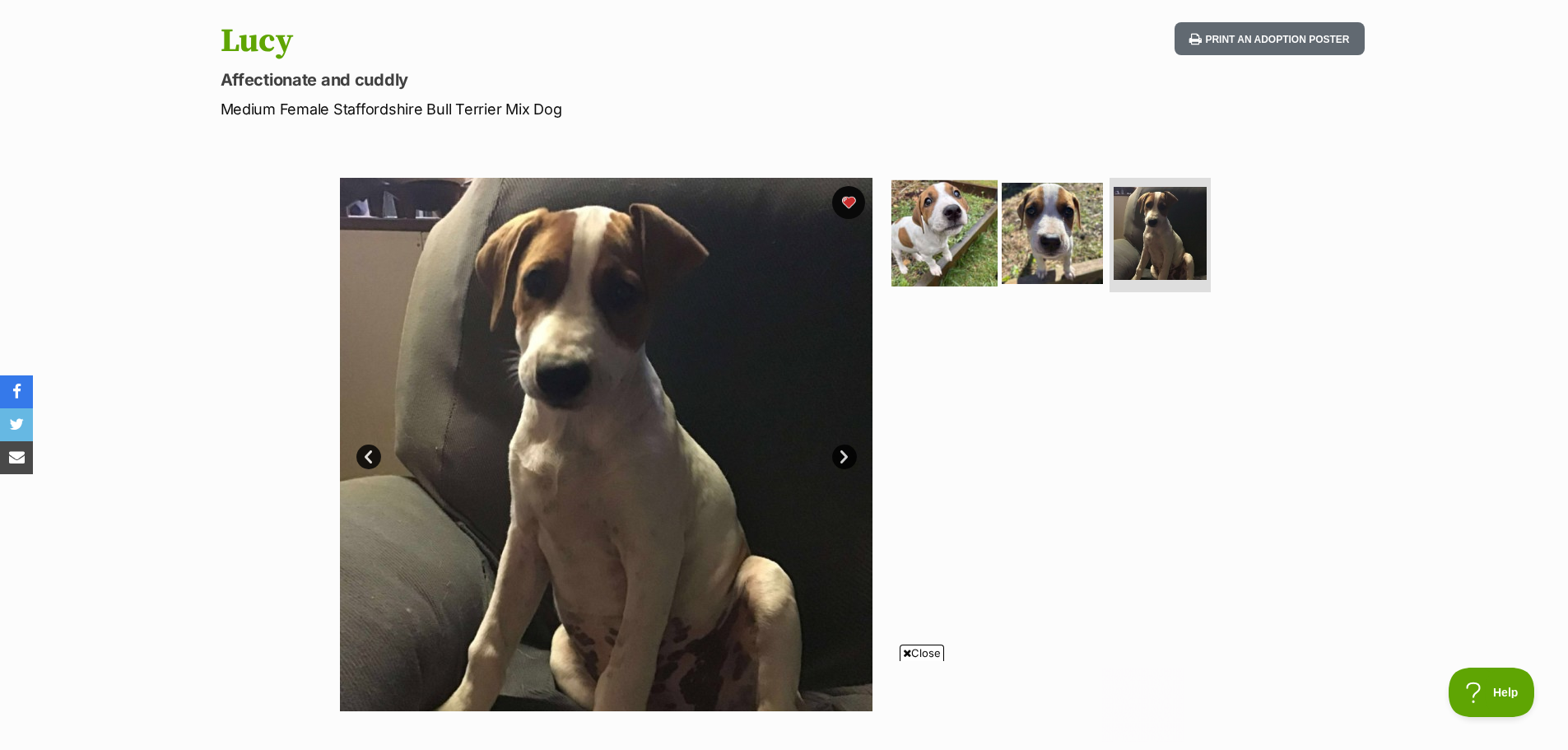 click at bounding box center [944, 232] 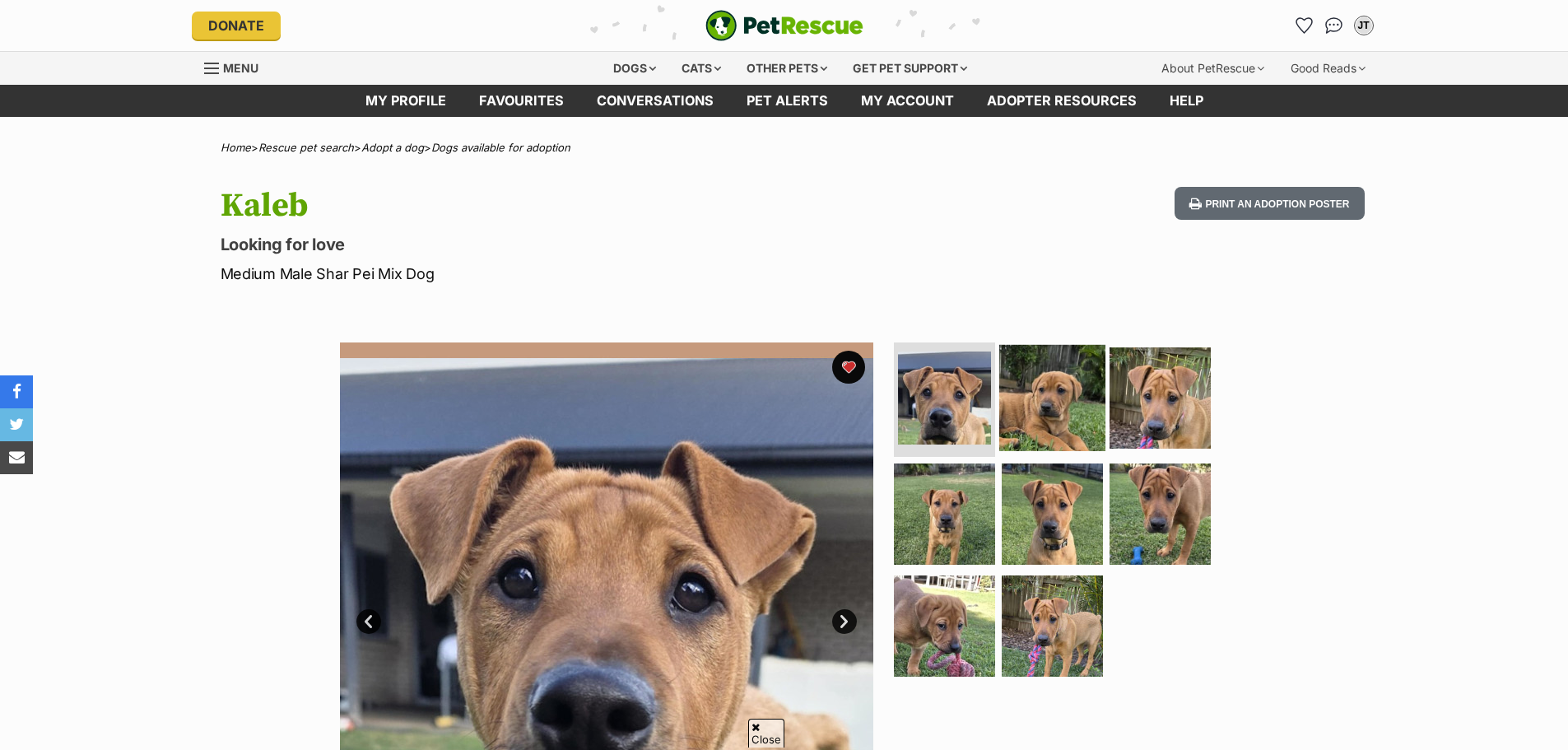 scroll, scrollTop: 165, scrollLeft: 0, axis: vertical 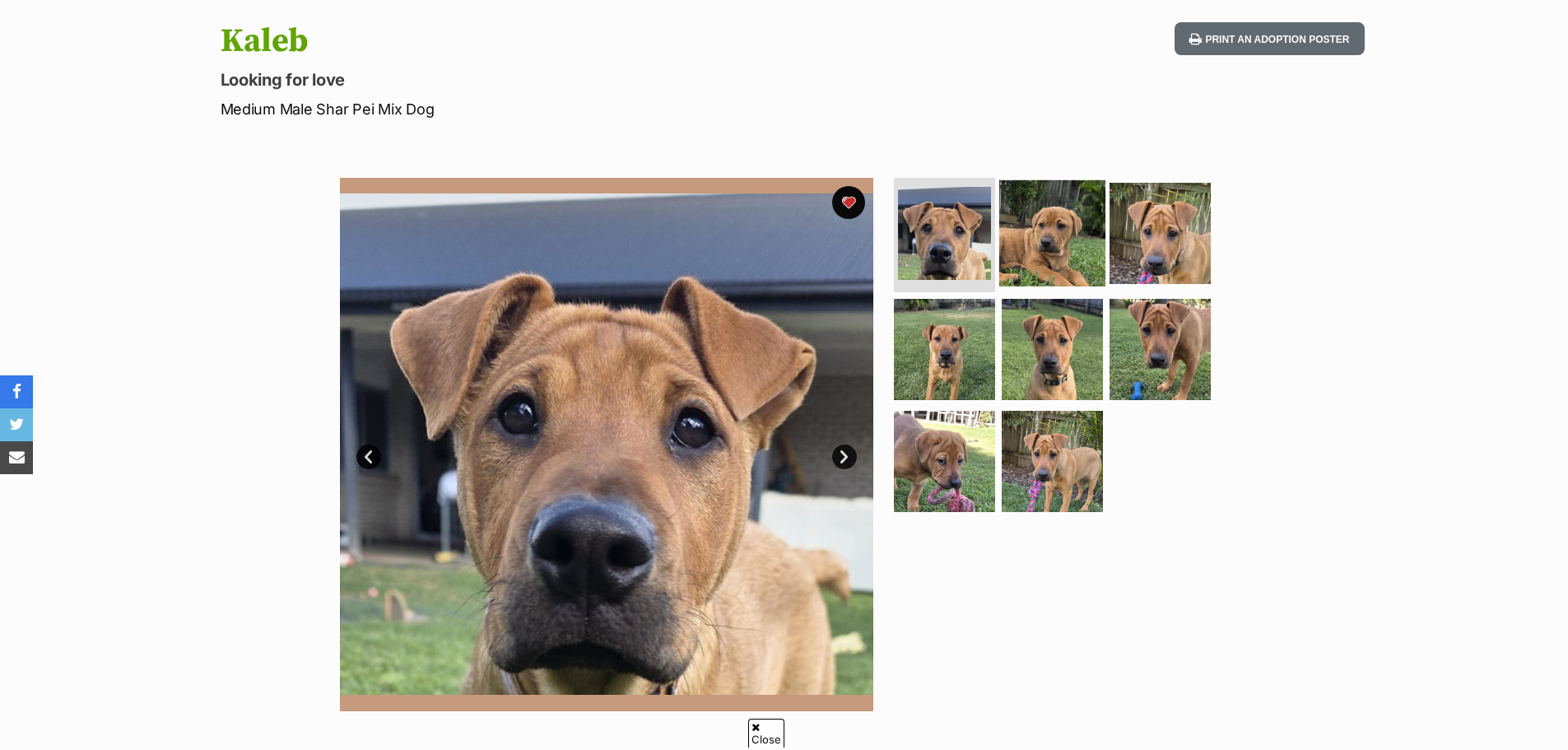click at bounding box center (1052, 232) 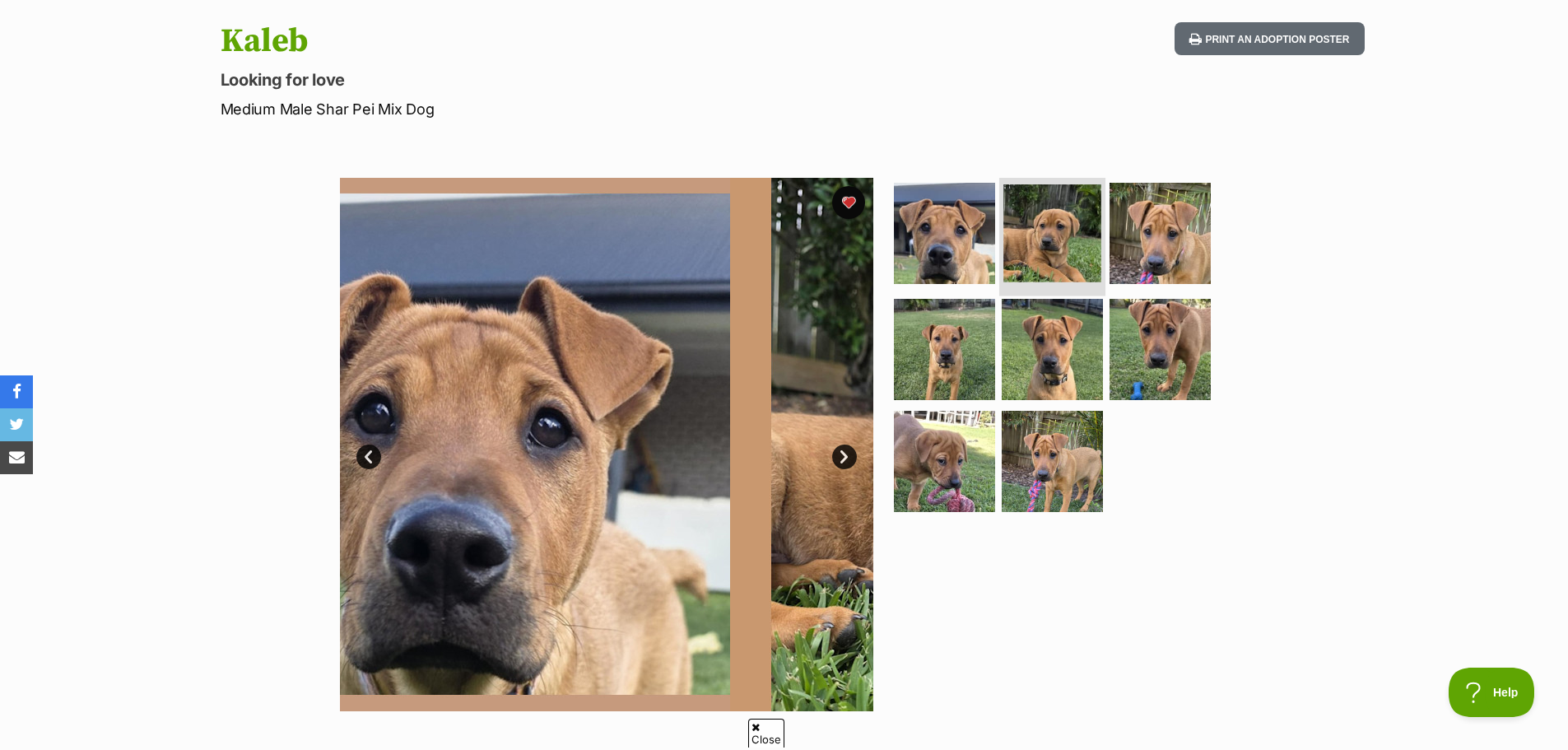 scroll, scrollTop: 0, scrollLeft: 0, axis: both 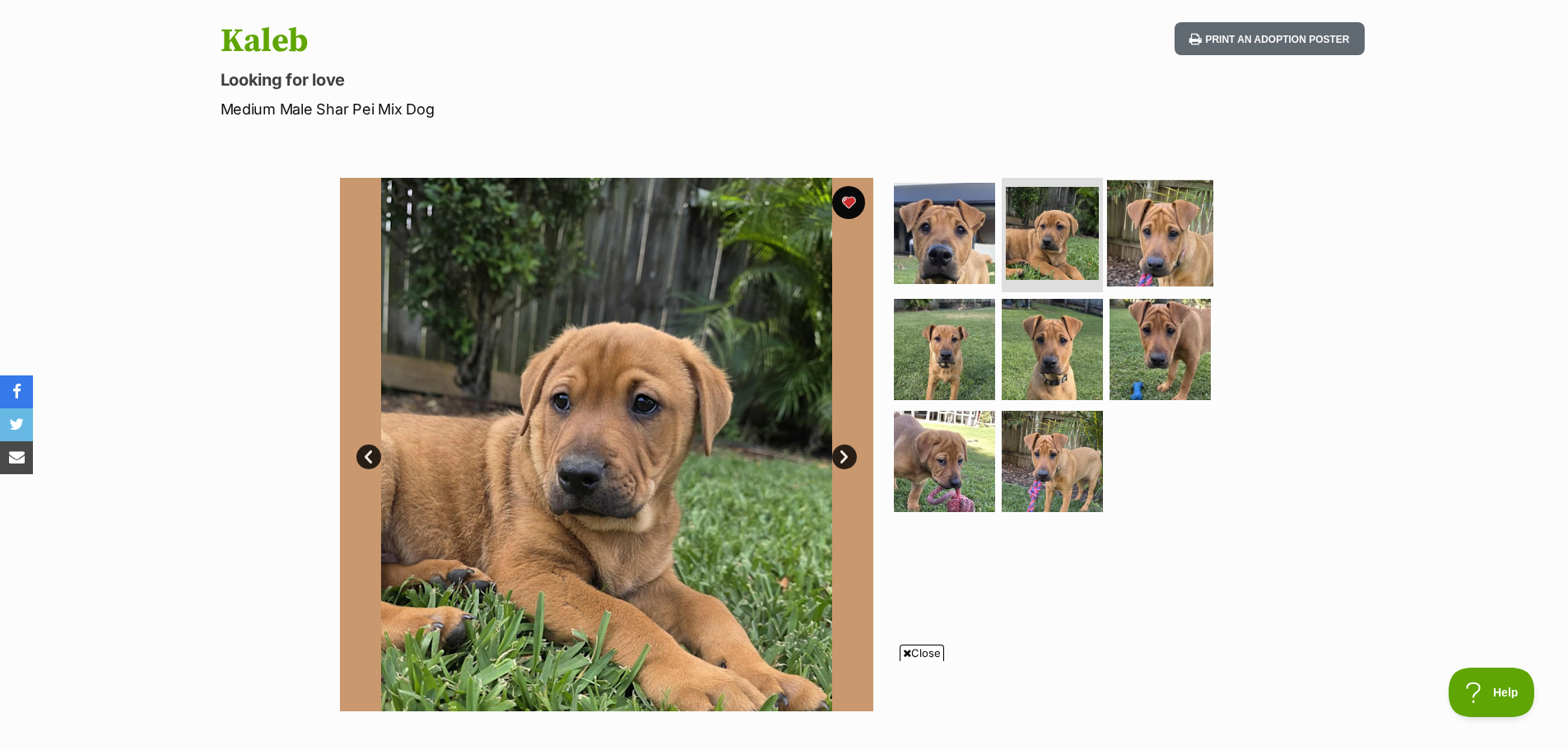 click at bounding box center (1160, 232) 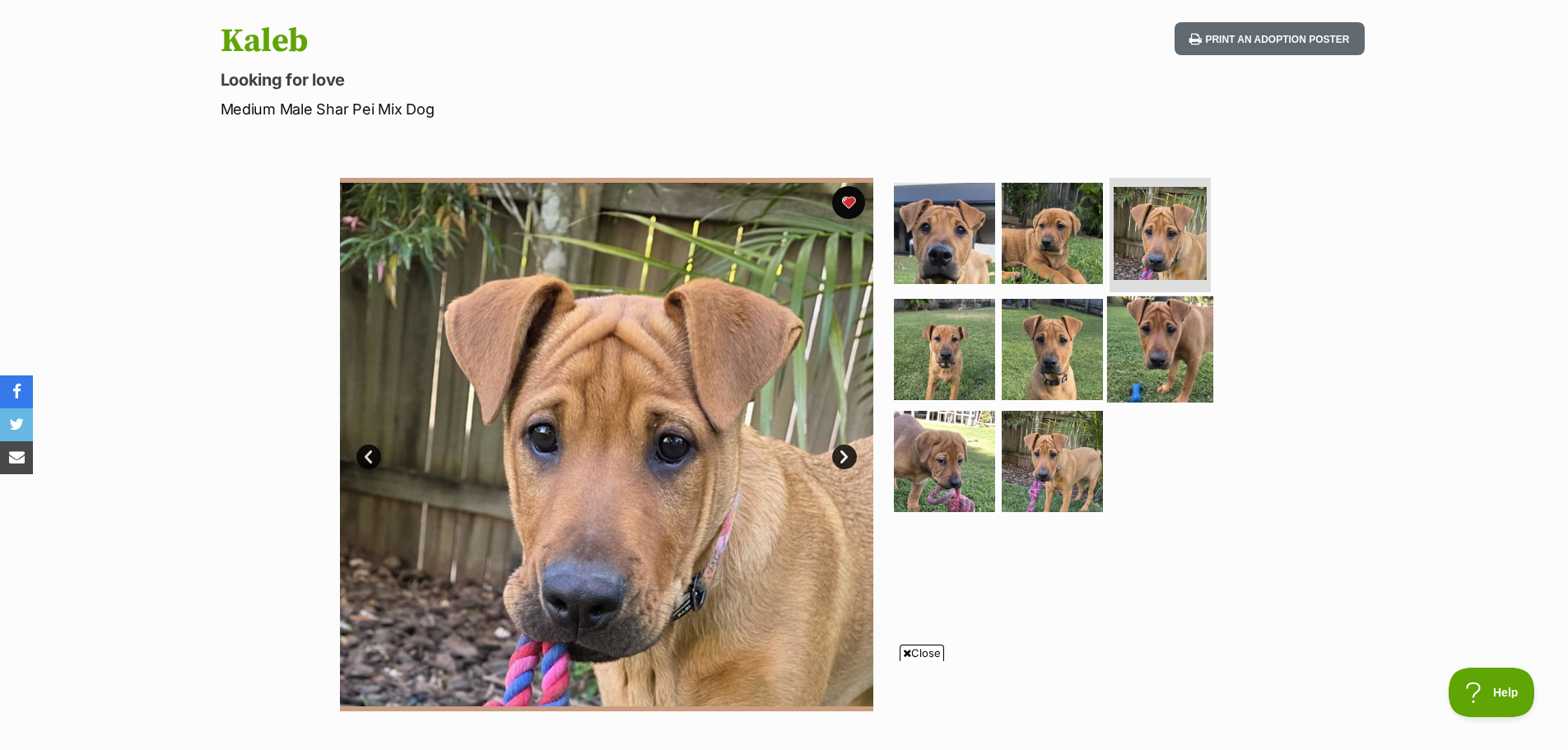 scroll, scrollTop: 0, scrollLeft: 0, axis: both 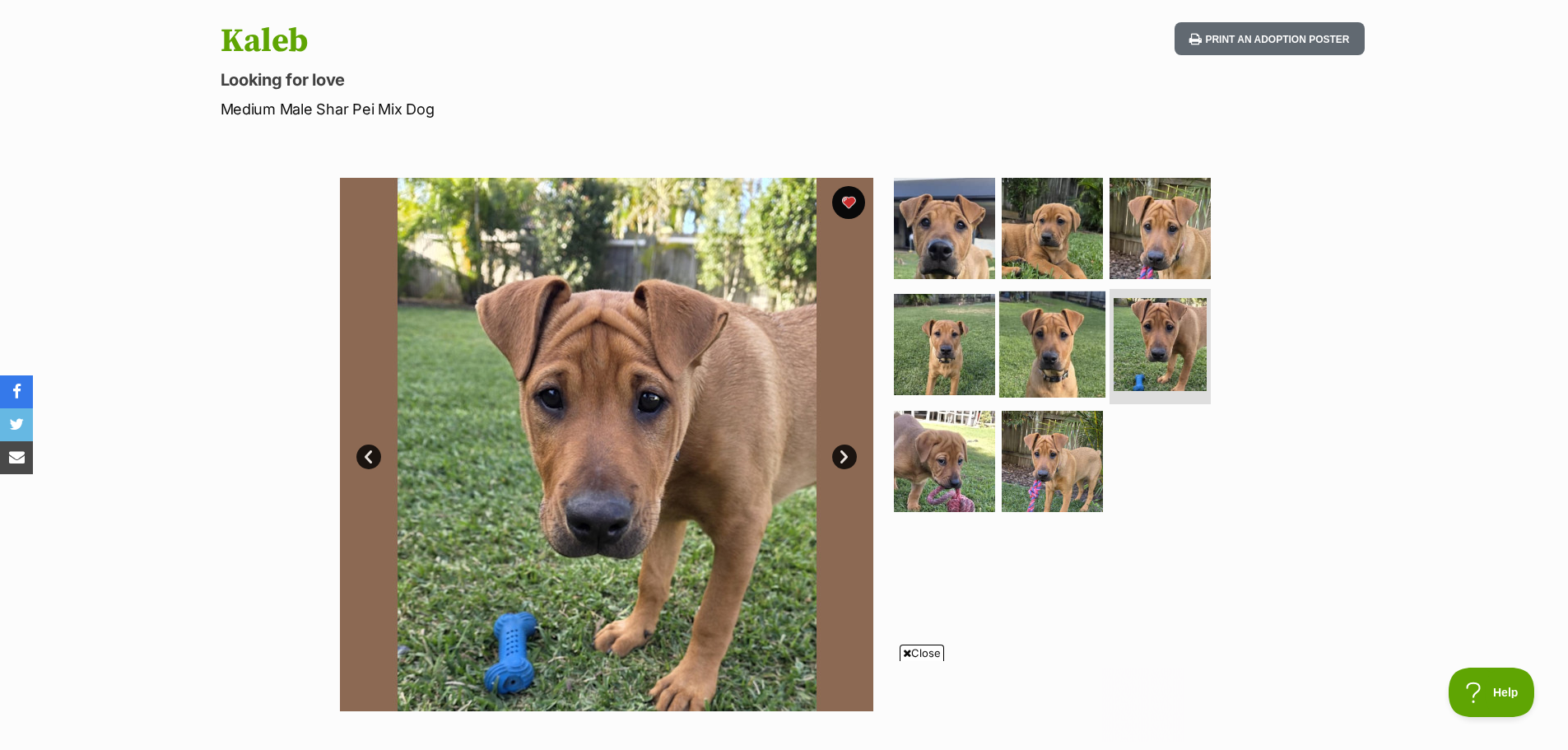 click at bounding box center (1052, 344) 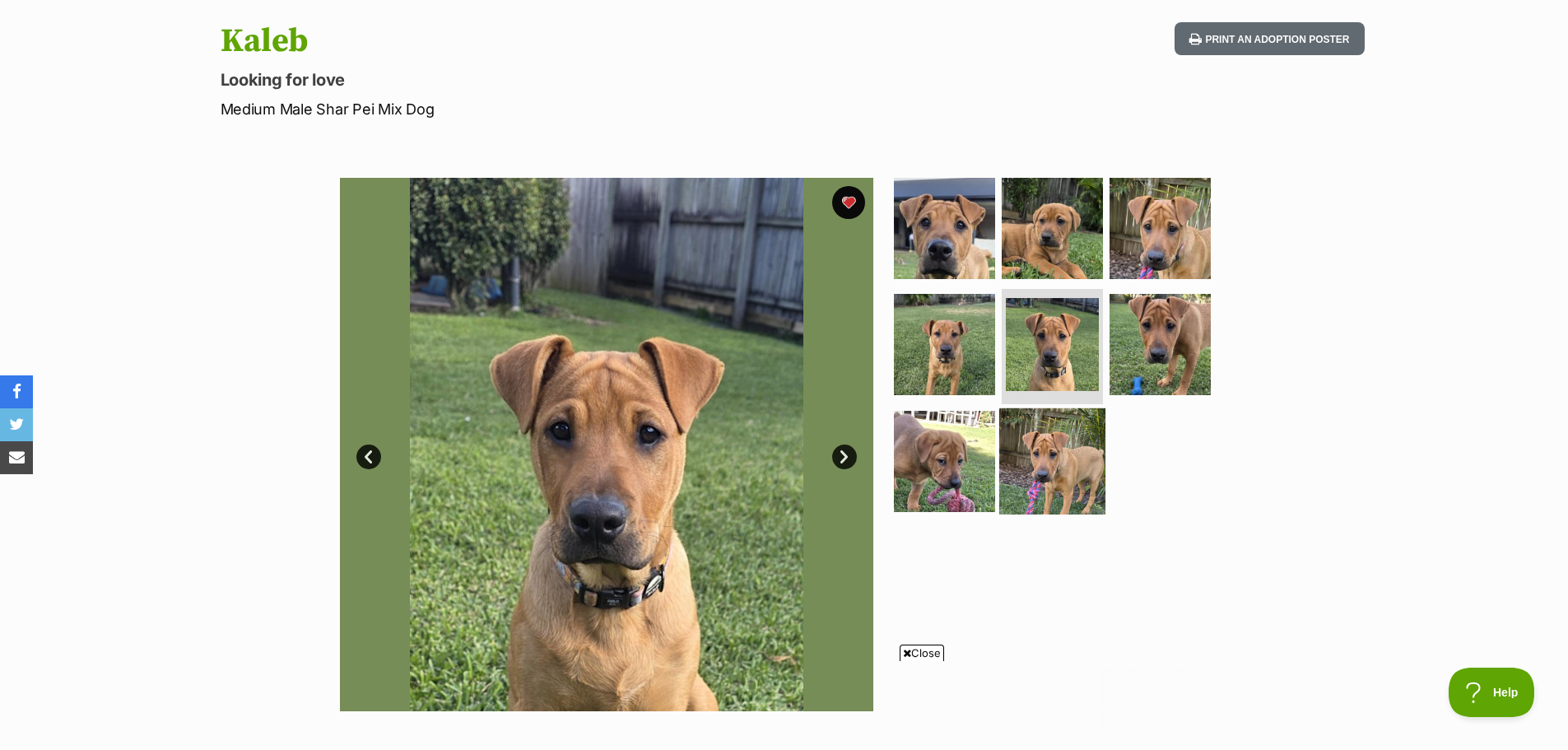 click at bounding box center [1052, 461] 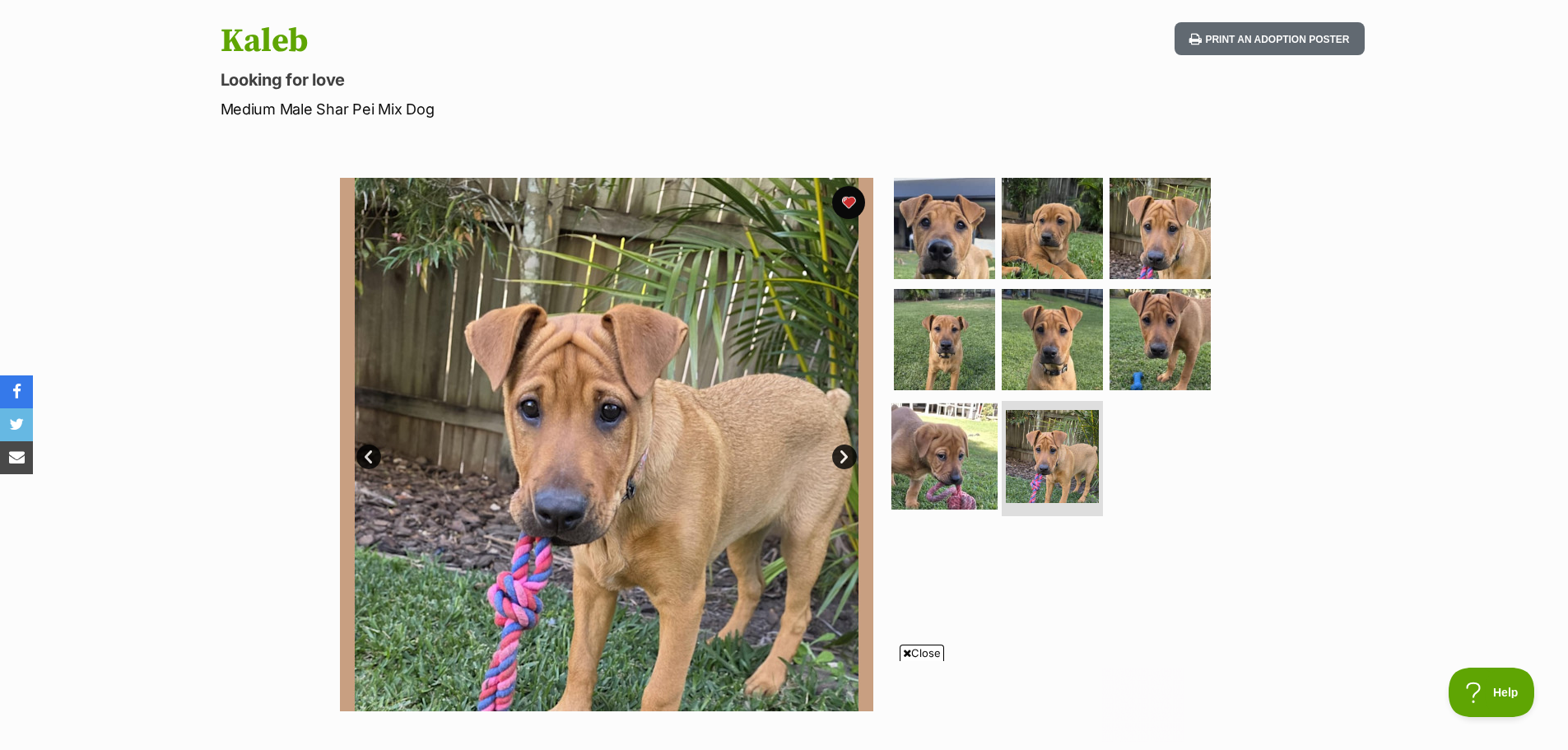 click at bounding box center (944, 456) 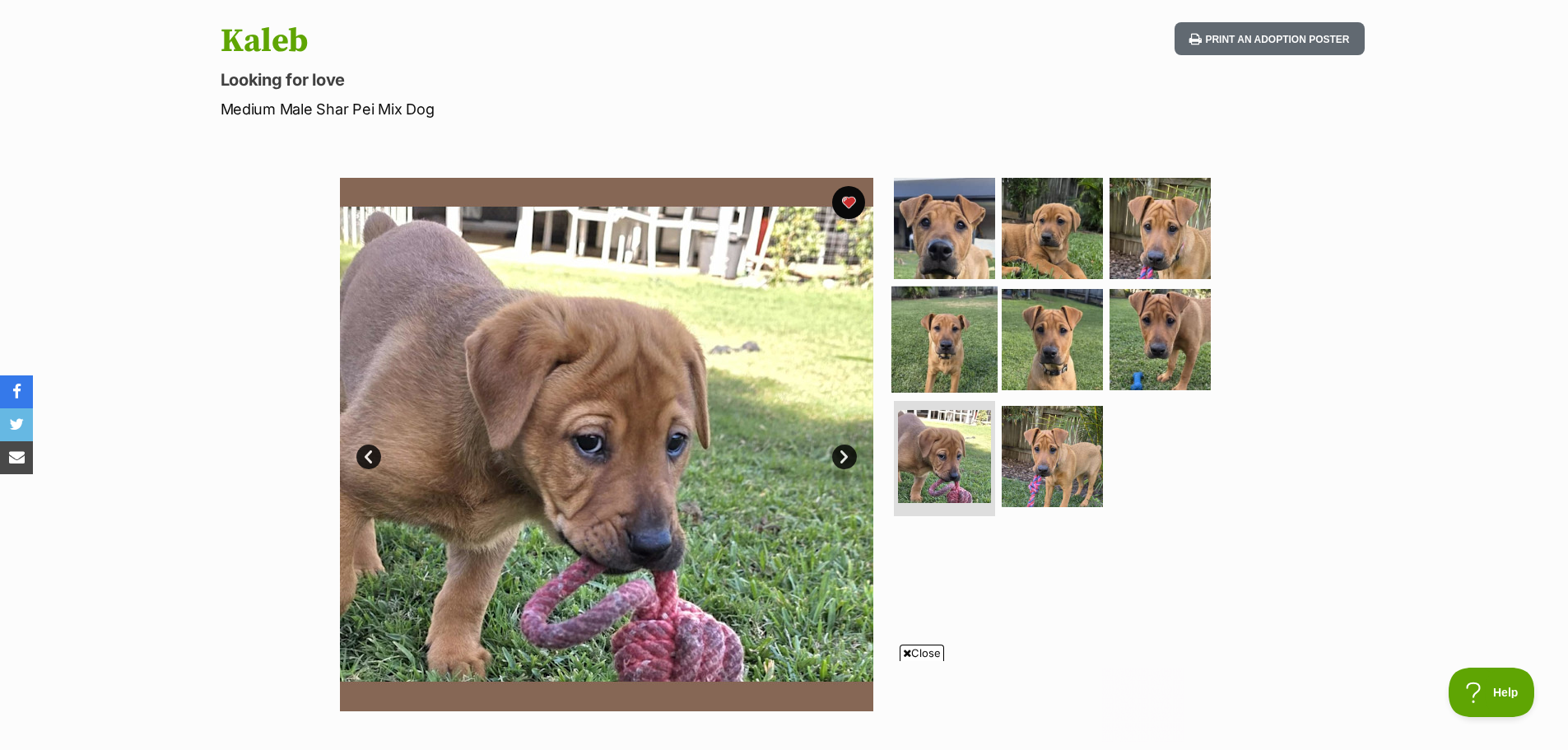 click at bounding box center (944, 339) 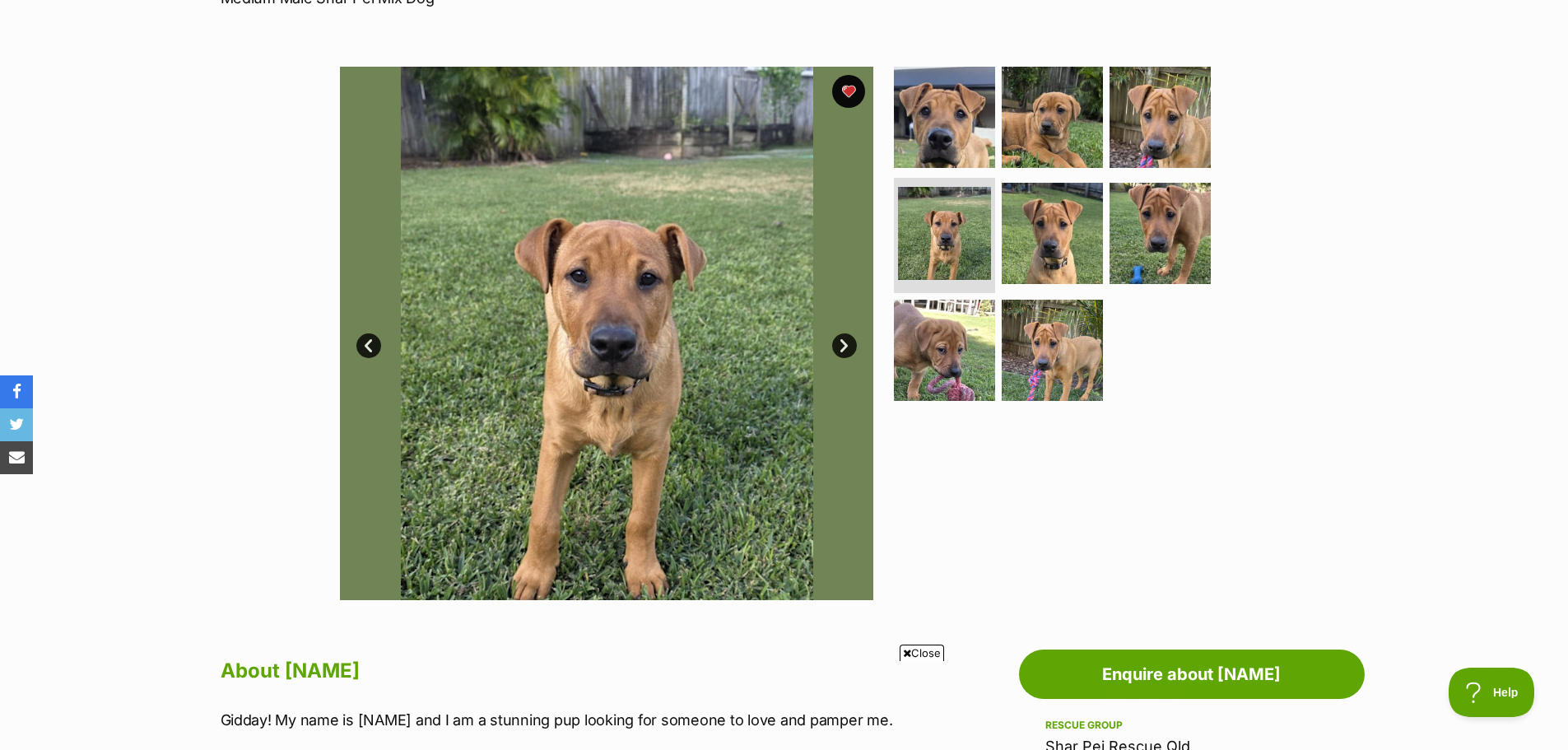 scroll, scrollTop: 247, scrollLeft: 0, axis: vertical 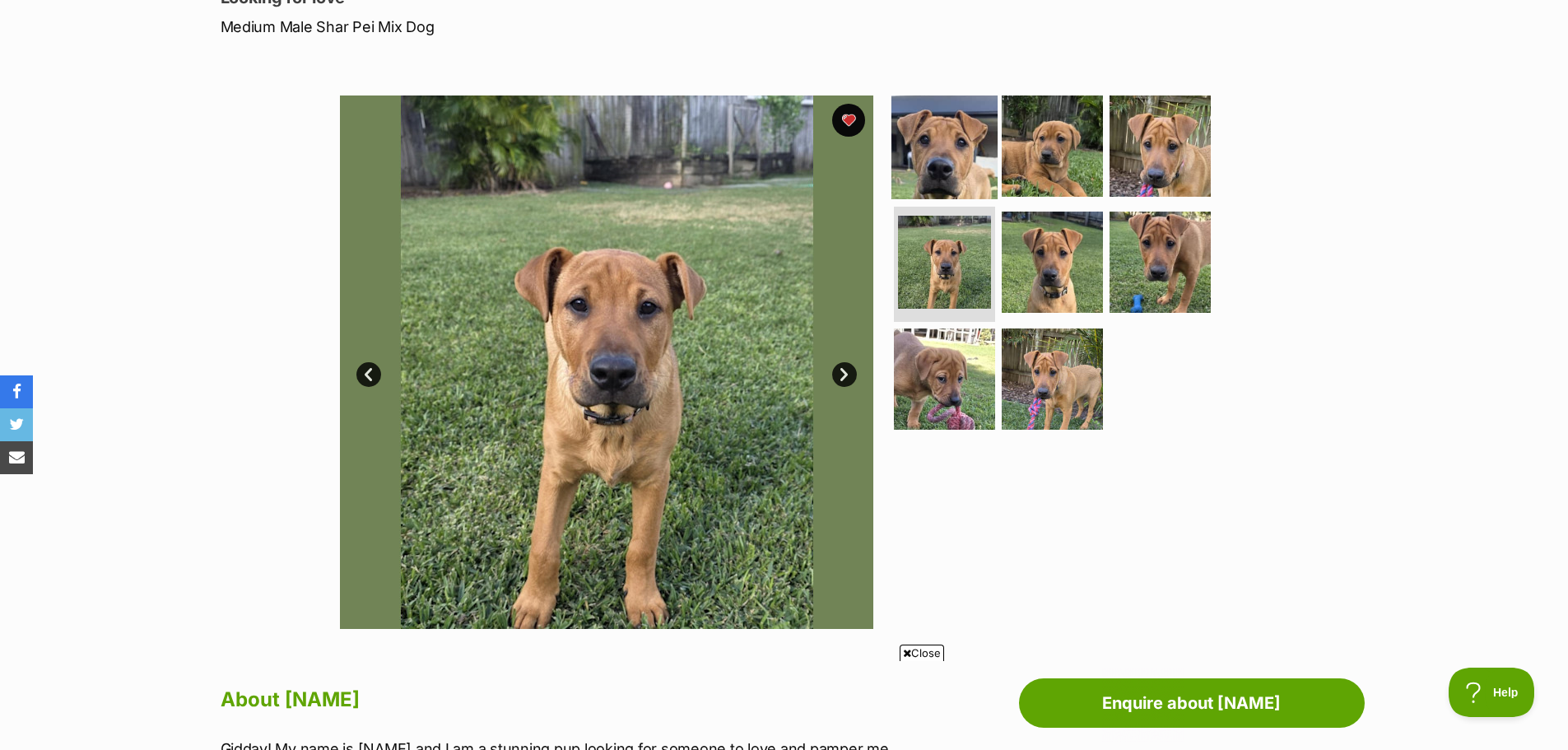 click at bounding box center [944, 145] 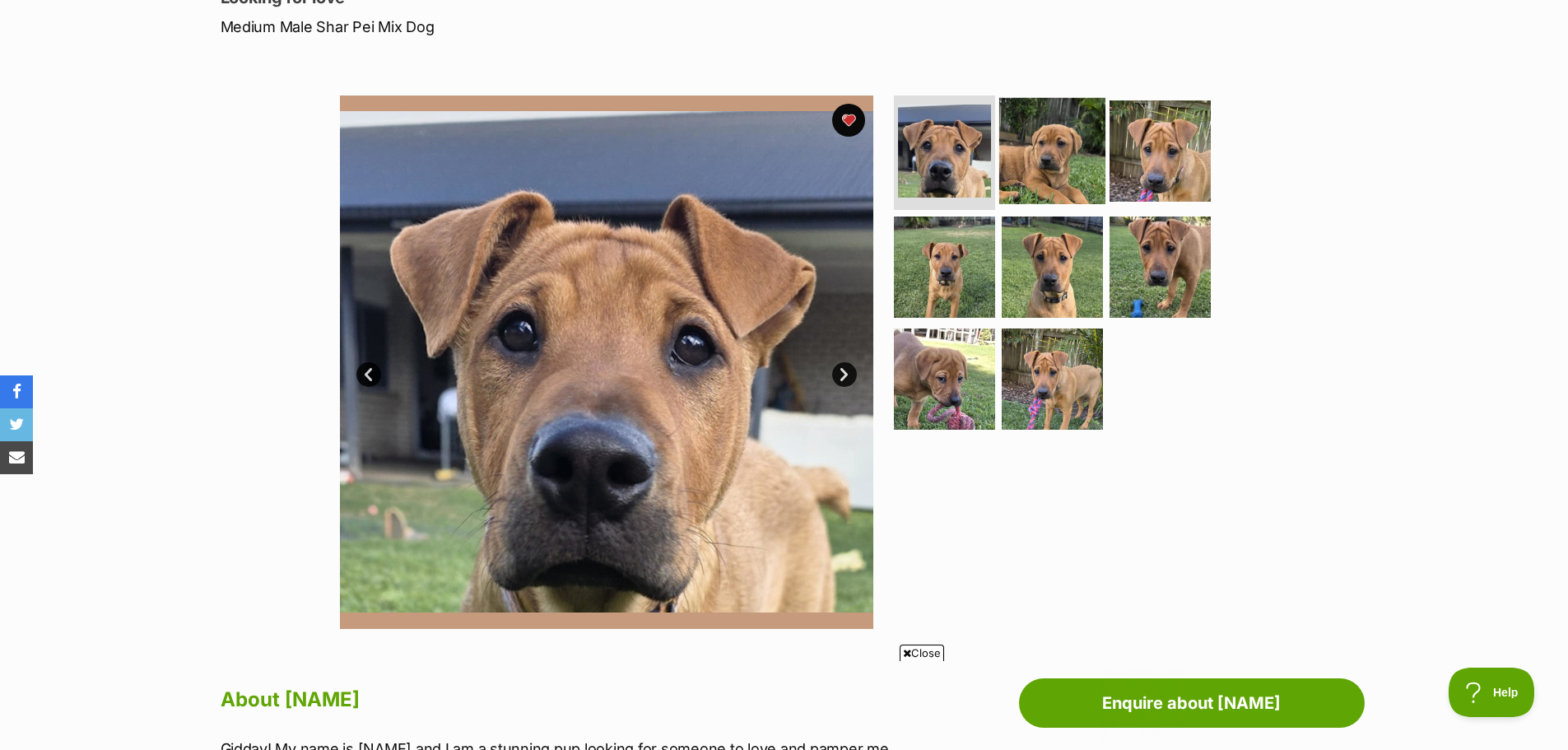 click at bounding box center (1052, 150) 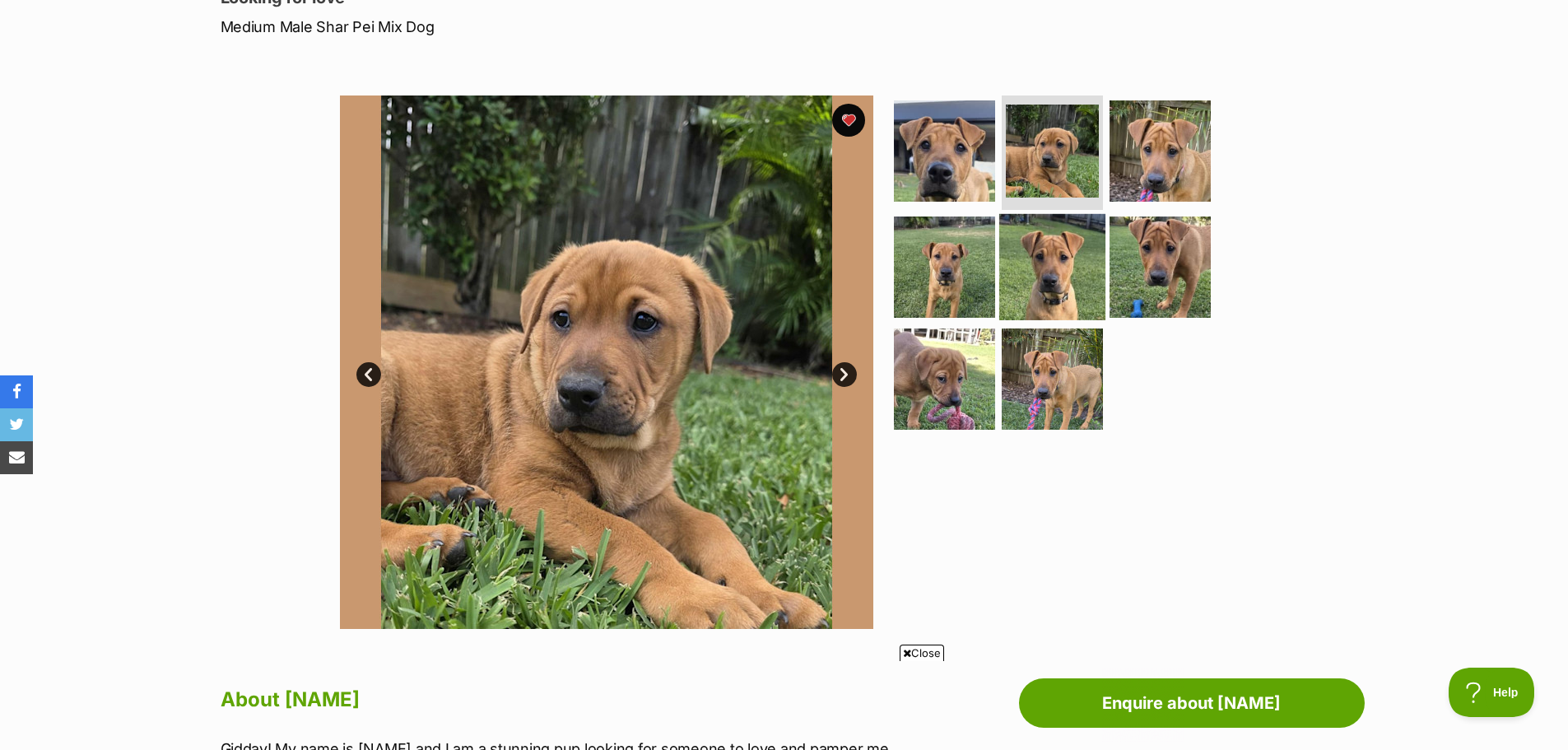 click at bounding box center [1052, 267] 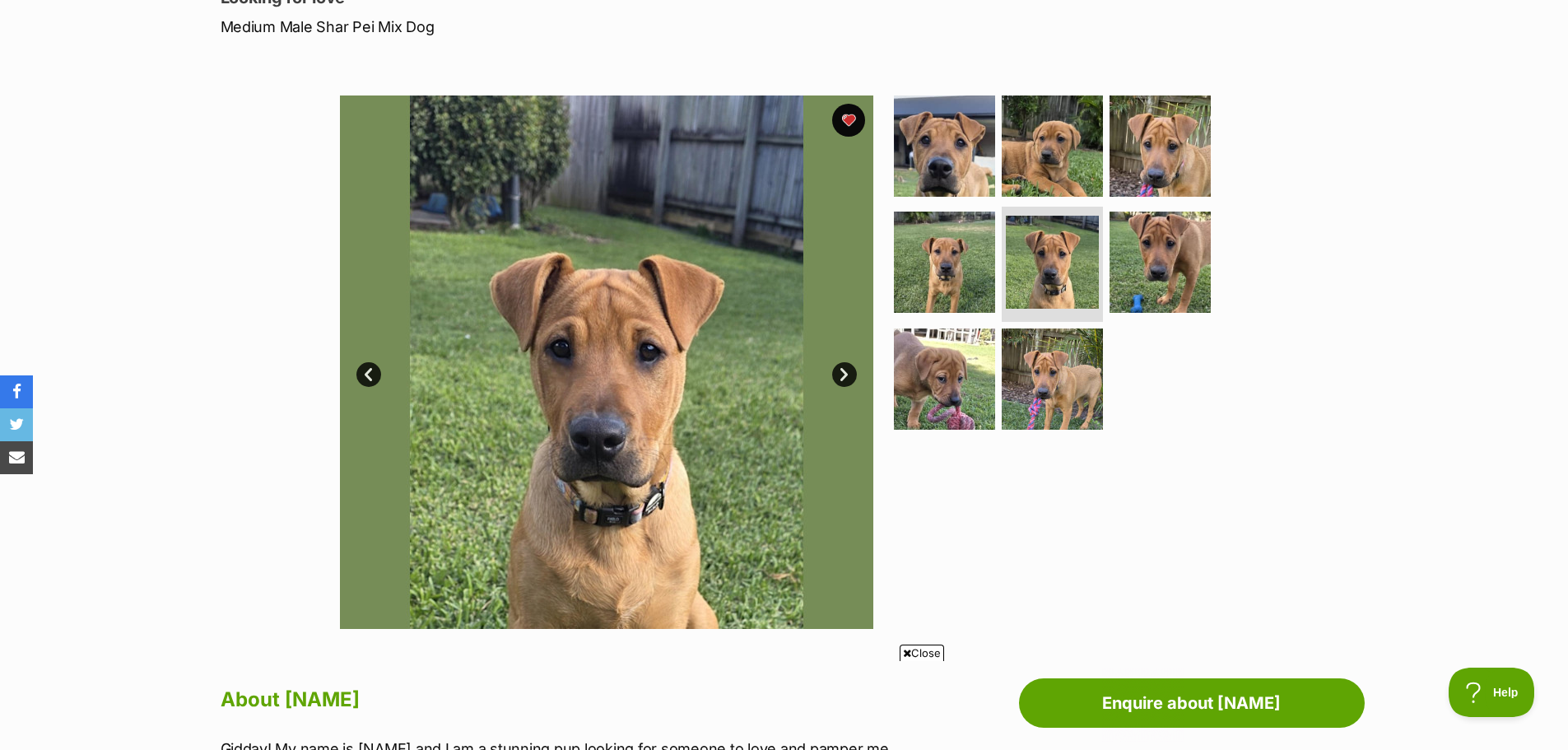 scroll, scrollTop: 0, scrollLeft: 0, axis: both 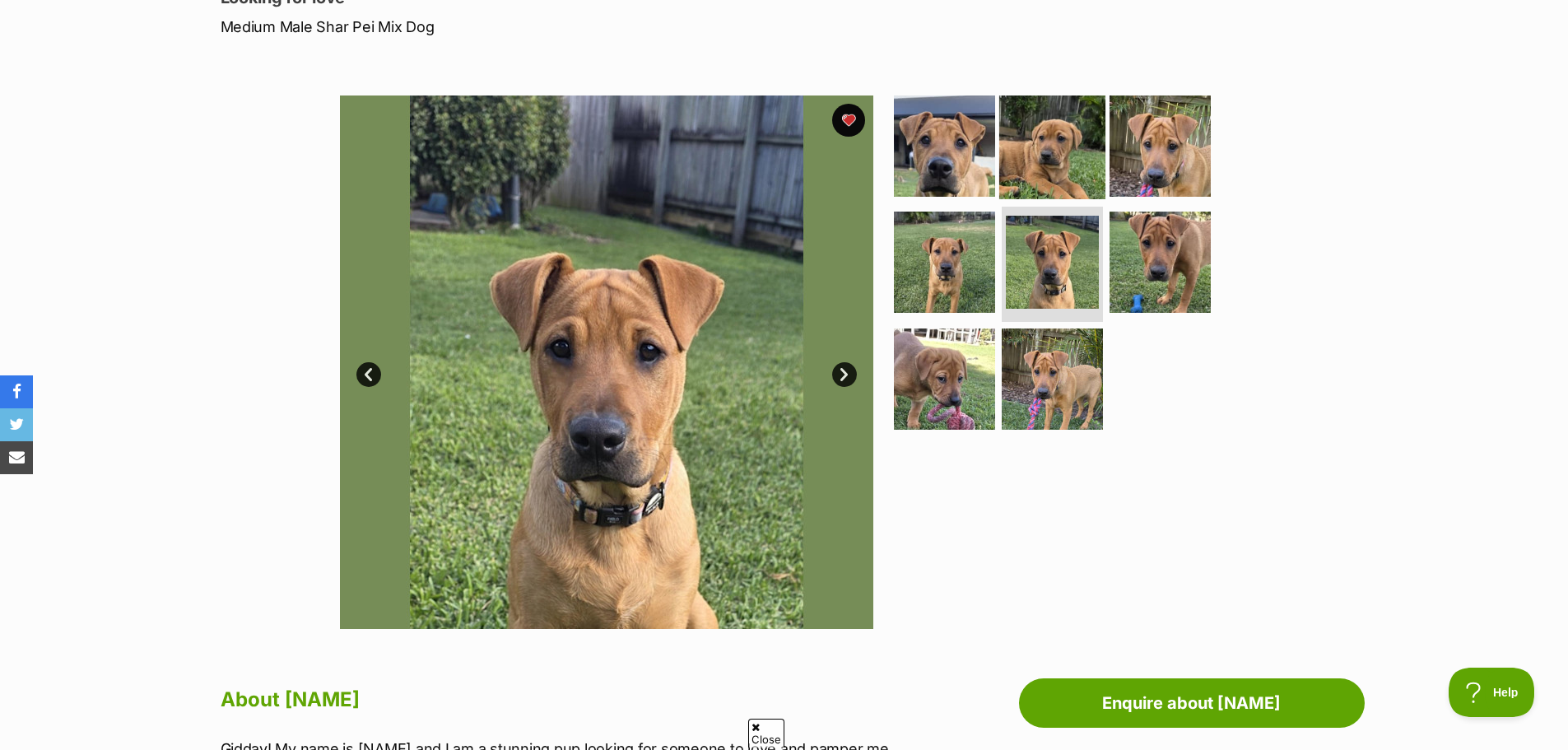 click at bounding box center (1052, 145) 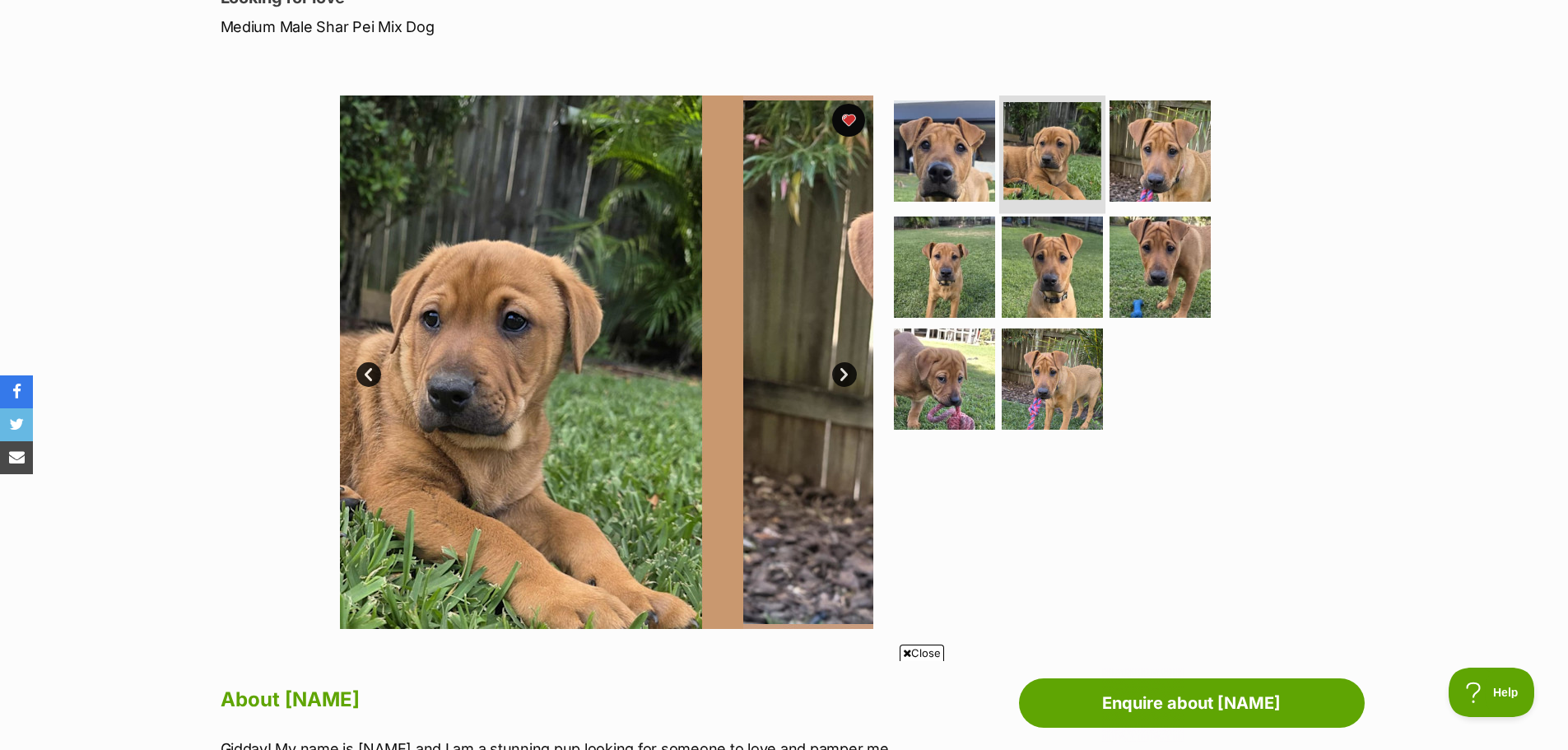 scroll, scrollTop: 0, scrollLeft: 0, axis: both 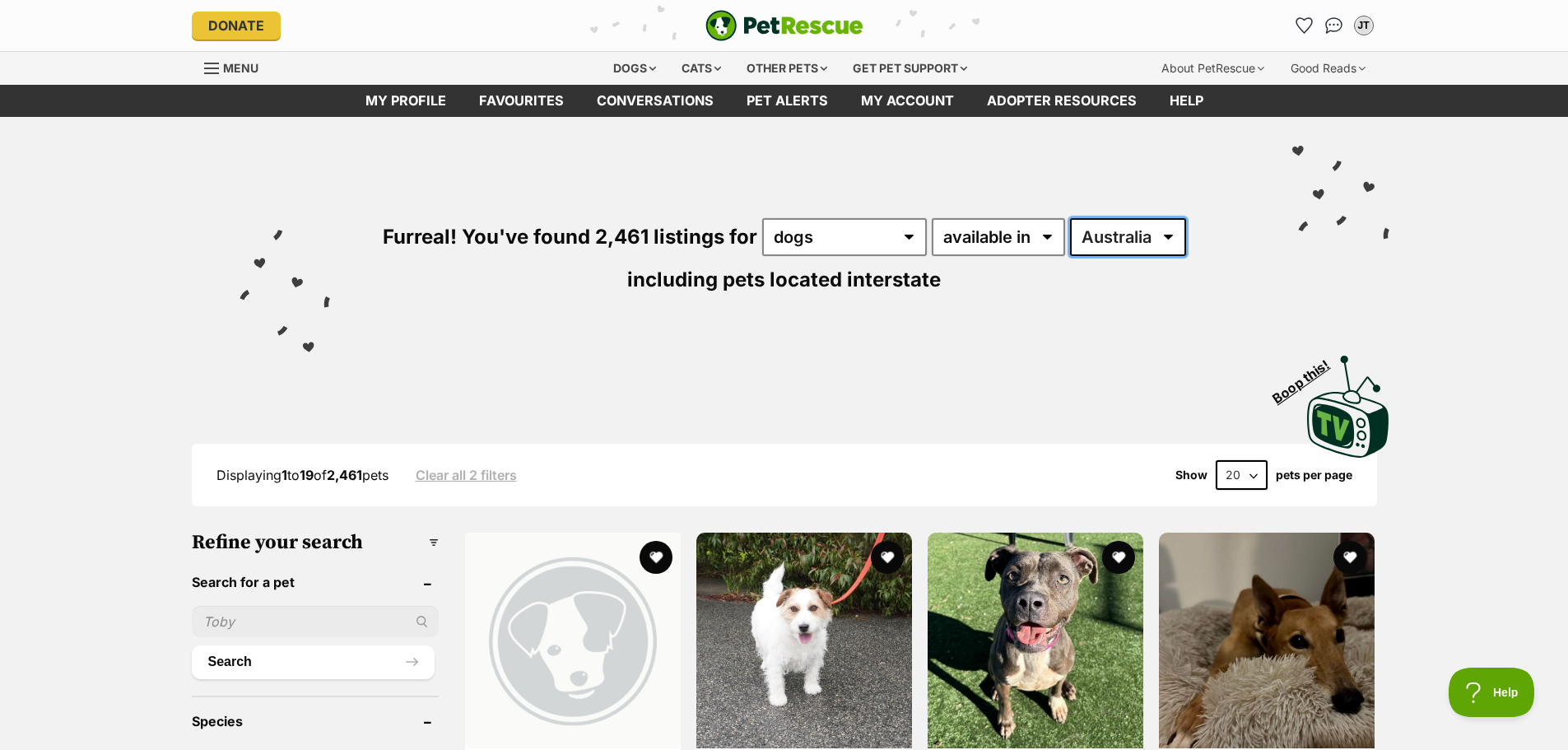 click on "Australia
ACT
NSW
NT
QLD
SA
TAS
VIC
WA" at bounding box center (1128, 237) 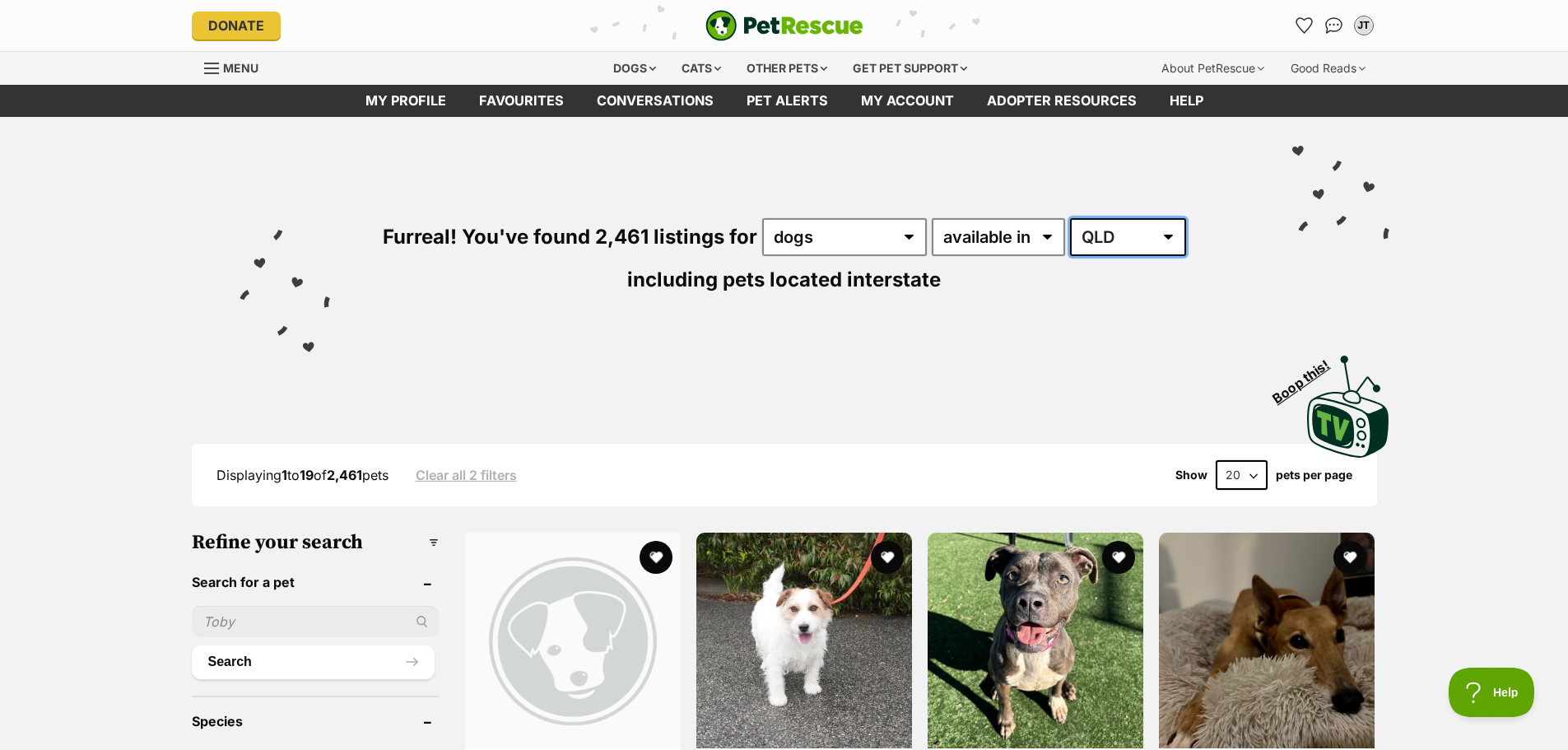 click on "Australia
ACT
NSW
NT
QLD
SA
TAS
VIC
WA" at bounding box center (1128, 237) 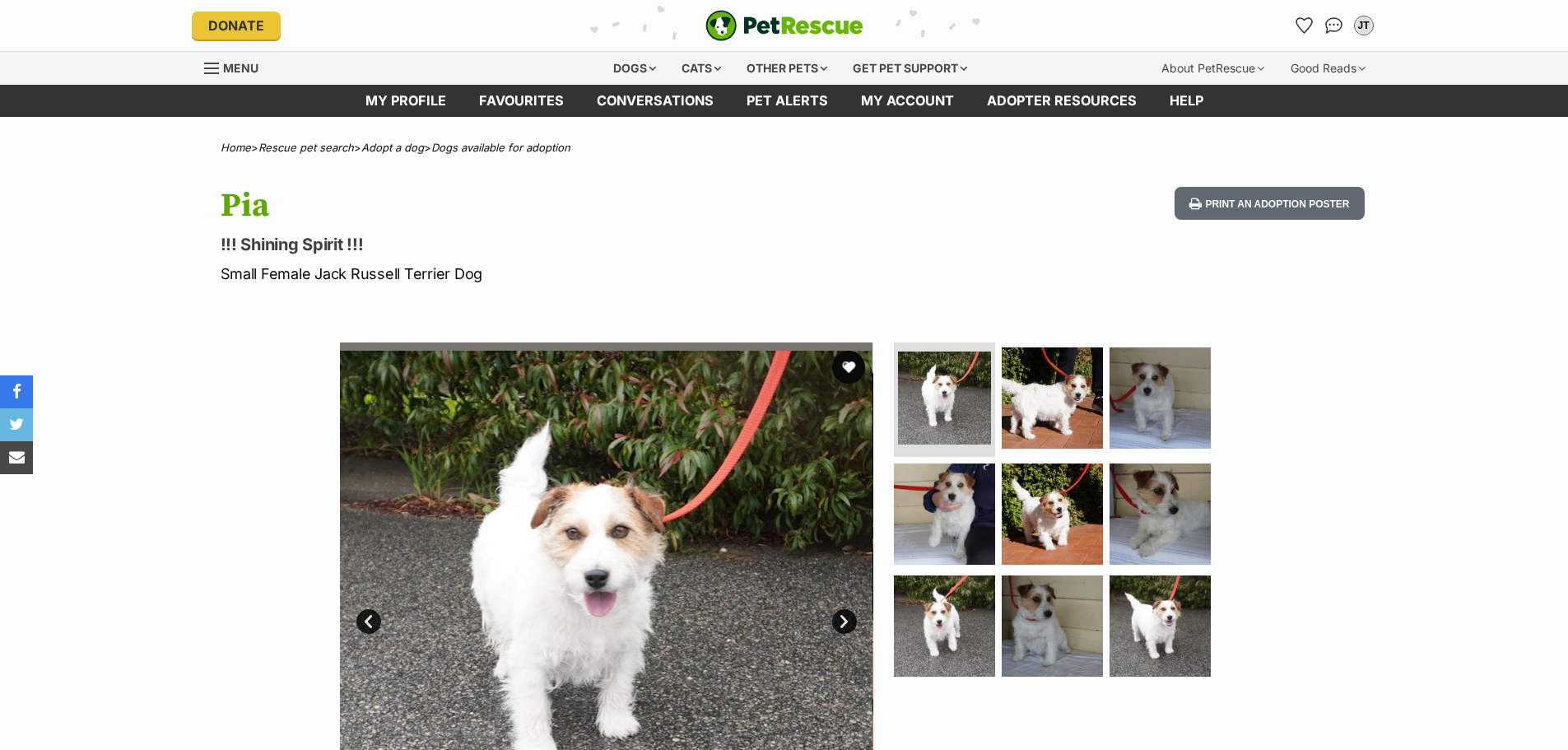 scroll, scrollTop: 0, scrollLeft: 0, axis: both 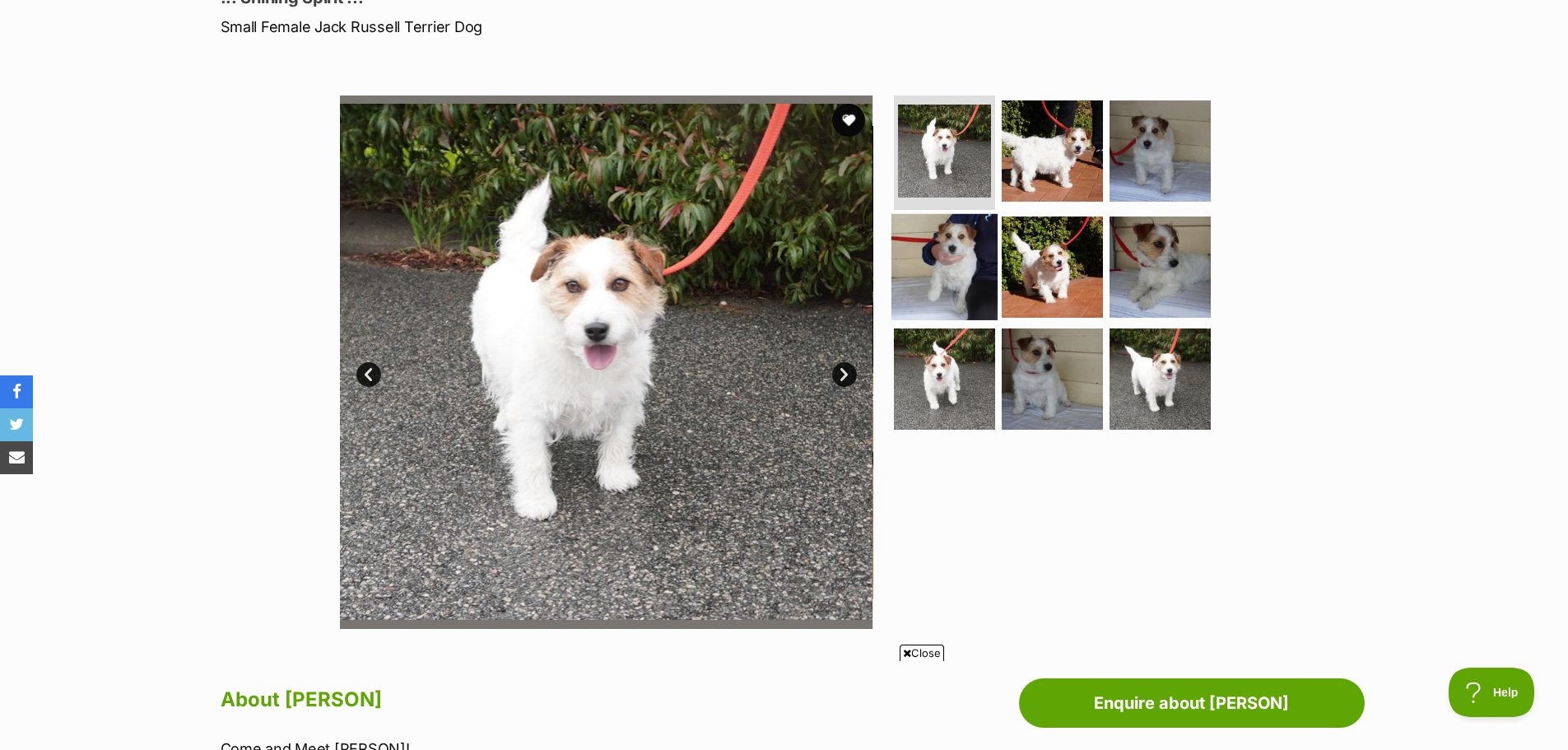 click at bounding box center [944, 267] 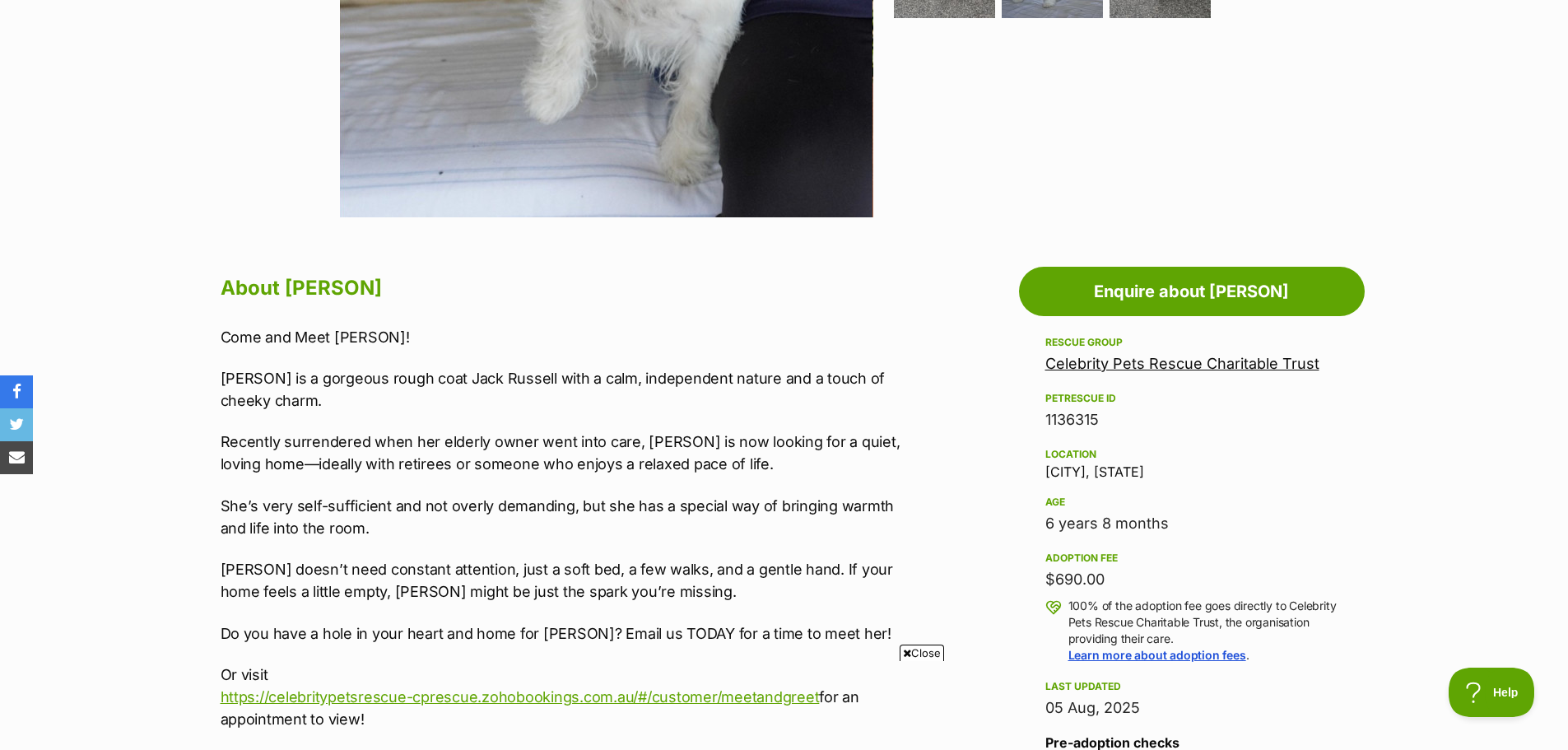 scroll, scrollTop: 247, scrollLeft: 0, axis: vertical 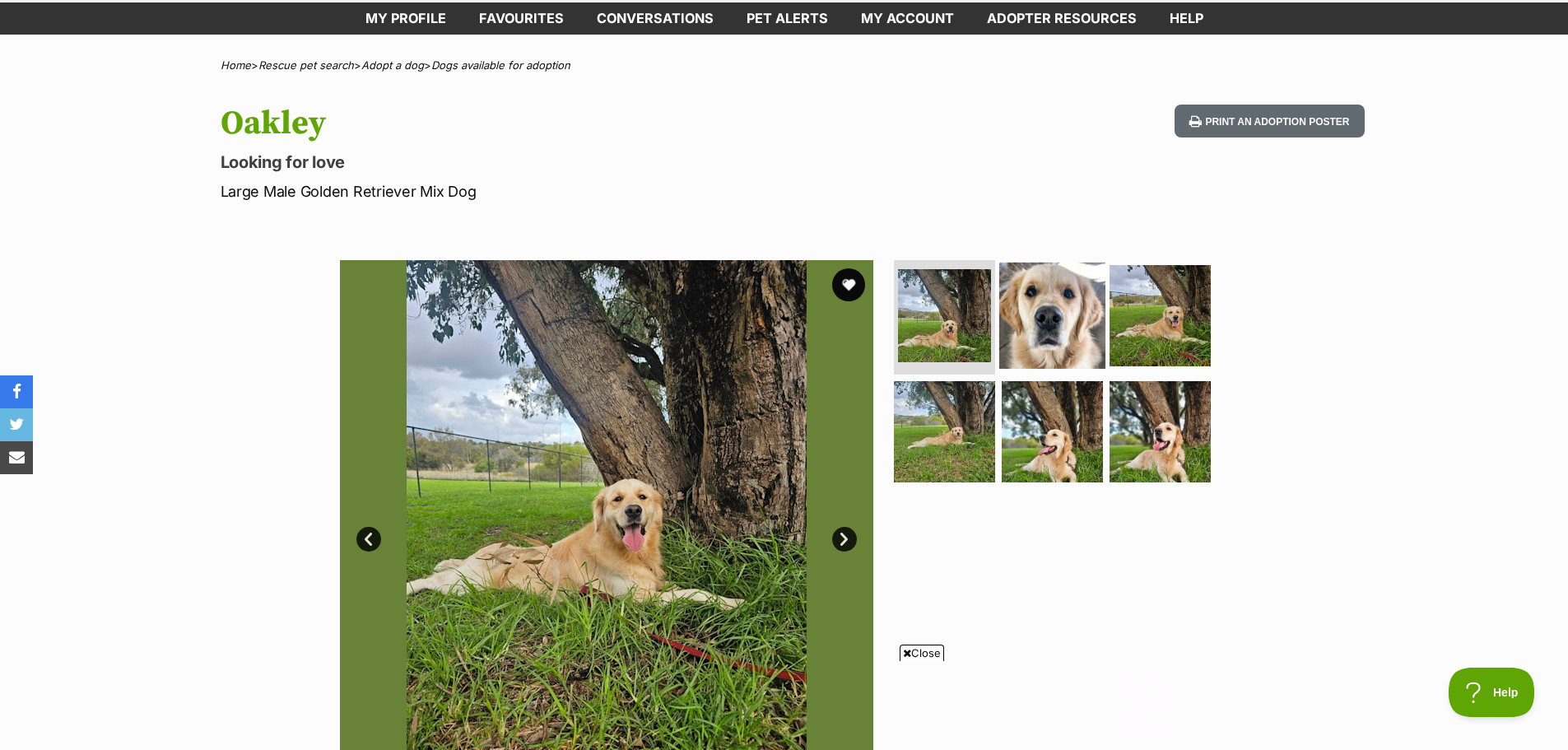 click at bounding box center (1052, 314) 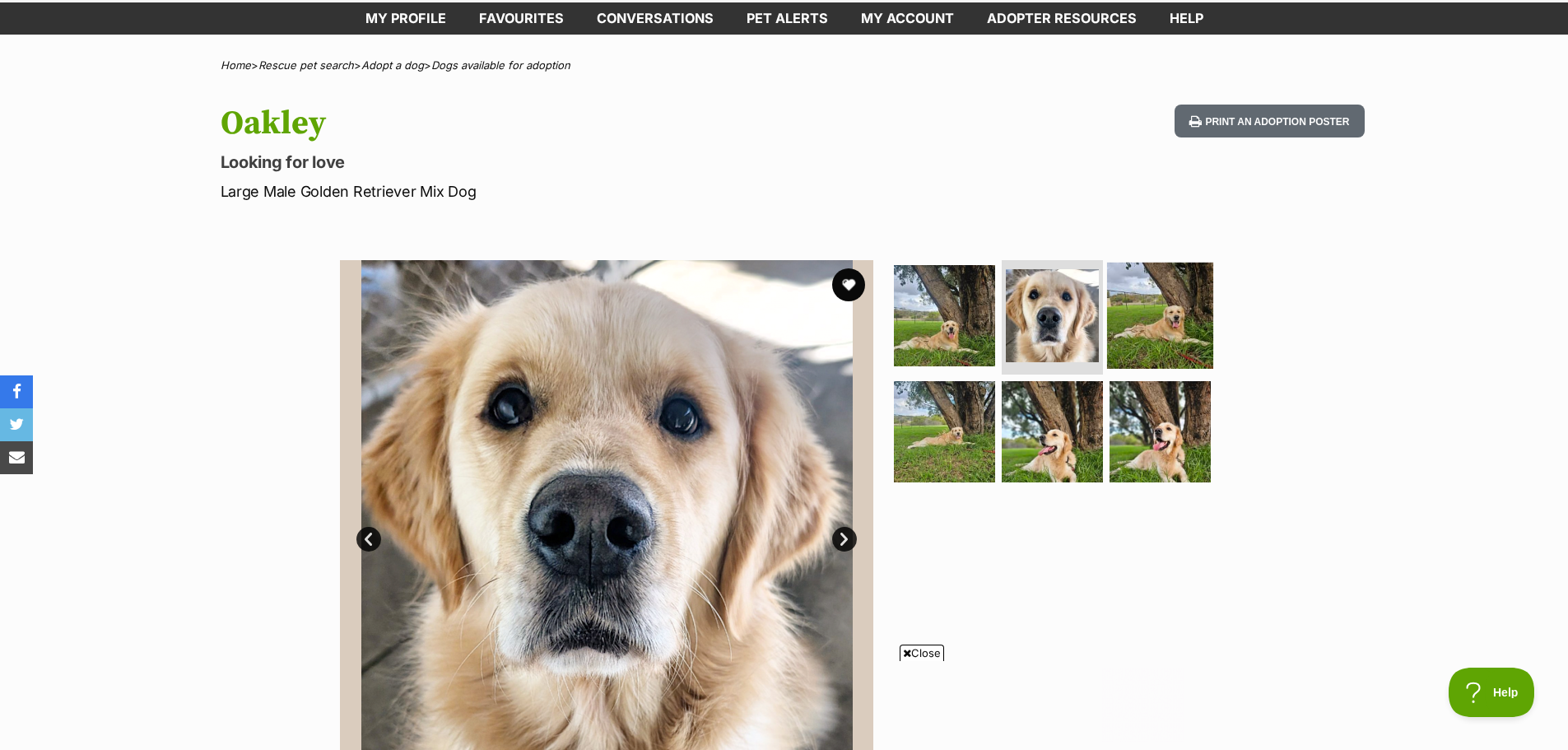 click at bounding box center (1160, 314) 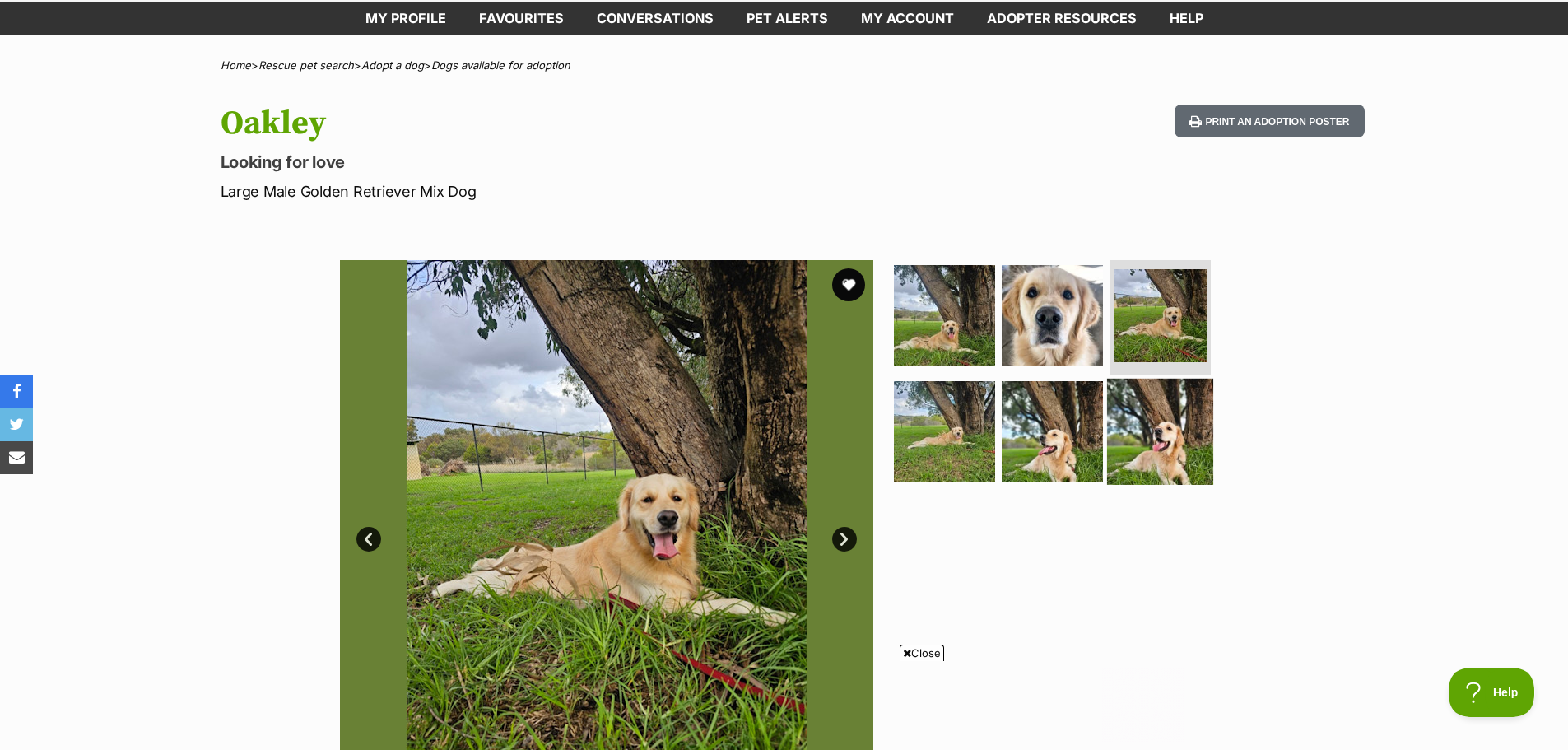 click at bounding box center [1160, 431] 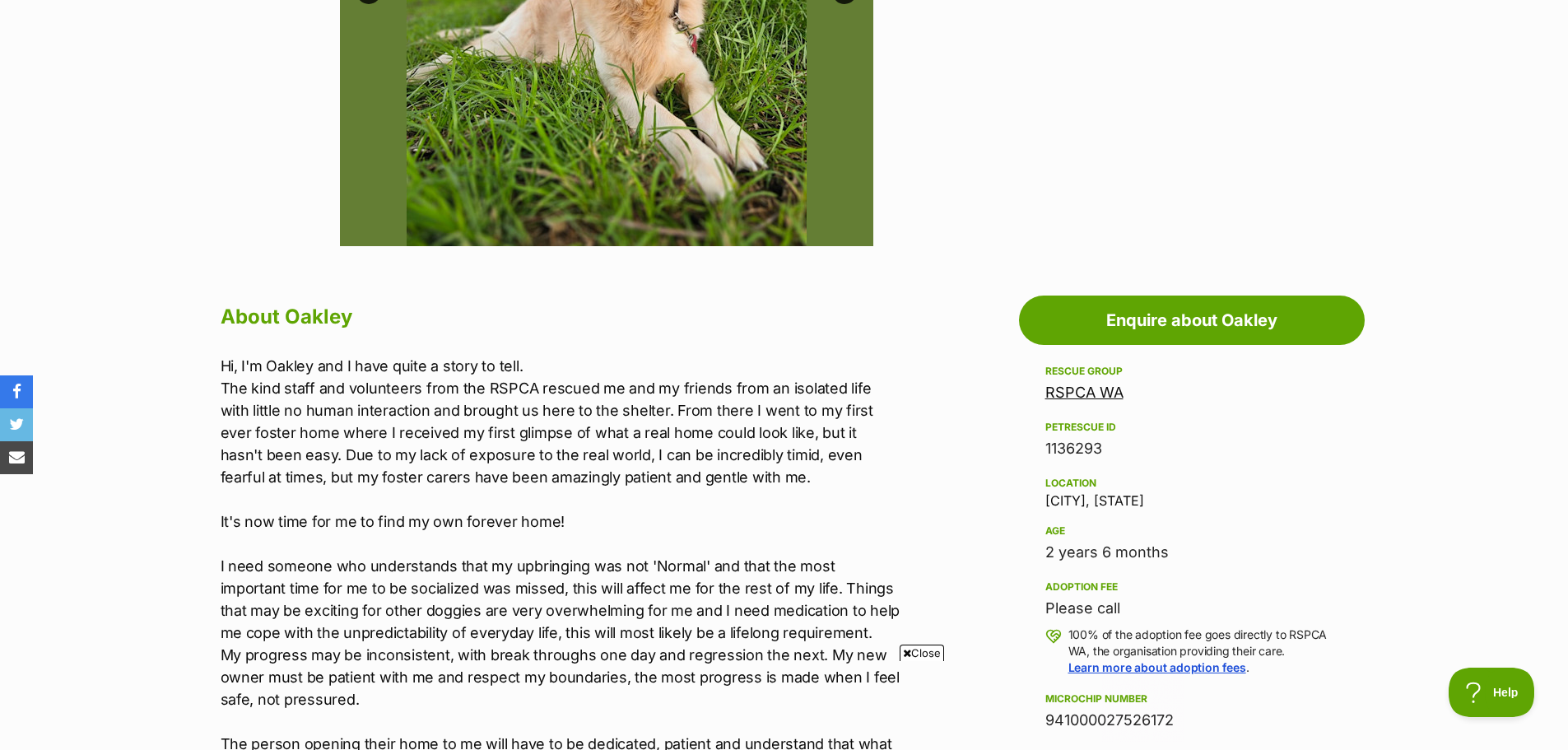 scroll, scrollTop: 659, scrollLeft: 0, axis: vertical 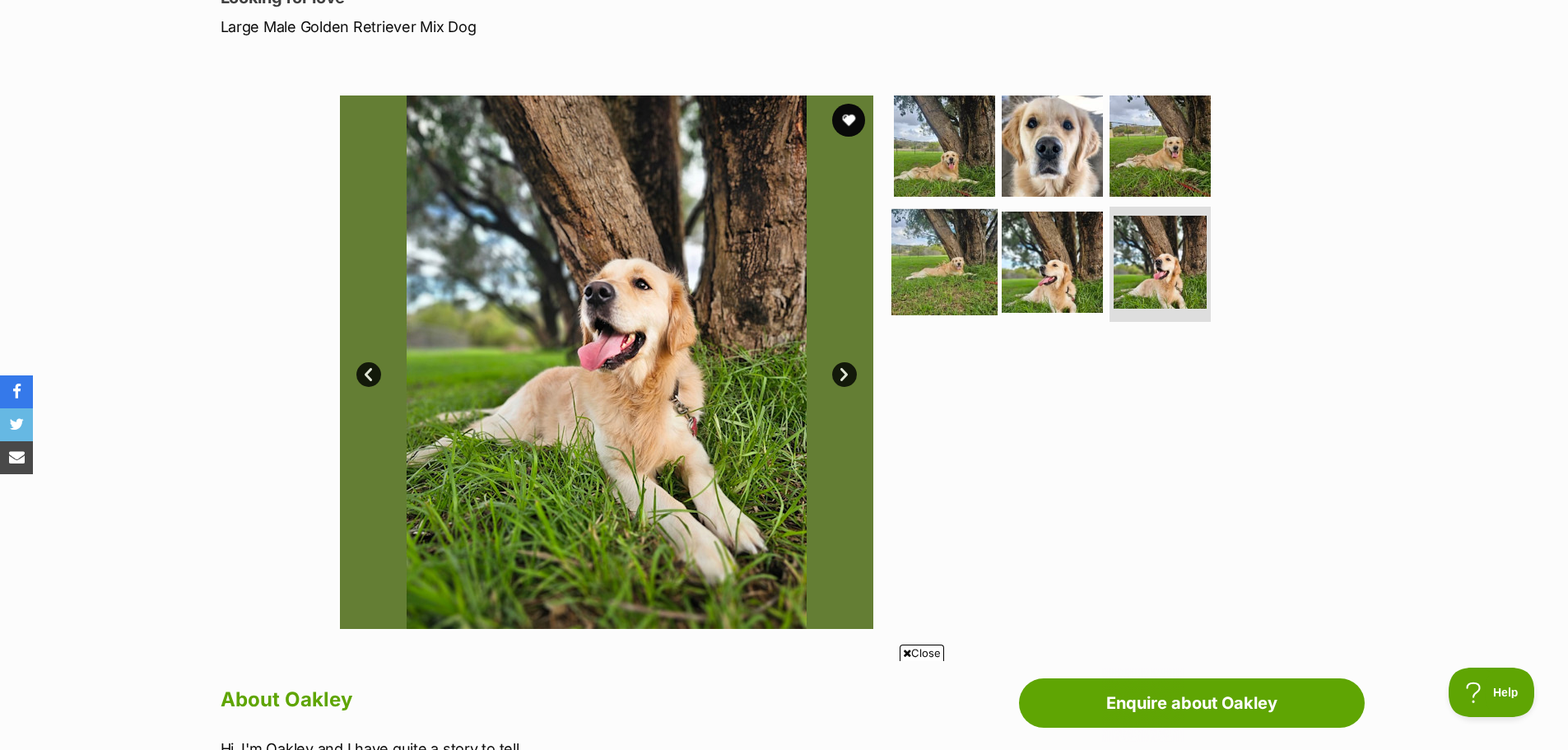 click at bounding box center (944, 262) 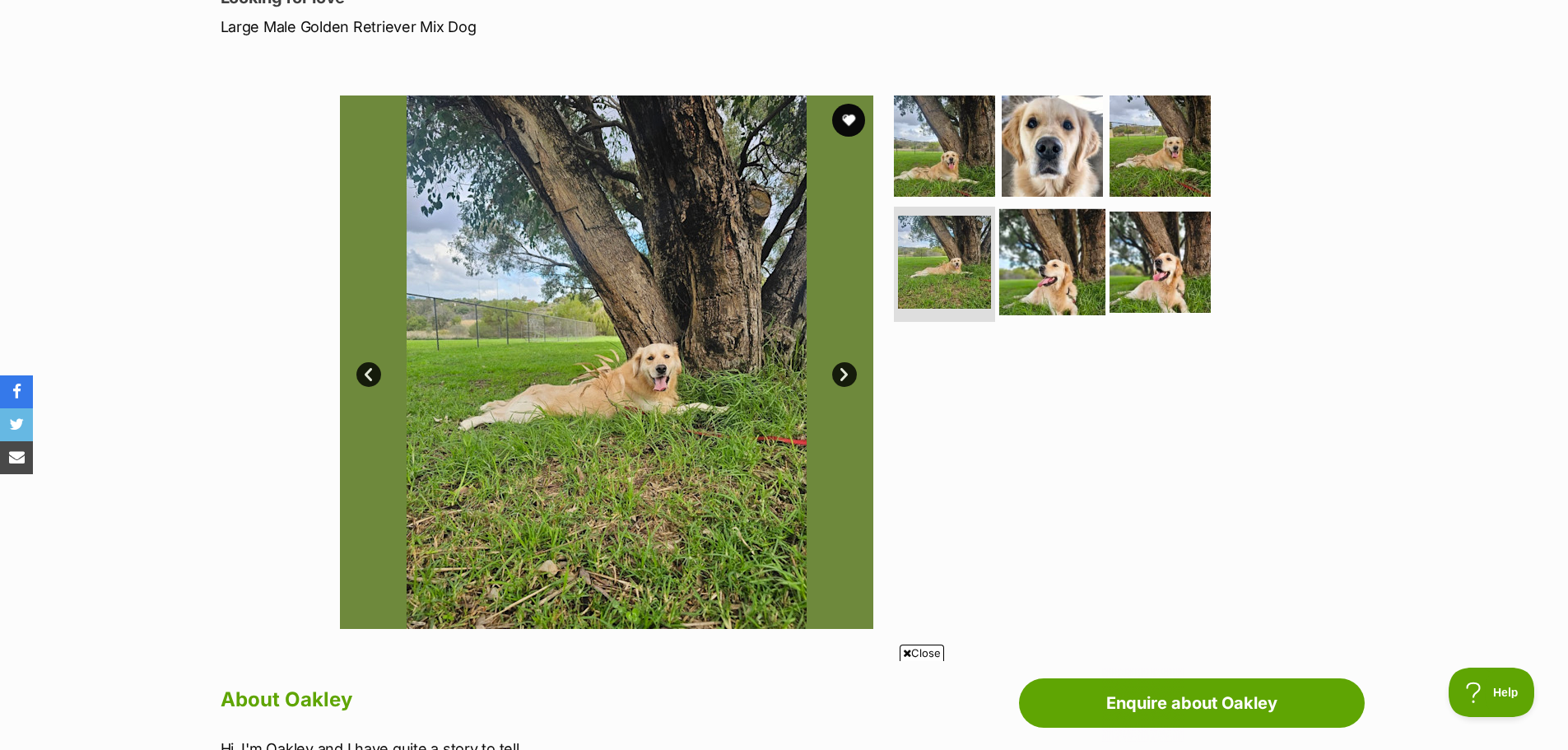 click at bounding box center (1052, 262) 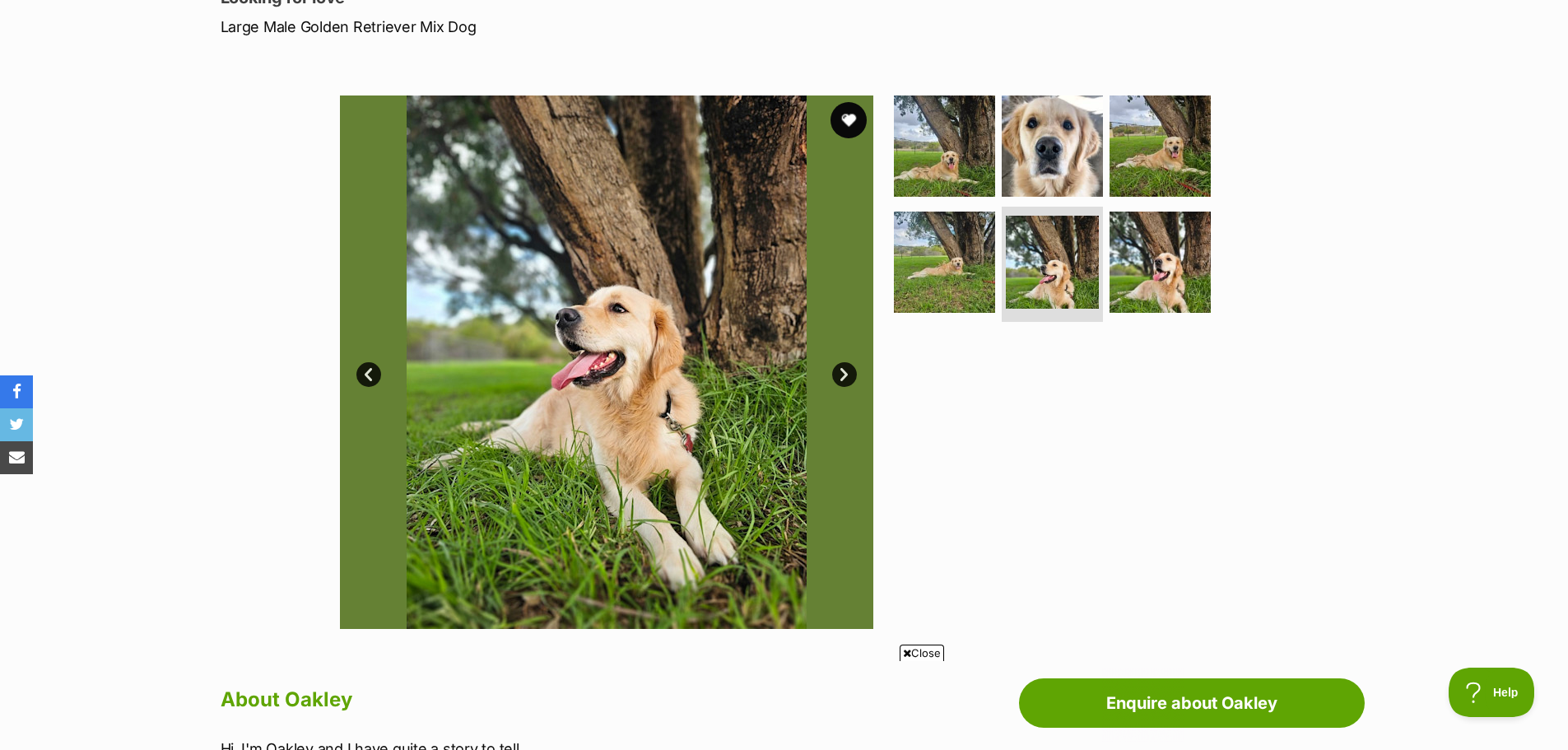click at bounding box center [849, 120] 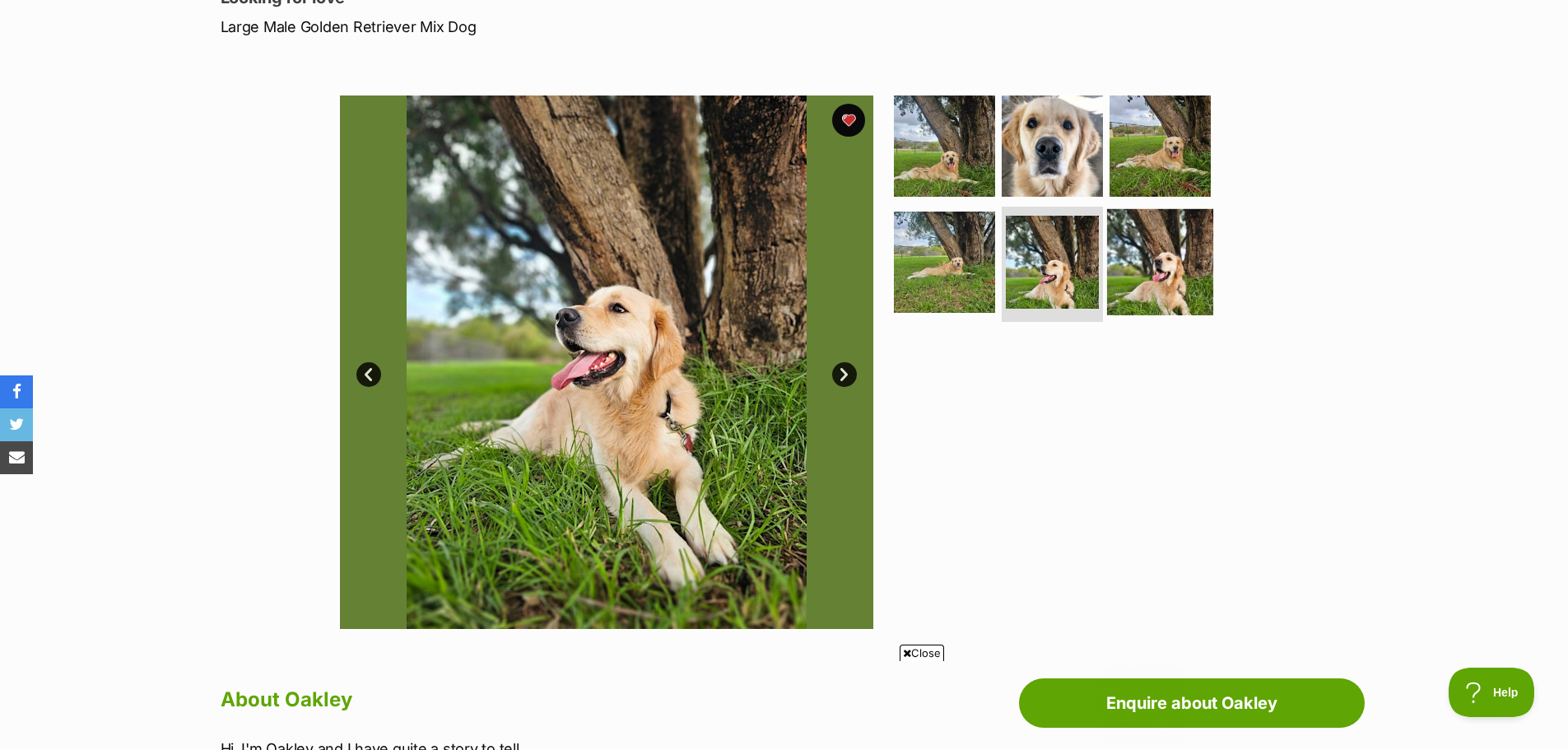 click at bounding box center [1160, 262] 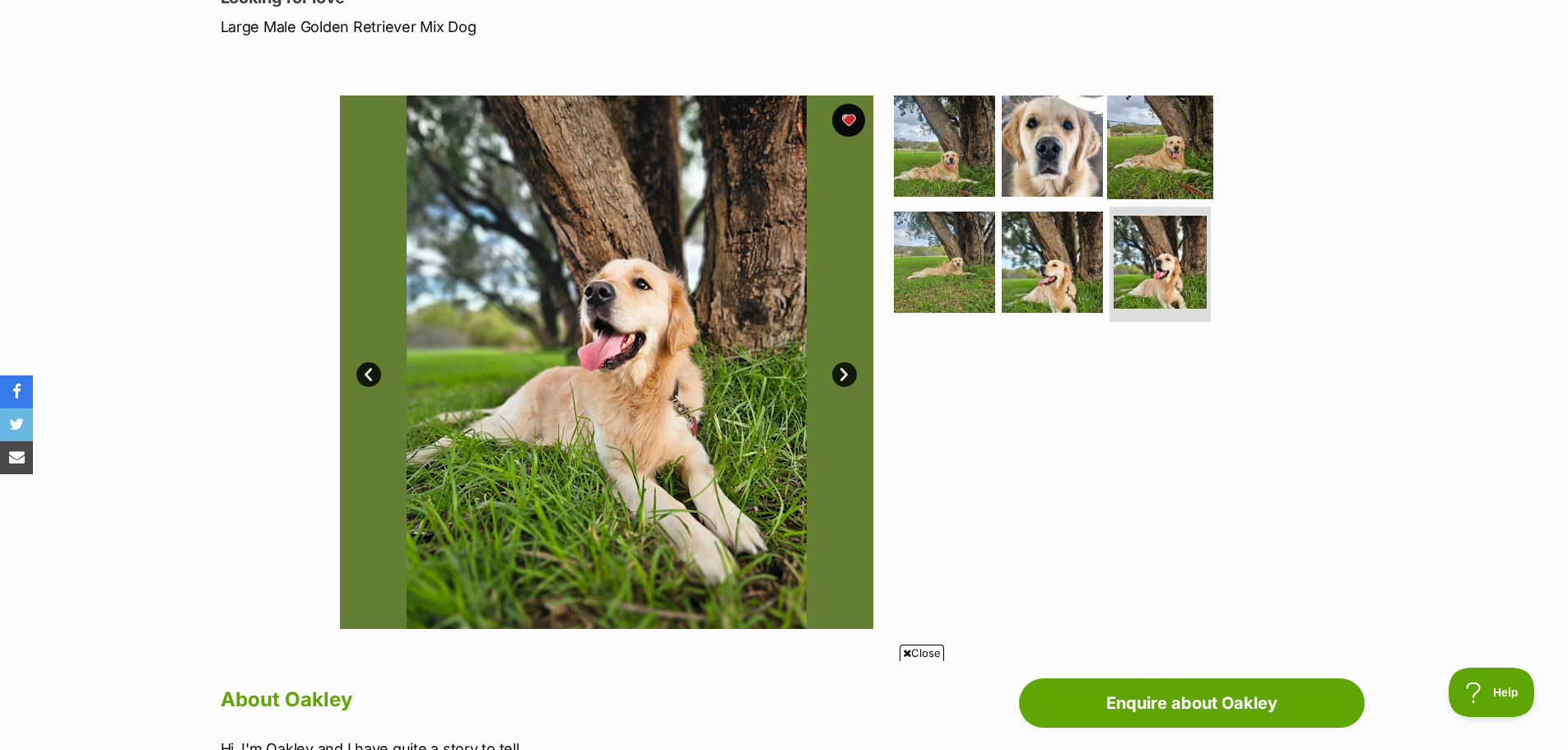 click at bounding box center [1160, 145] 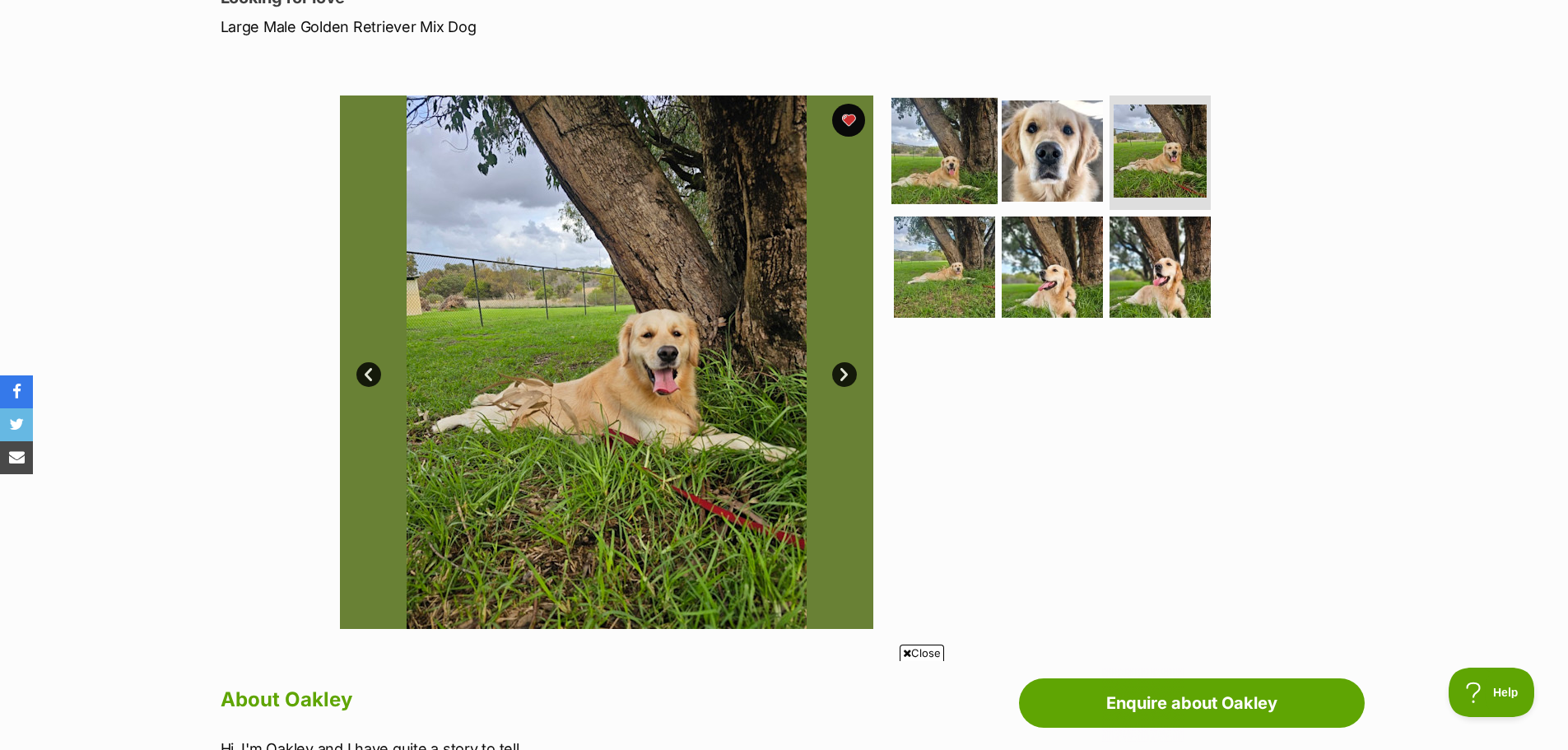 click at bounding box center (944, 150) 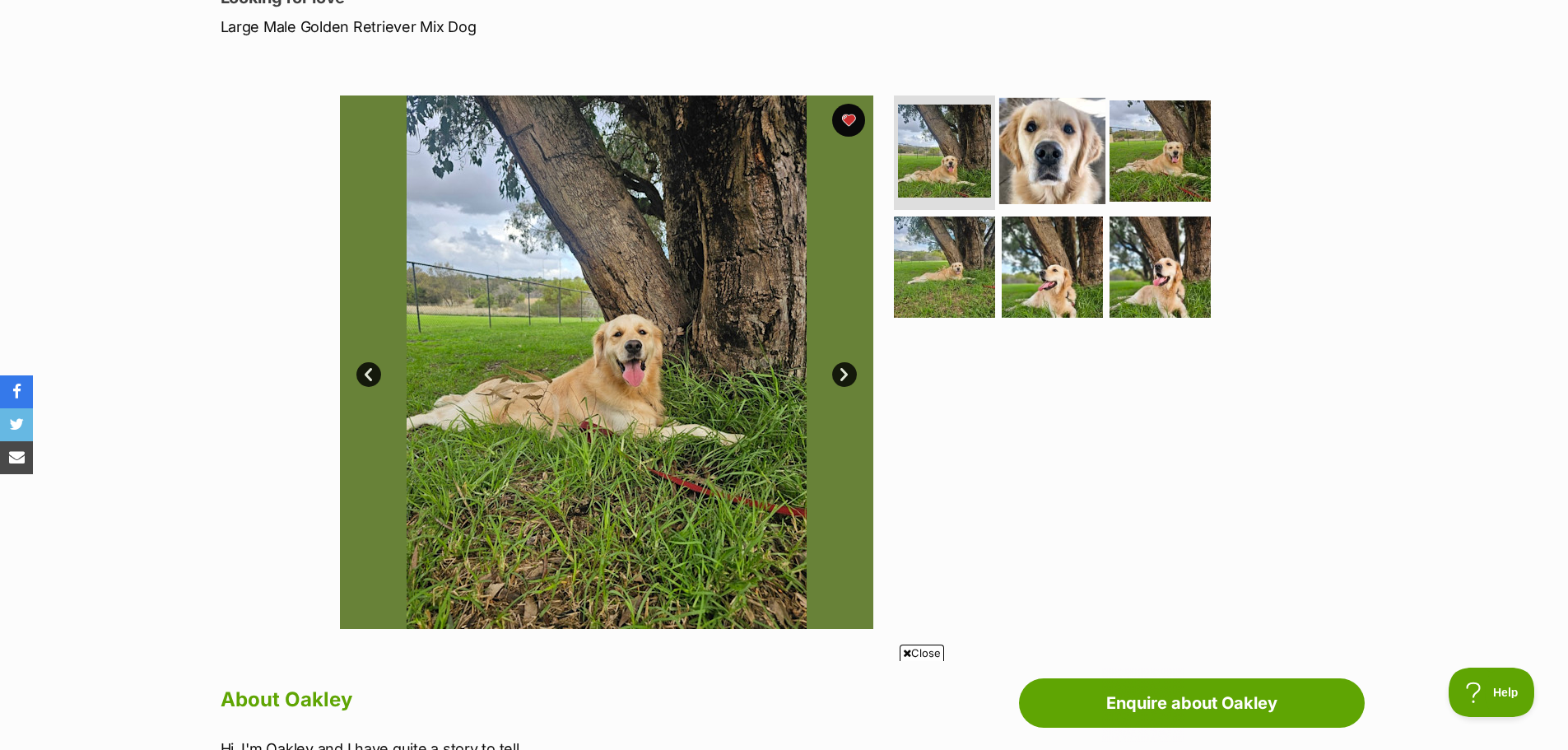 click at bounding box center [1052, 150] 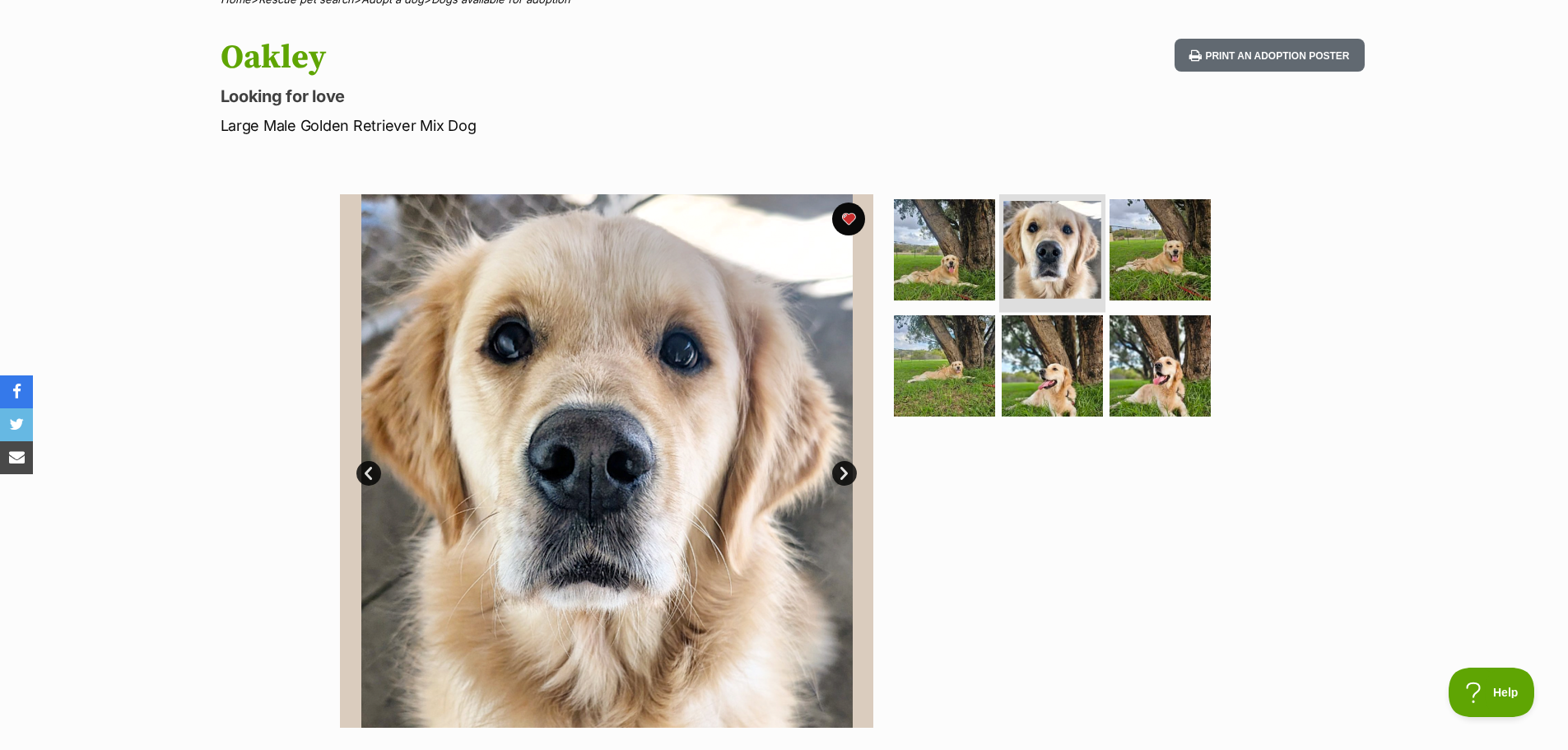 scroll, scrollTop: 0, scrollLeft: 0, axis: both 